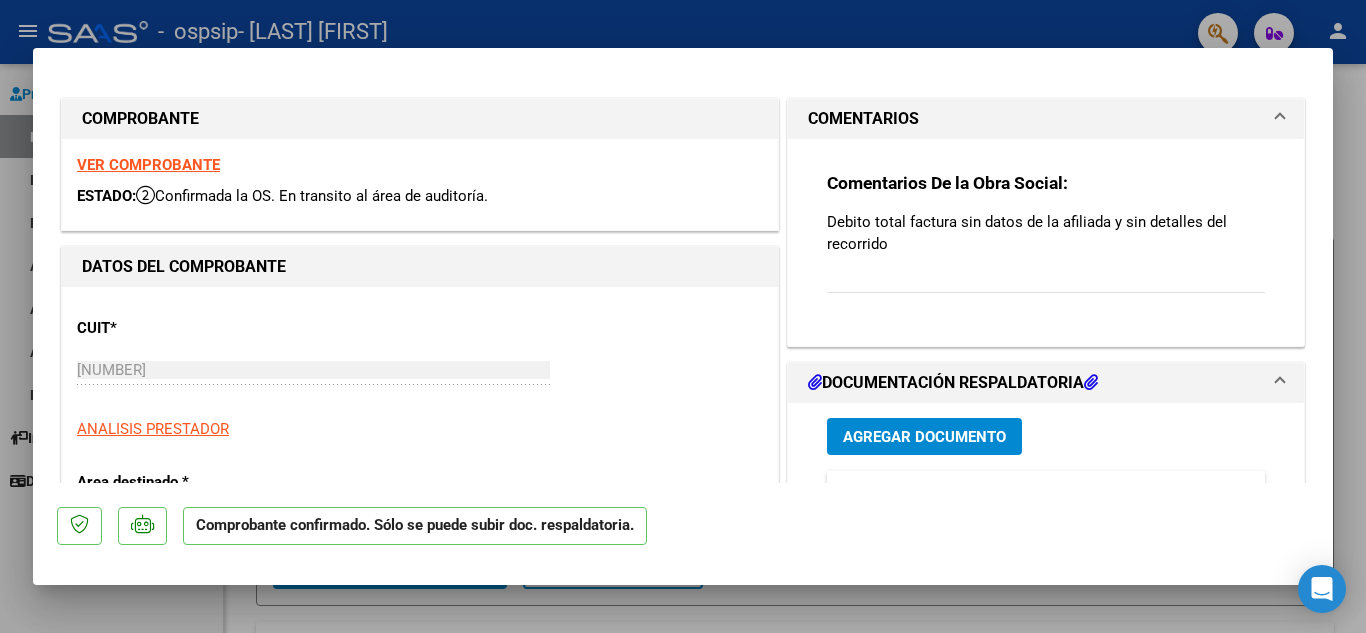 scroll, scrollTop: 0, scrollLeft: 0, axis: both 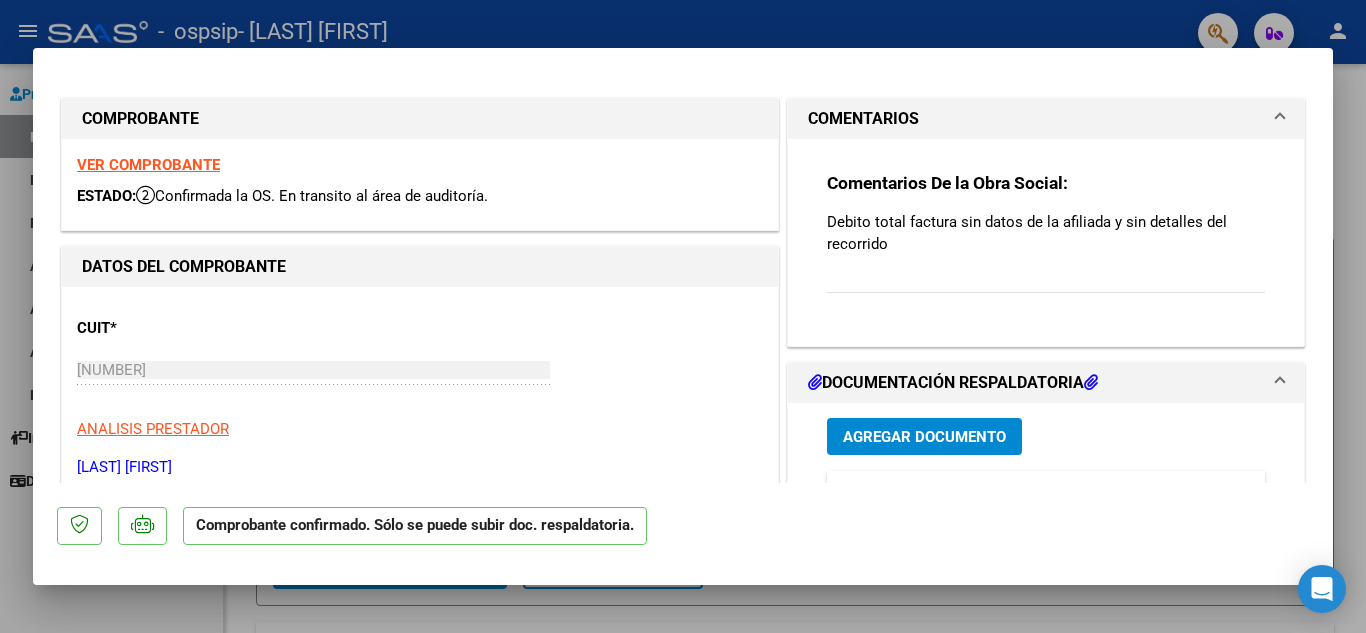 click on "VER COMPROBANTE" at bounding box center (148, 165) 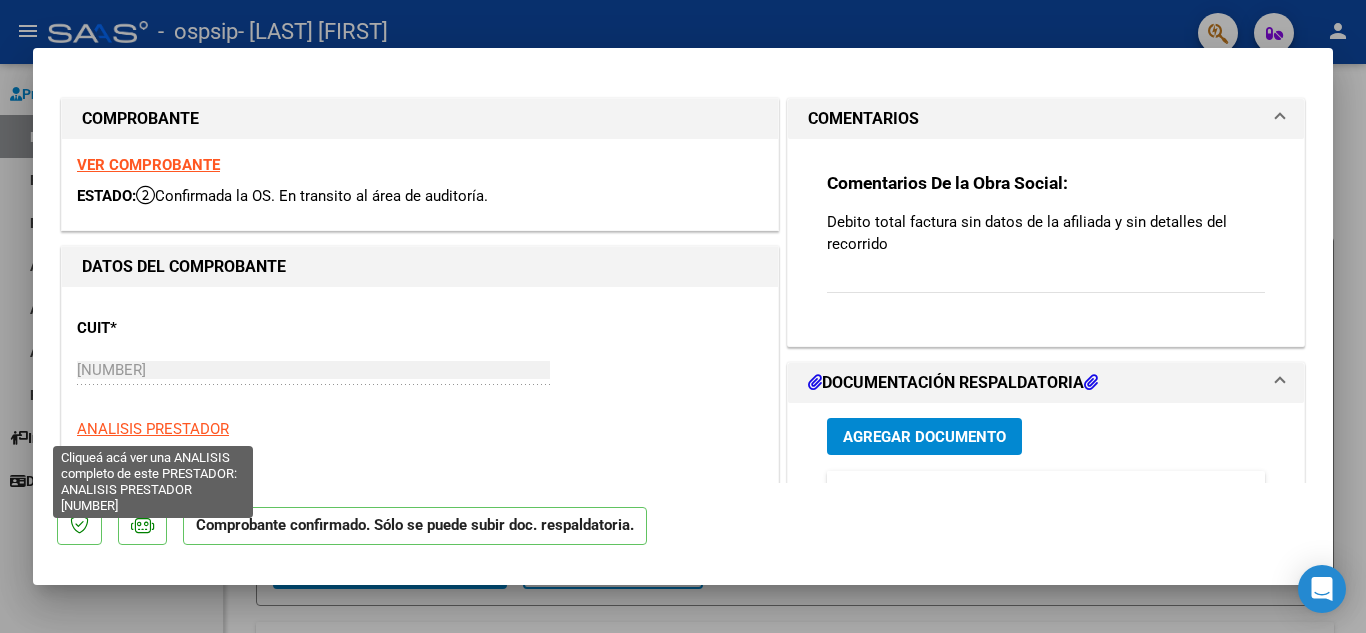 click on "ANALISIS PRESTADOR" at bounding box center (153, 429) 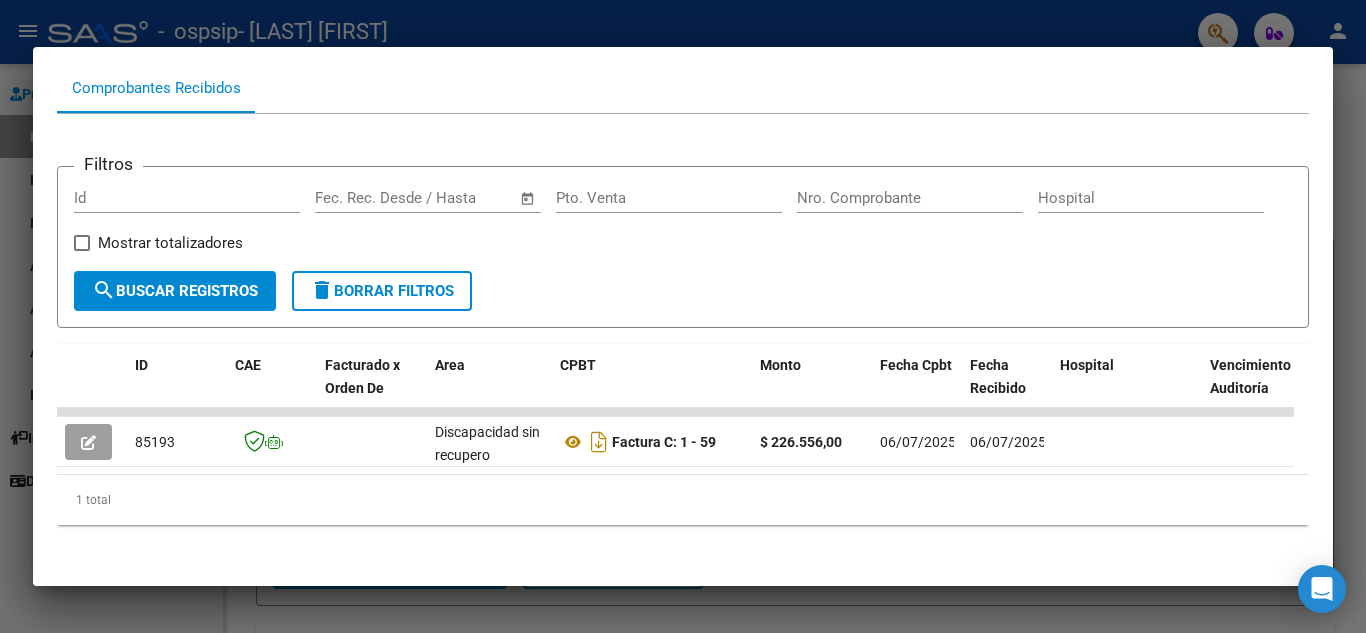 scroll, scrollTop: 228, scrollLeft: 0, axis: vertical 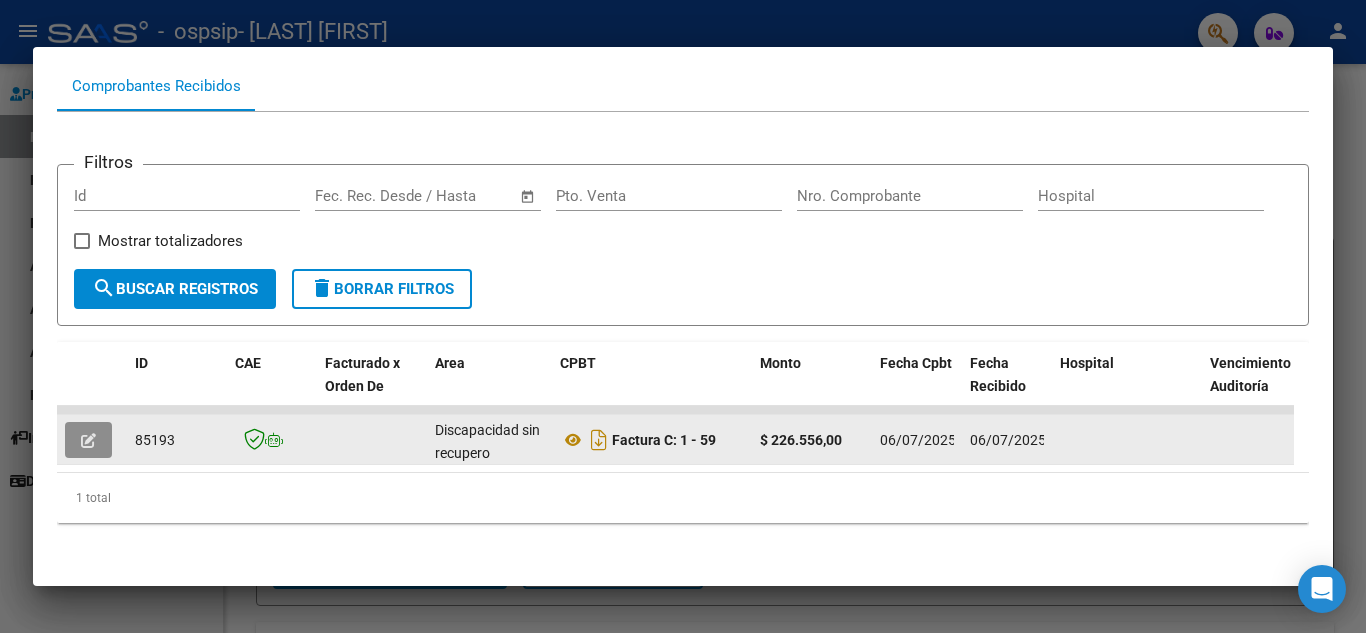 click 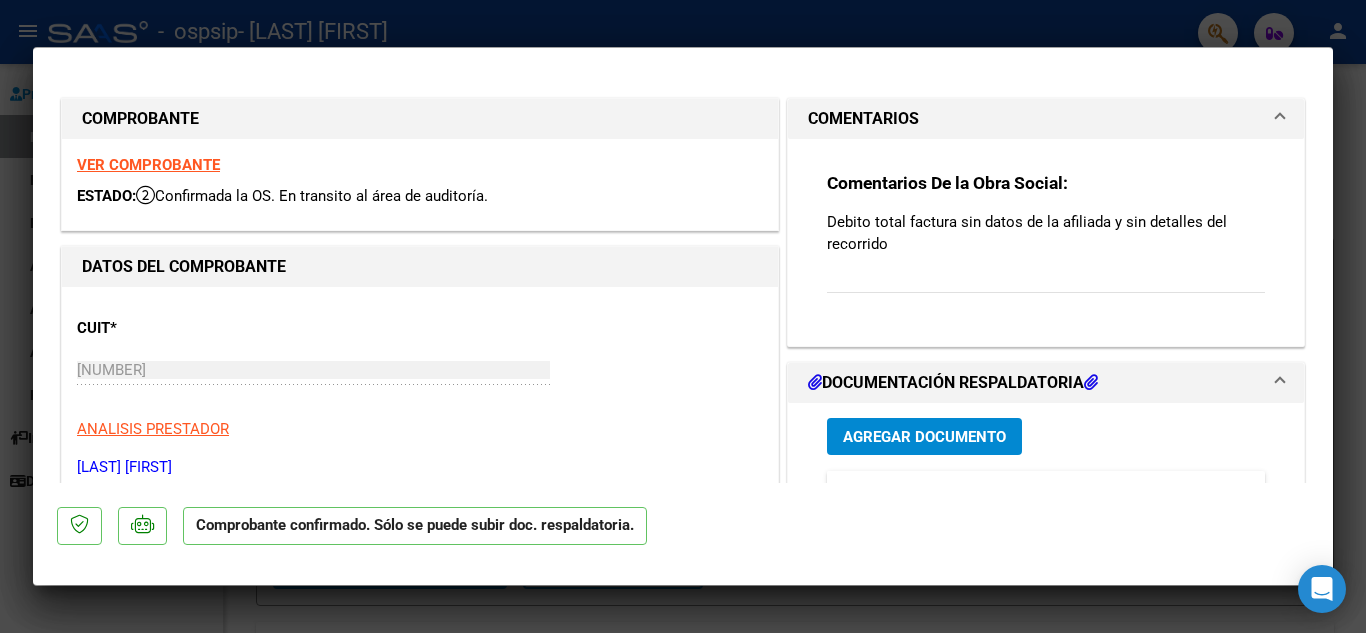 click at bounding box center (683, 316) 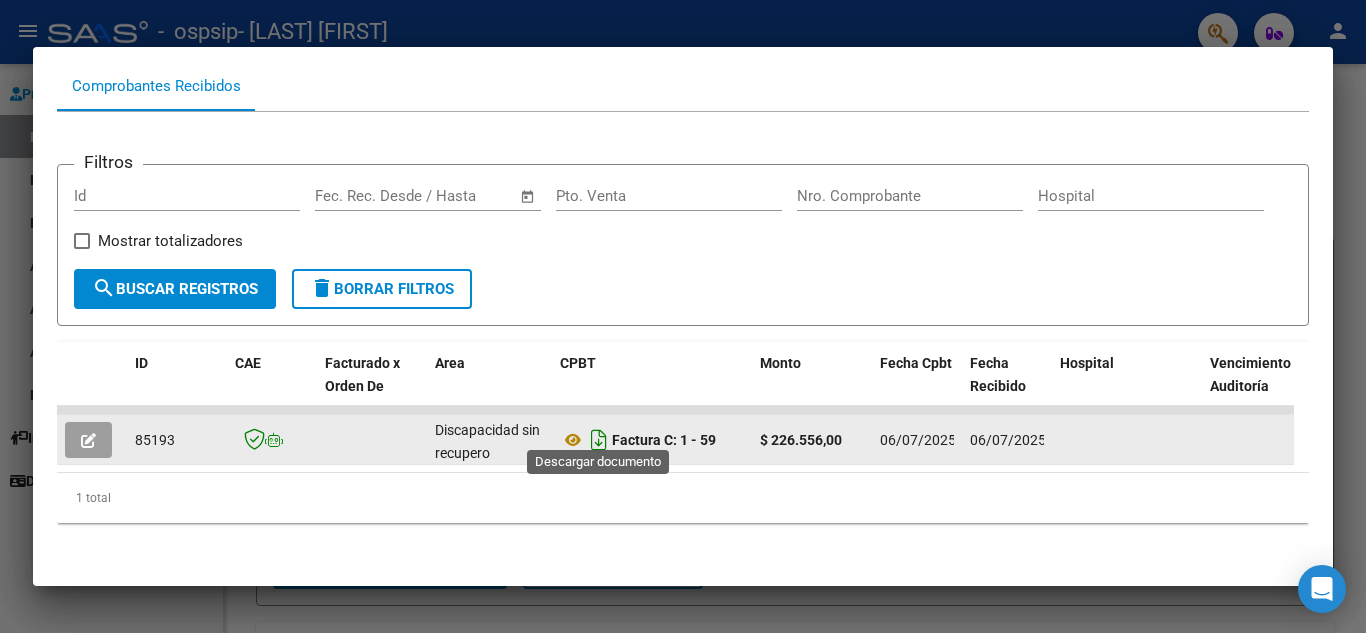click 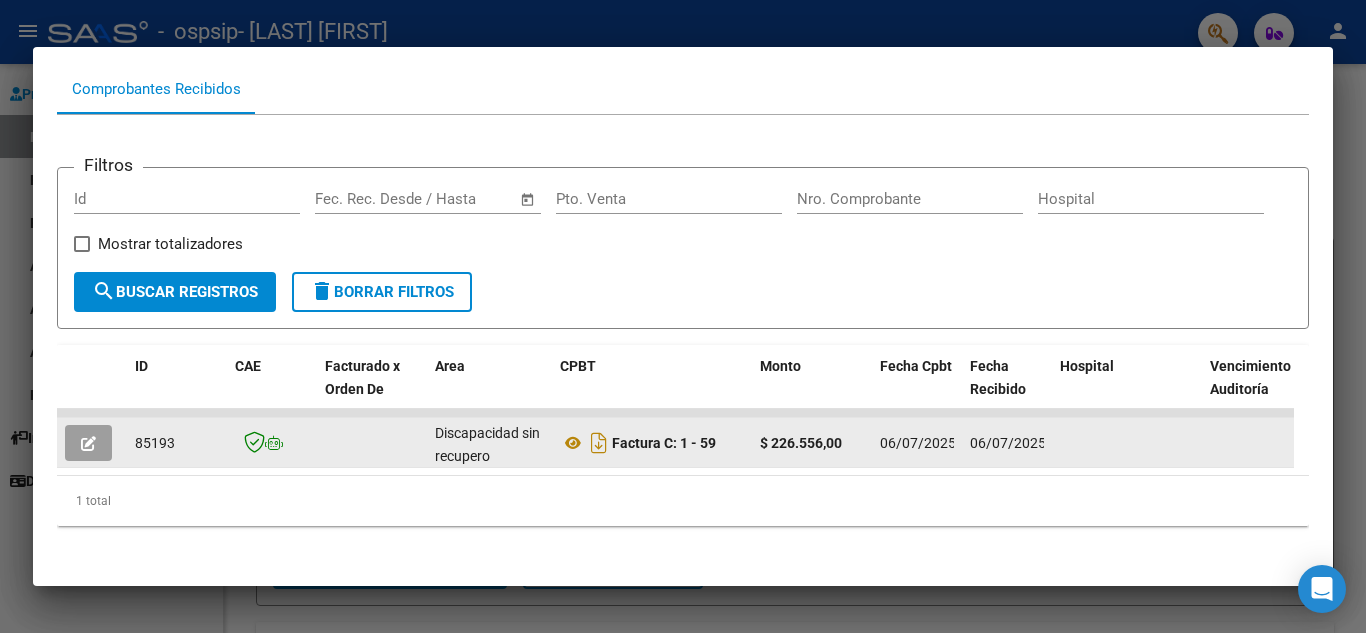 scroll, scrollTop: 228, scrollLeft: 0, axis: vertical 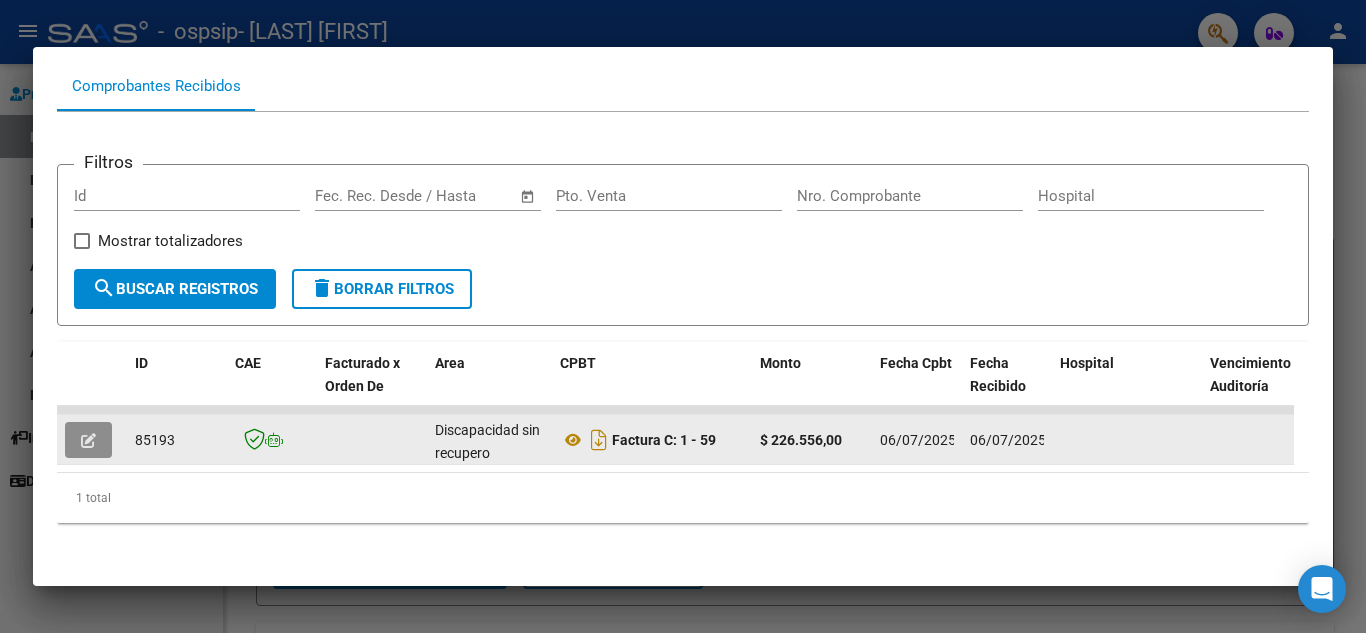 click 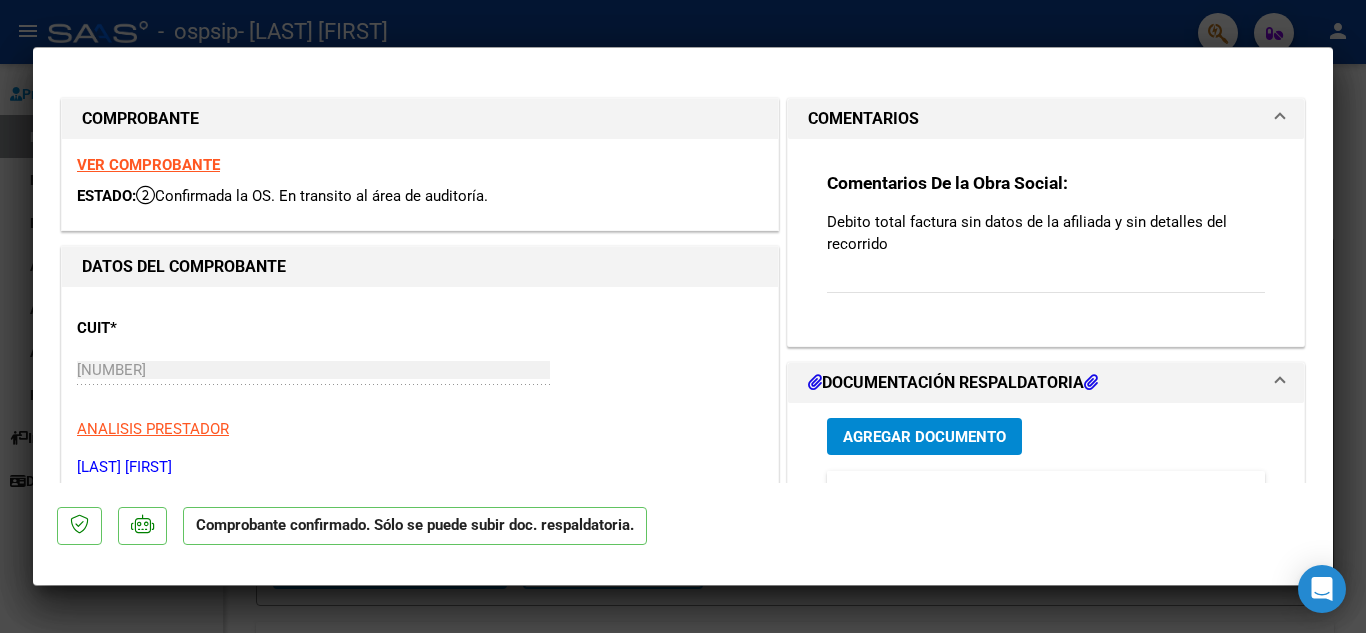 click on "DOCUMENTACIÓN RESPALDATORIA" at bounding box center [953, 383] 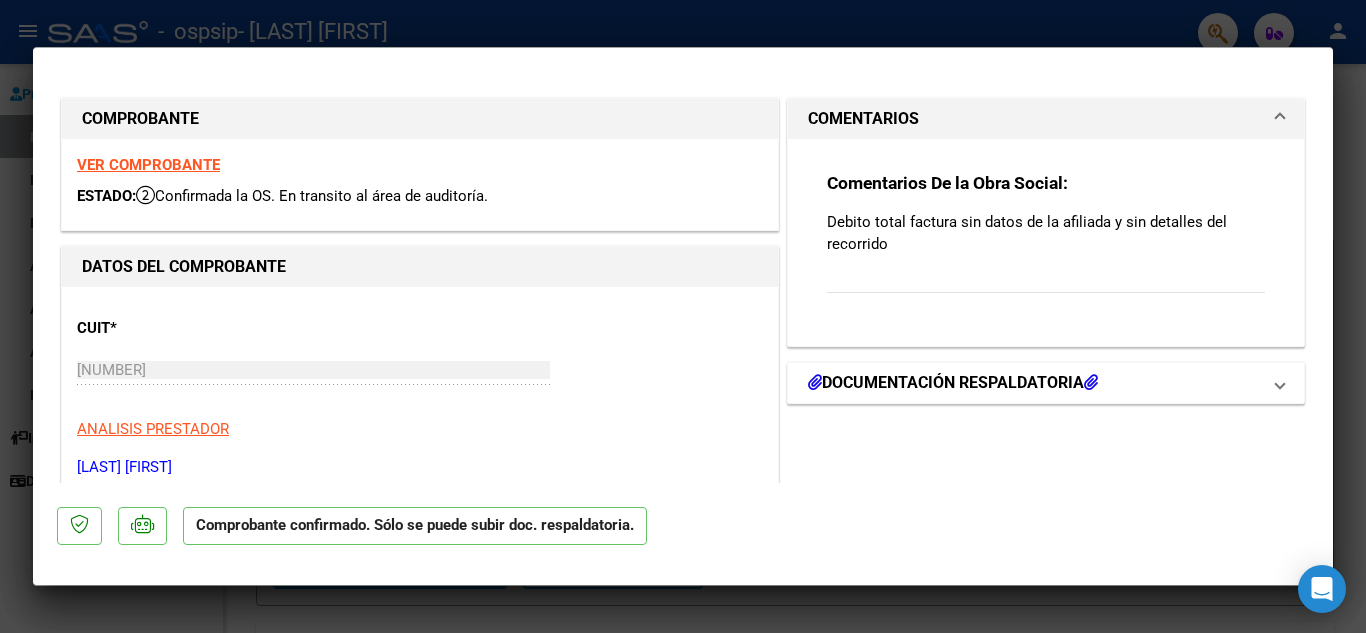 click at bounding box center [1280, 383] 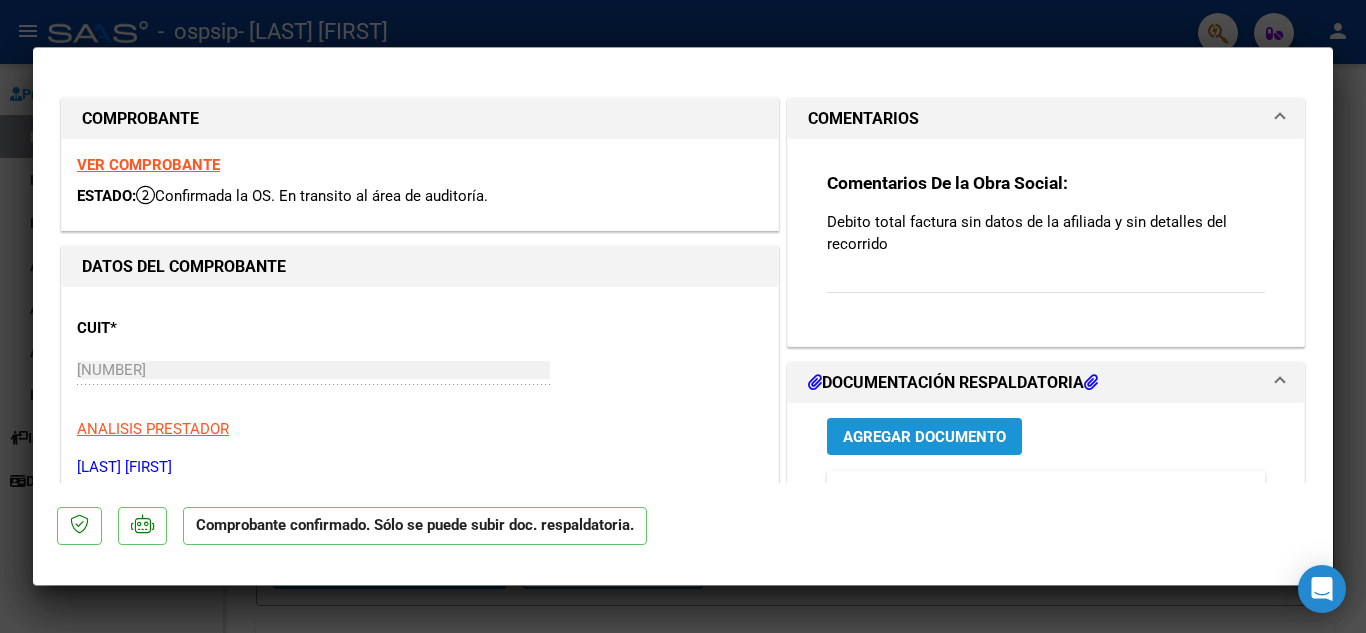 click on "Agregar Documento" at bounding box center [924, 437] 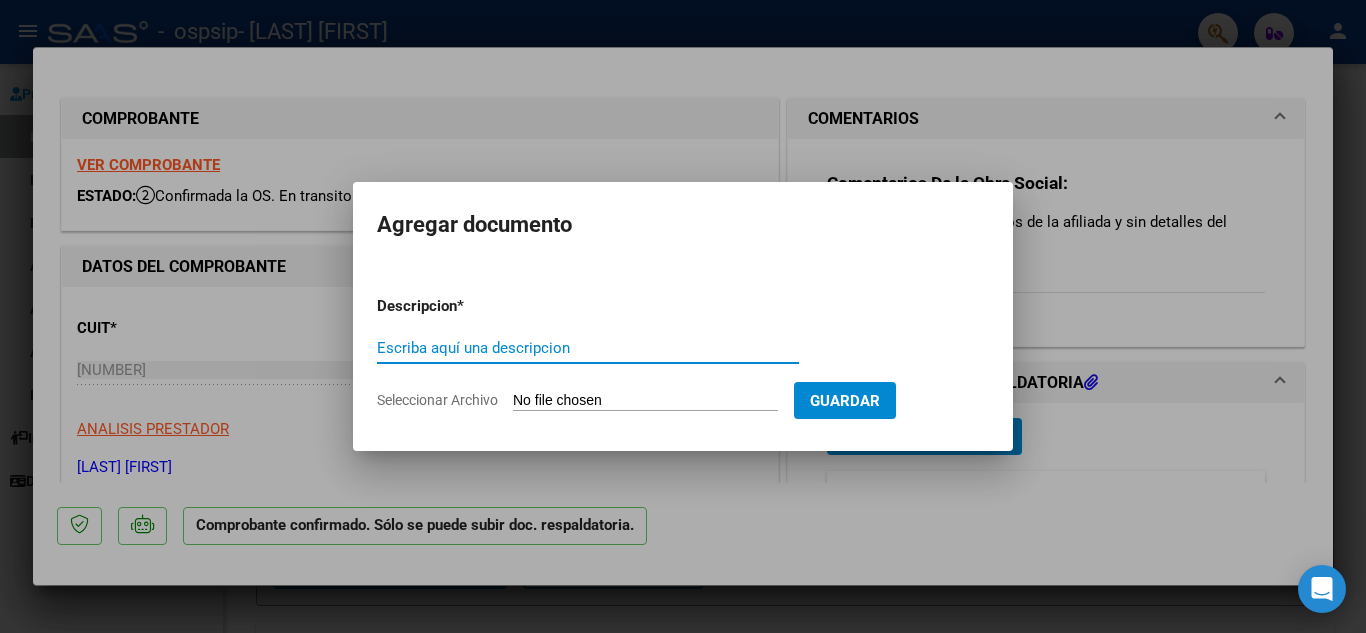 click on "Escriba aquí una descripcion" at bounding box center [588, 348] 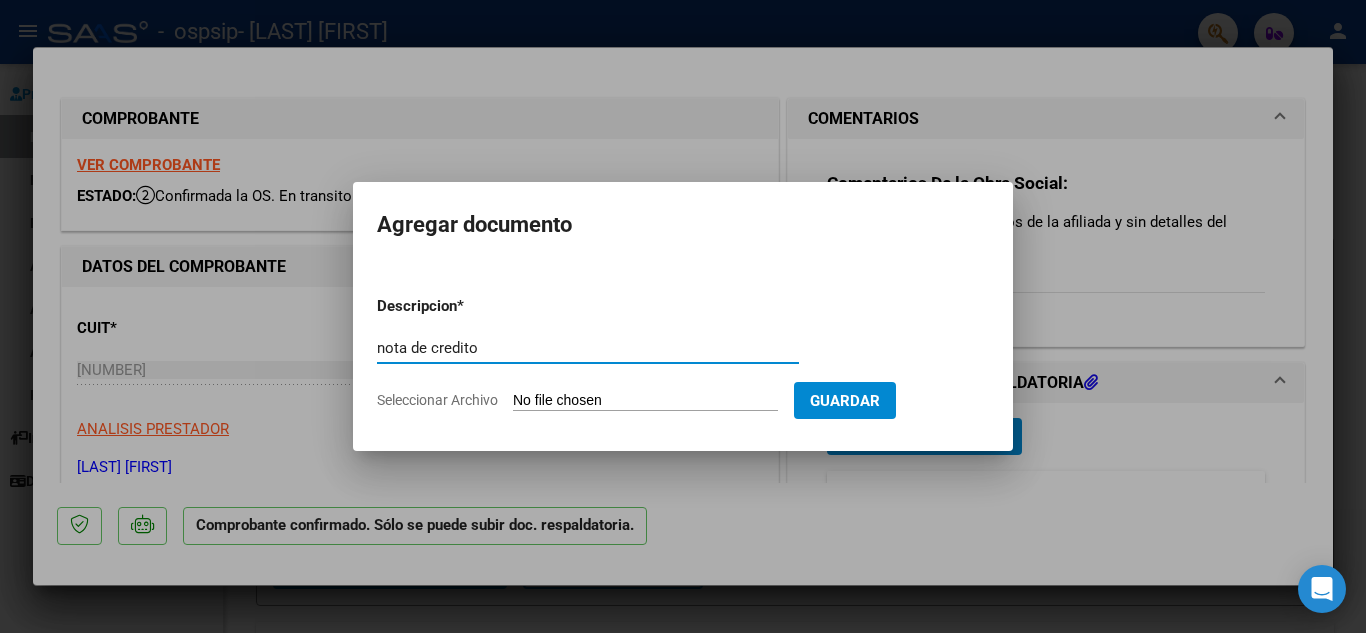 type on "nota de credito" 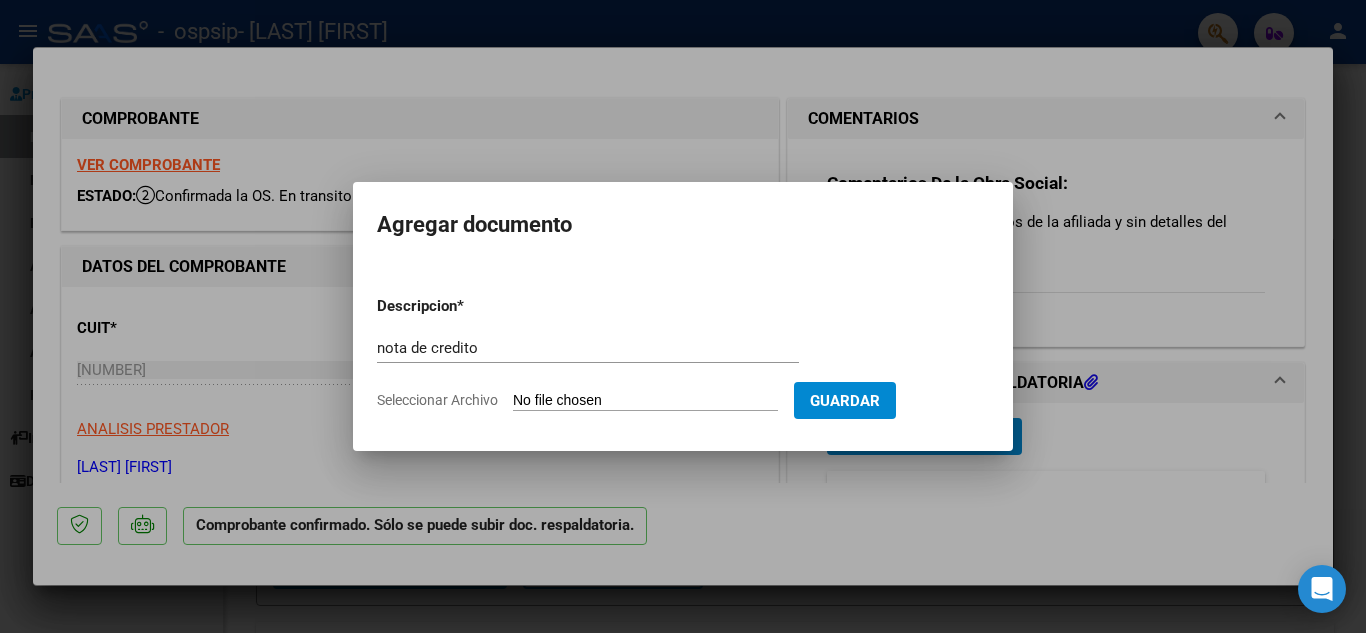 click on "Seleccionar Archivo" at bounding box center (645, 401) 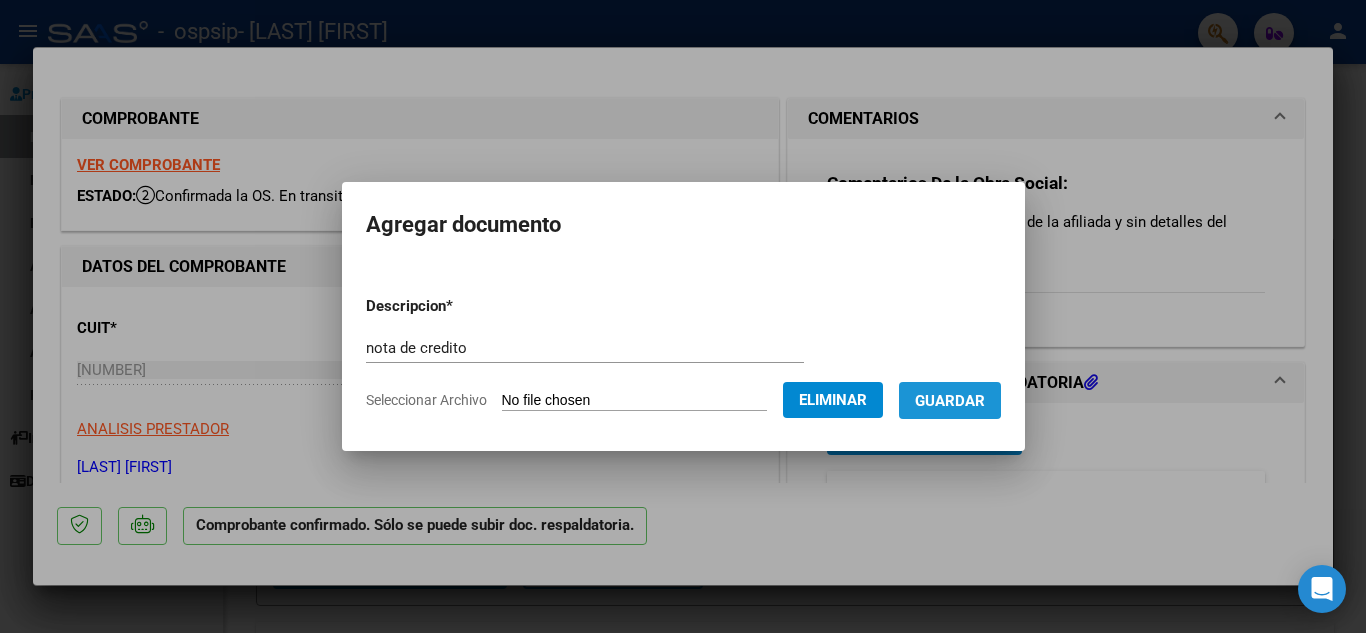 click on "Guardar" at bounding box center (950, 401) 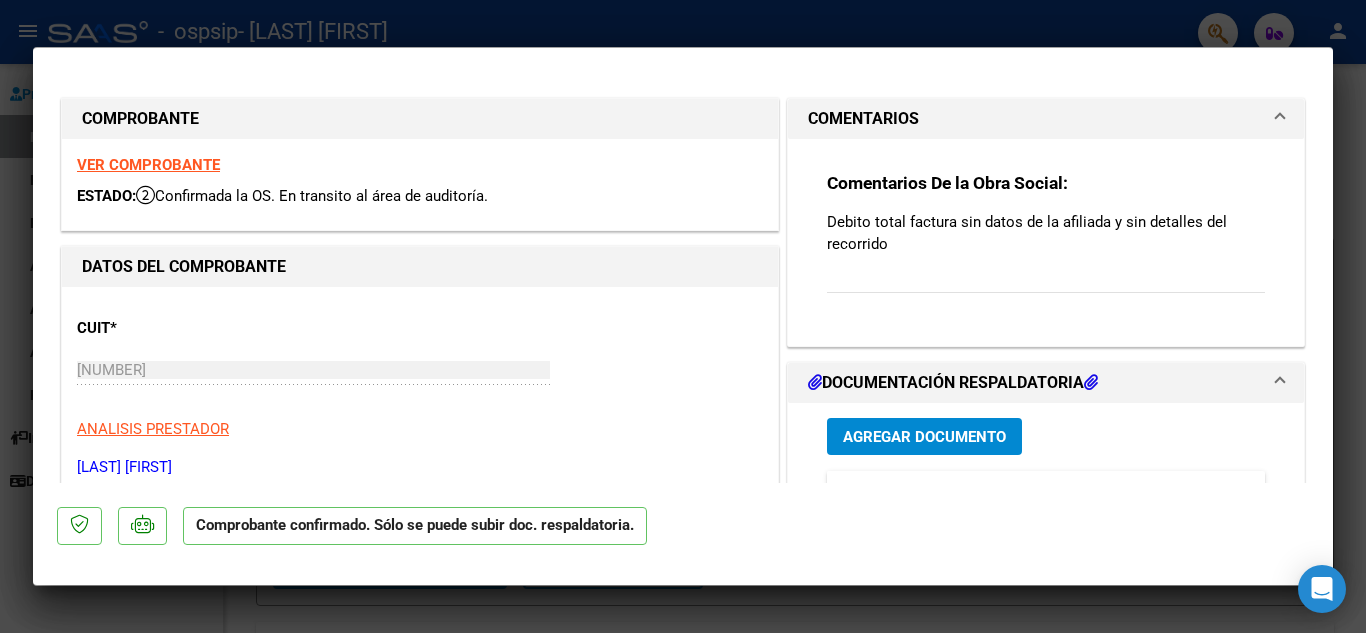 click on "[NUMBER] Ingresar CUIT" at bounding box center (313, 370) 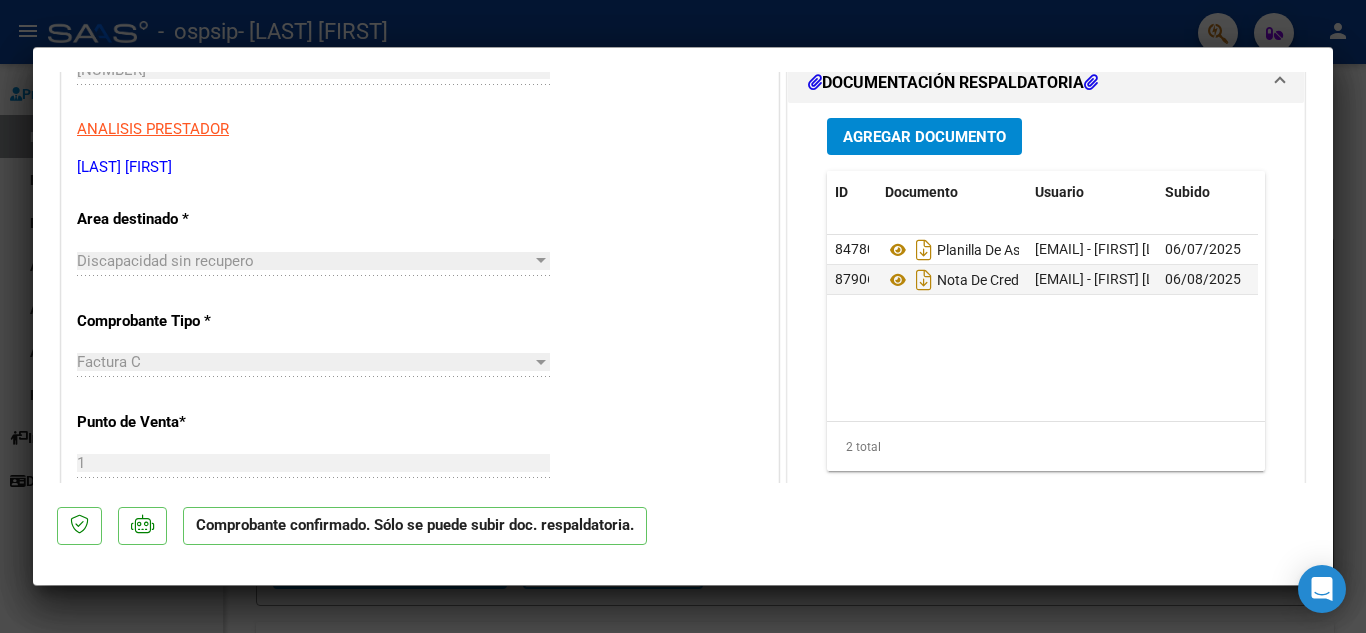 scroll, scrollTop: 309, scrollLeft: 0, axis: vertical 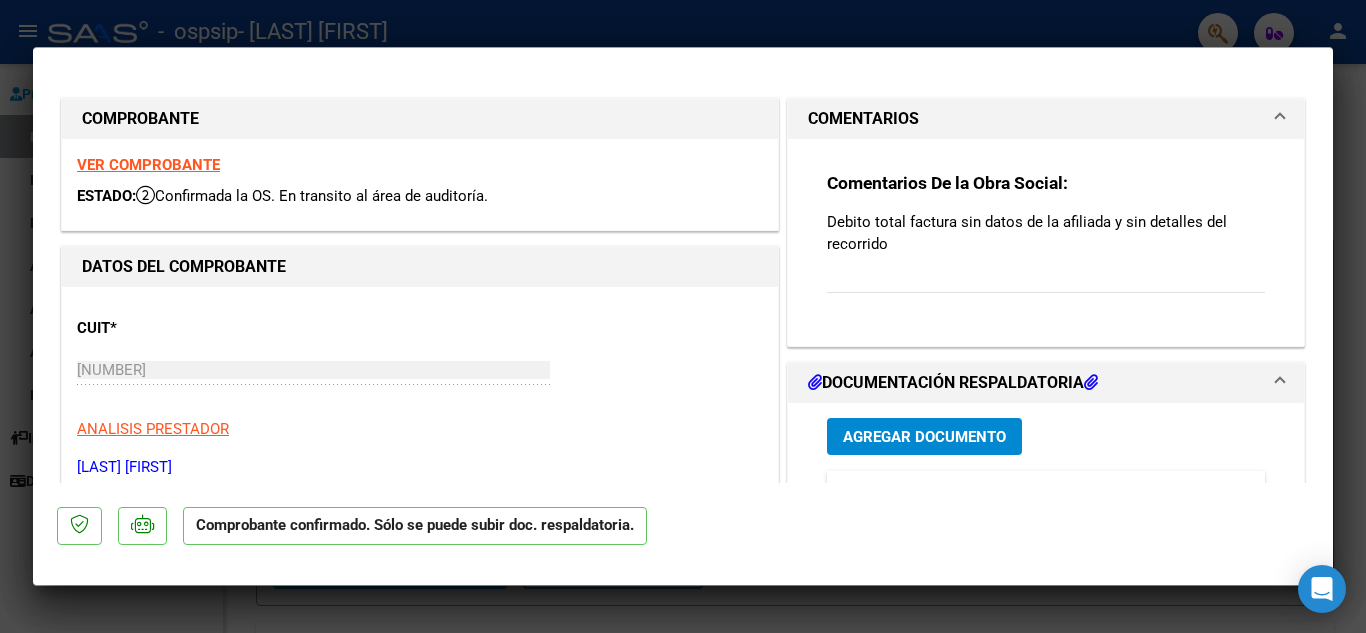 click at bounding box center [683, 316] 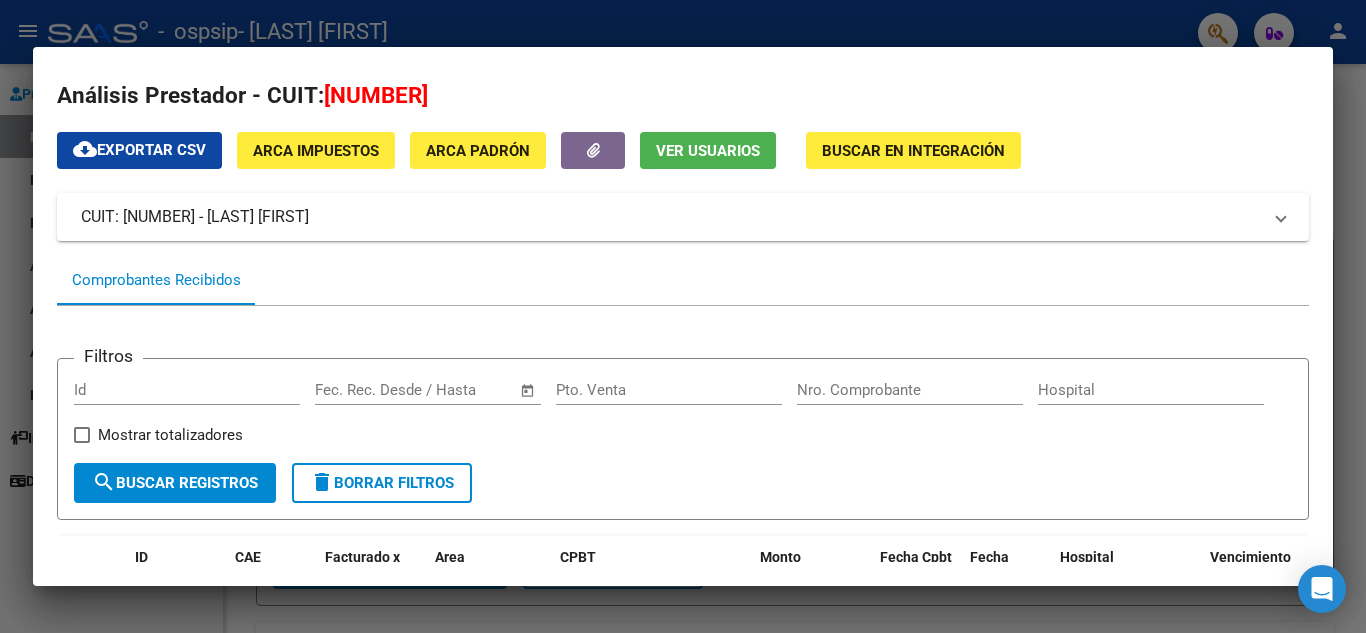 scroll, scrollTop: 0, scrollLeft: 0, axis: both 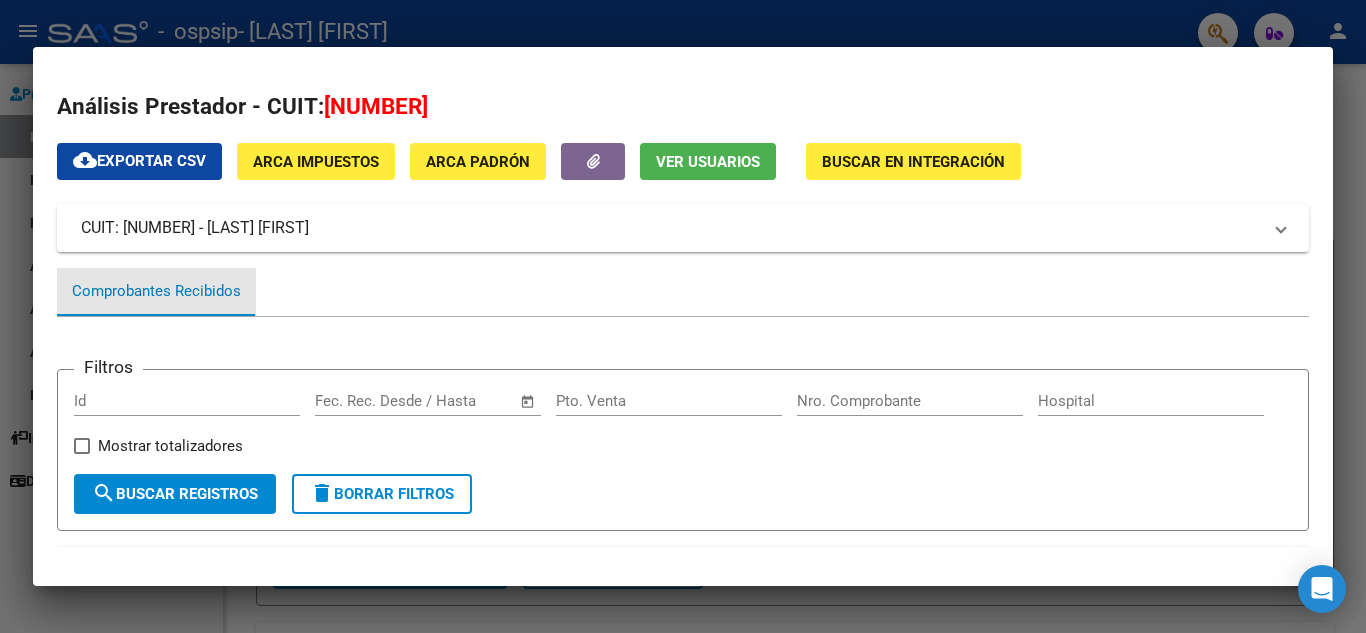 click on "Comprobantes Recibidos" at bounding box center [156, 291] 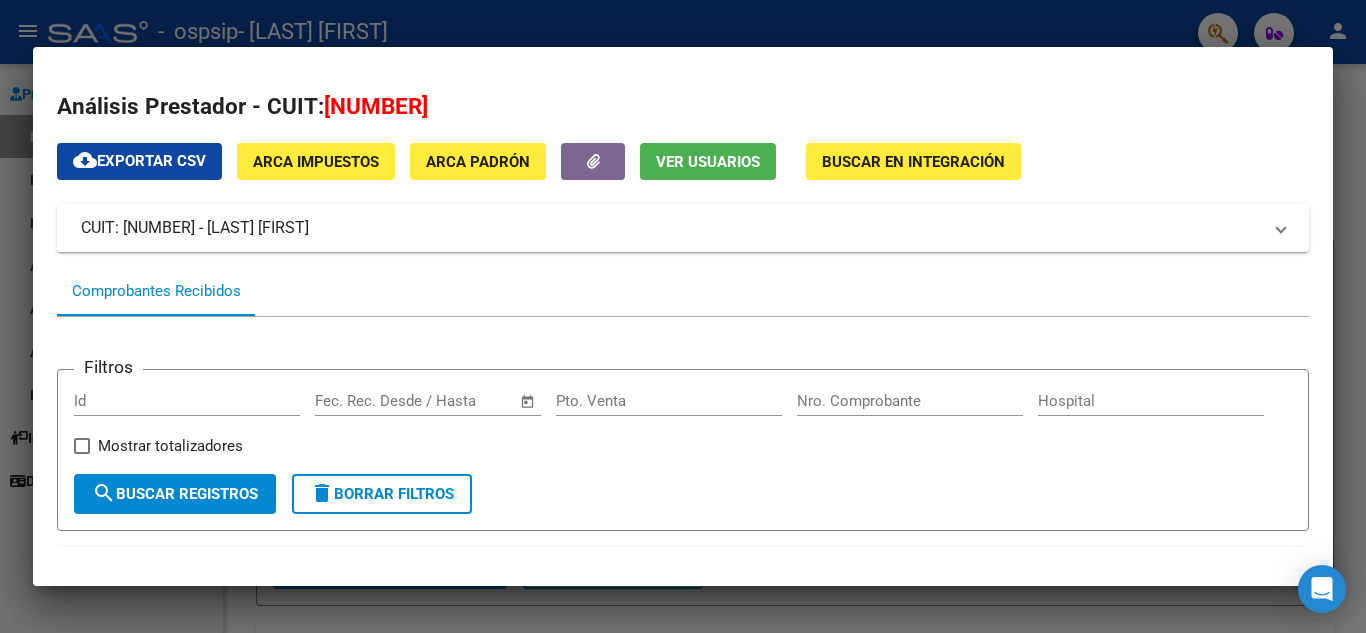 click on "Filtros Id Start date – End date Fec. Rec. Desde / Hasta Pto. Venta Nro. Comprobante Hospital   Mostrar totalizadores  search  Buscar Registros  delete  Borrar Filtros  ID CAE Facturado x Orden De Area CPBT Monto Fecha Cpbt Fecha Recibido Hospital Vencimiento Auditoría Doc Respaldatoria Doc Trazabilidad Expediente SUR Asociado Auditoria Retencion IIBB Retención Ganancias OP Fecha Transferido Monto Transferido Comprobante Creado Usuario Email Integracion Tipo Archivo Integracion Periodo Presentacion Integracion Importe Sol. Integracion Importe Liq. Legajo CUIL Nombre Afiliado Periodo Prestacion Comentario Prestador / Gerenciador Comentario Obra Social Fecha Confimado Codigo SSS
85193  Discapacidad sin recupero  Factura C: 1 - 59  $ 226.556,00 06/07/2025 06/07/2025     -     06/07/2025 [FIRST] [LAST] [EMAIL]  Debito total factura sin datos de la afiliada y sin detalles del recorrido  18/07/2025  1 total   1" at bounding box center (683, 530) 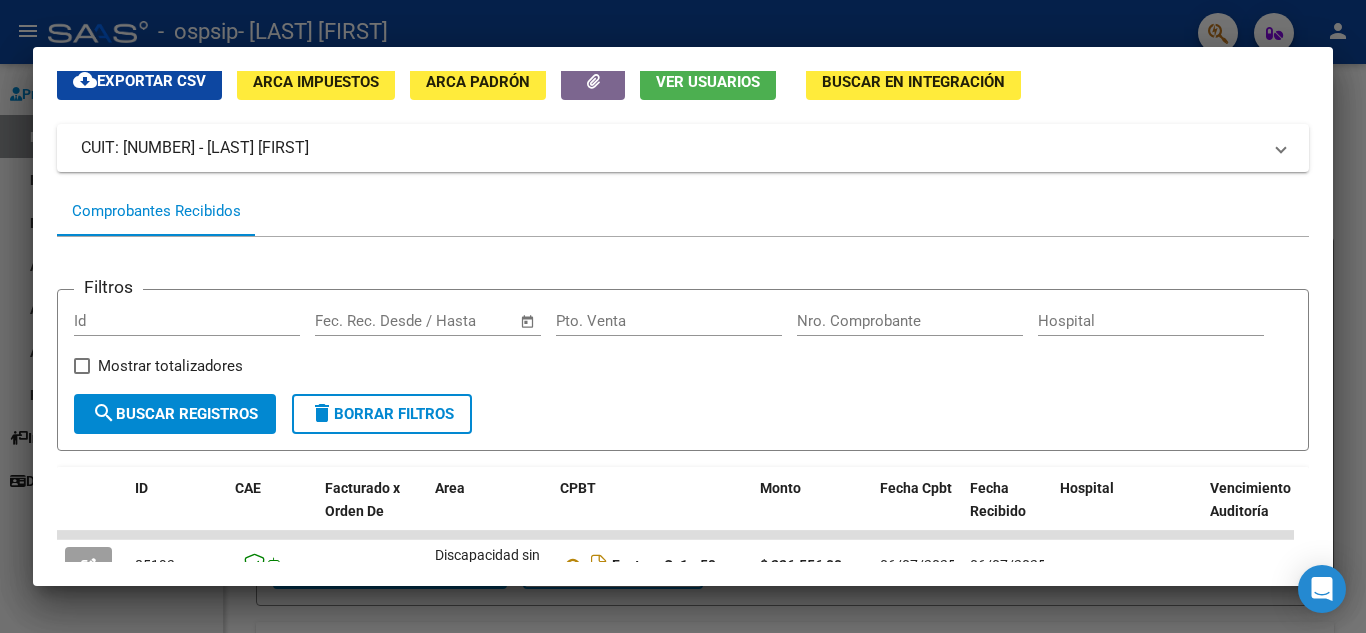 scroll, scrollTop: 120, scrollLeft: 0, axis: vertical 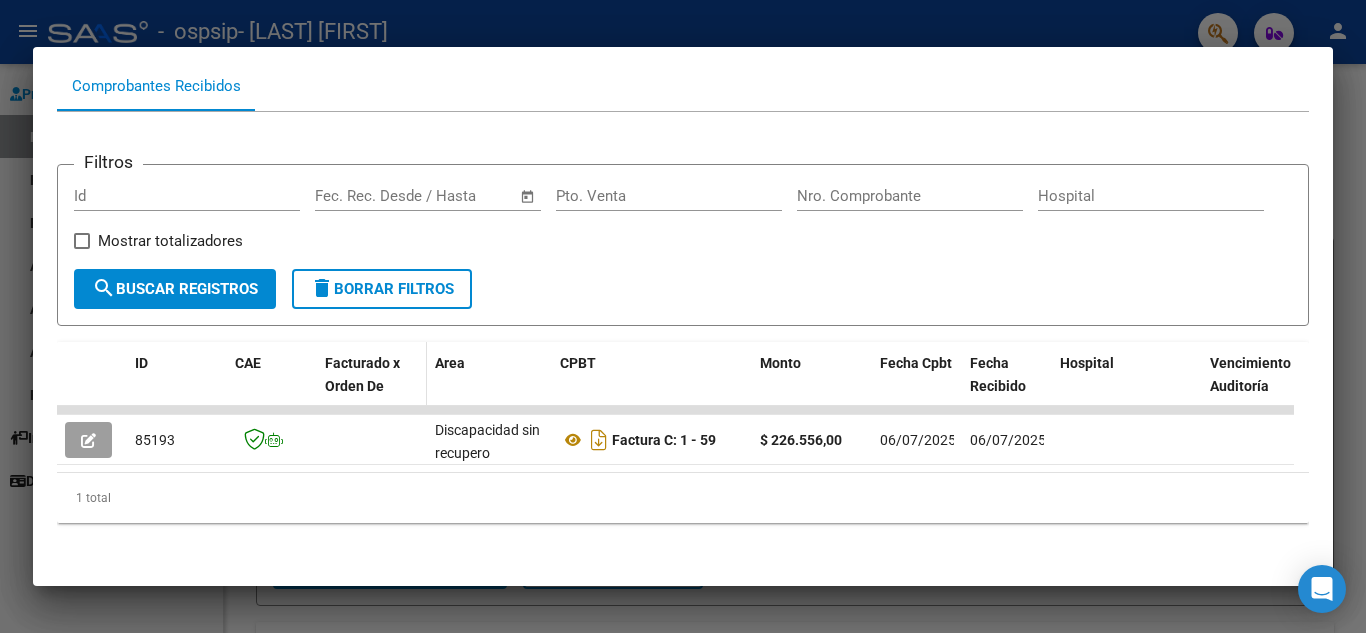 click on "Facturado x Orden De" 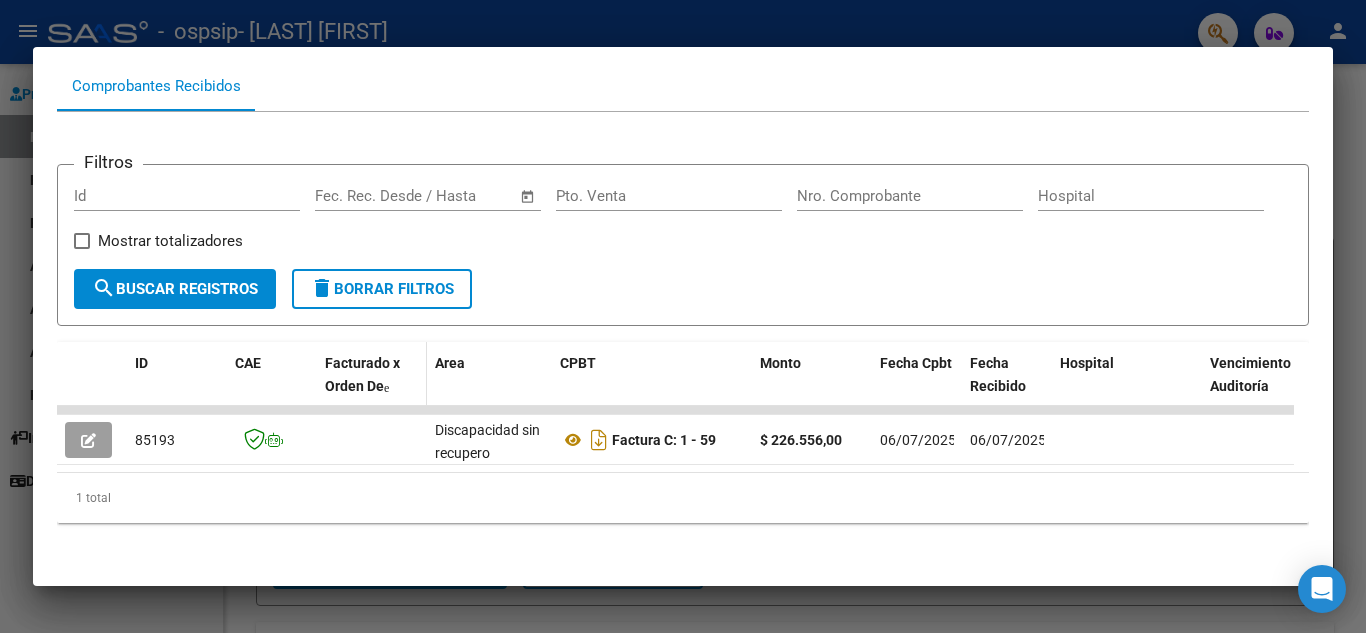 click on "Facturado x Orden De" 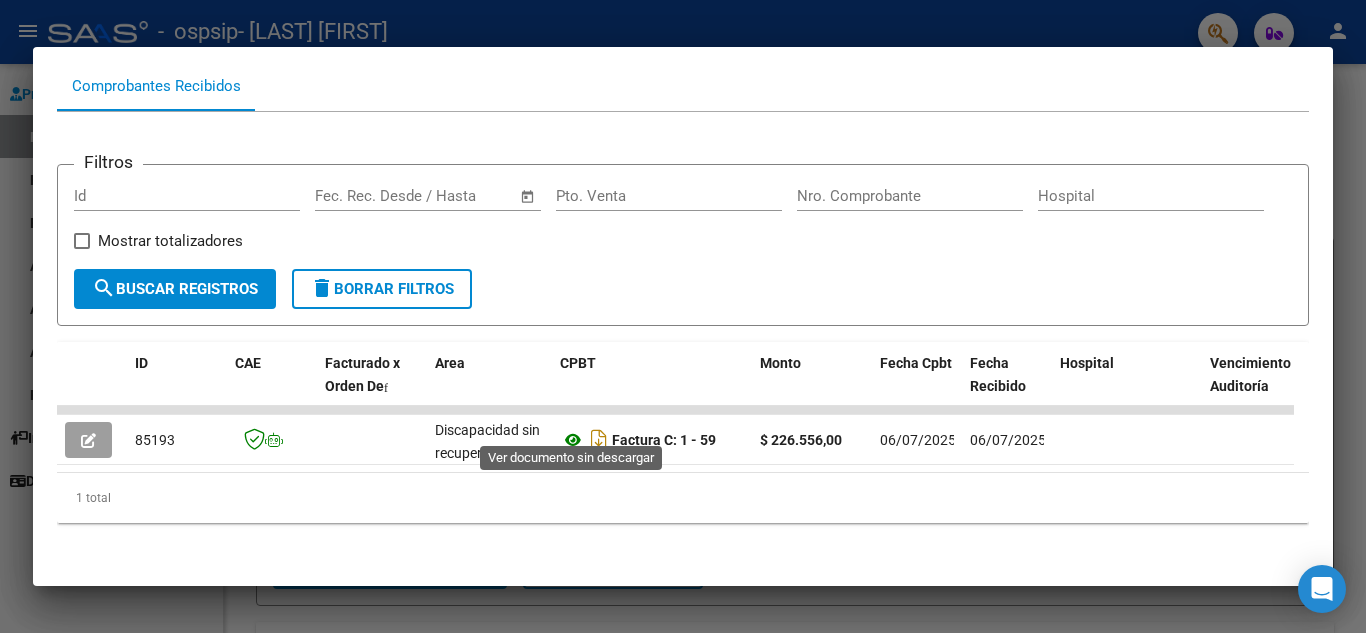 click 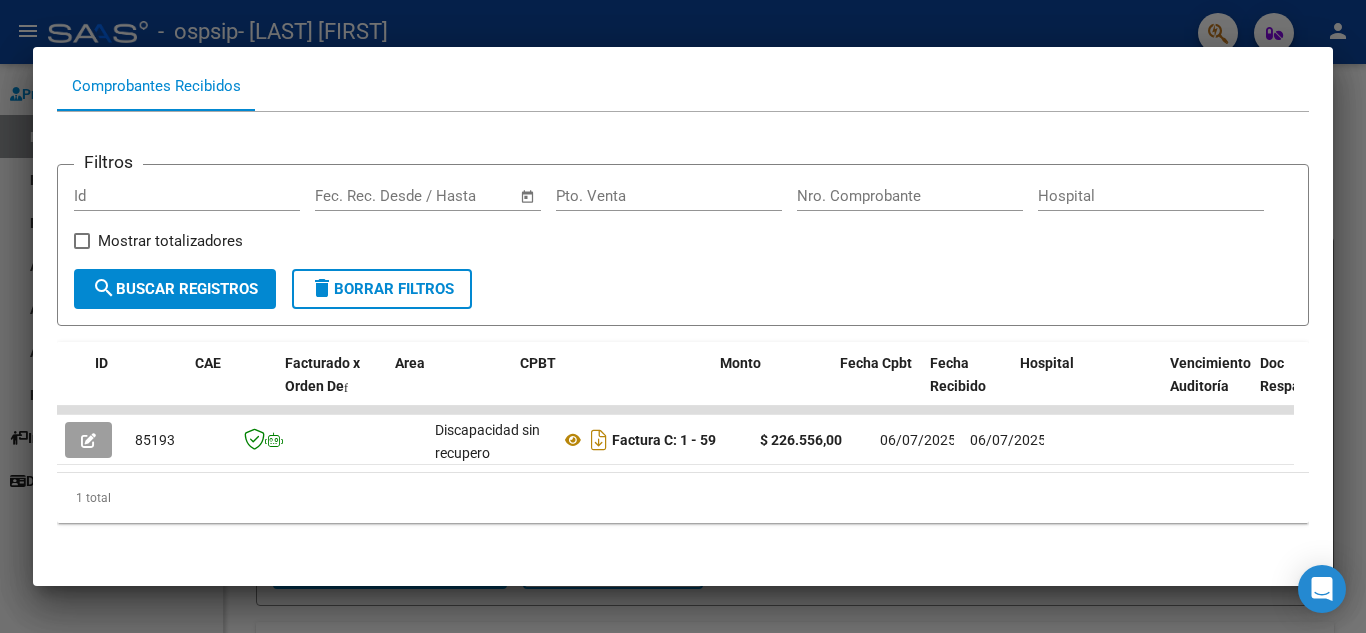 scroll, scrollTop: 0, scrollLeft: 40, axis: horizontal 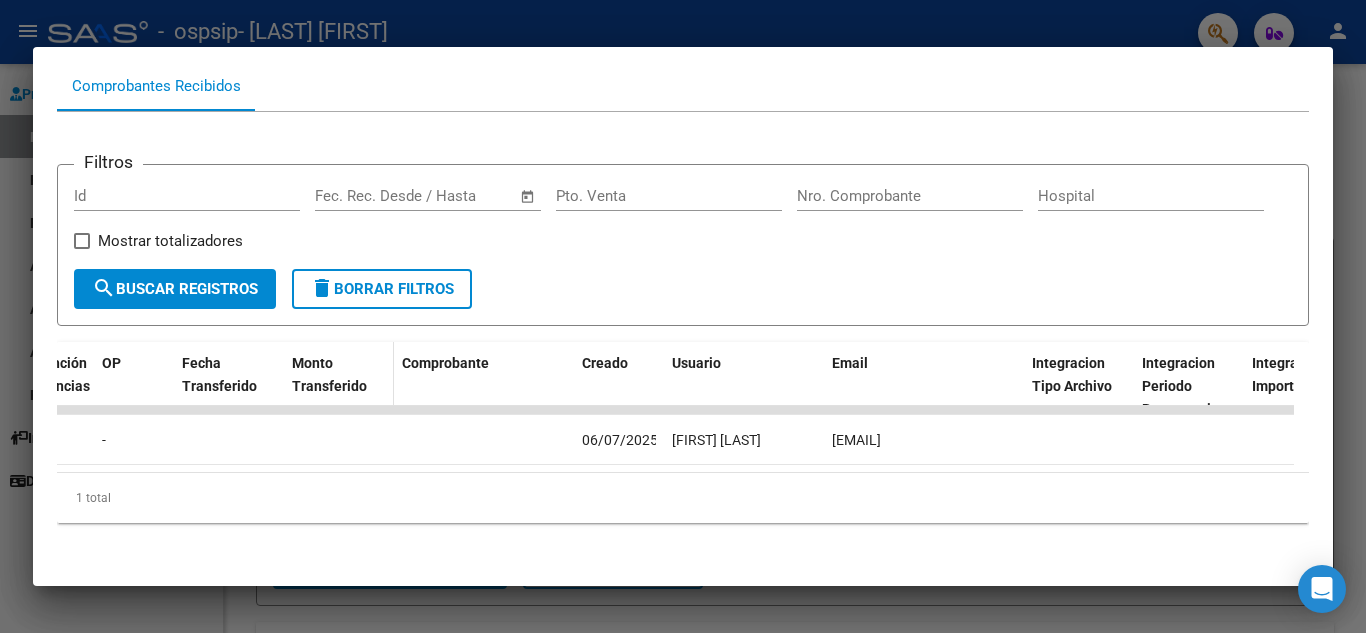 click on "Monto Transferido" 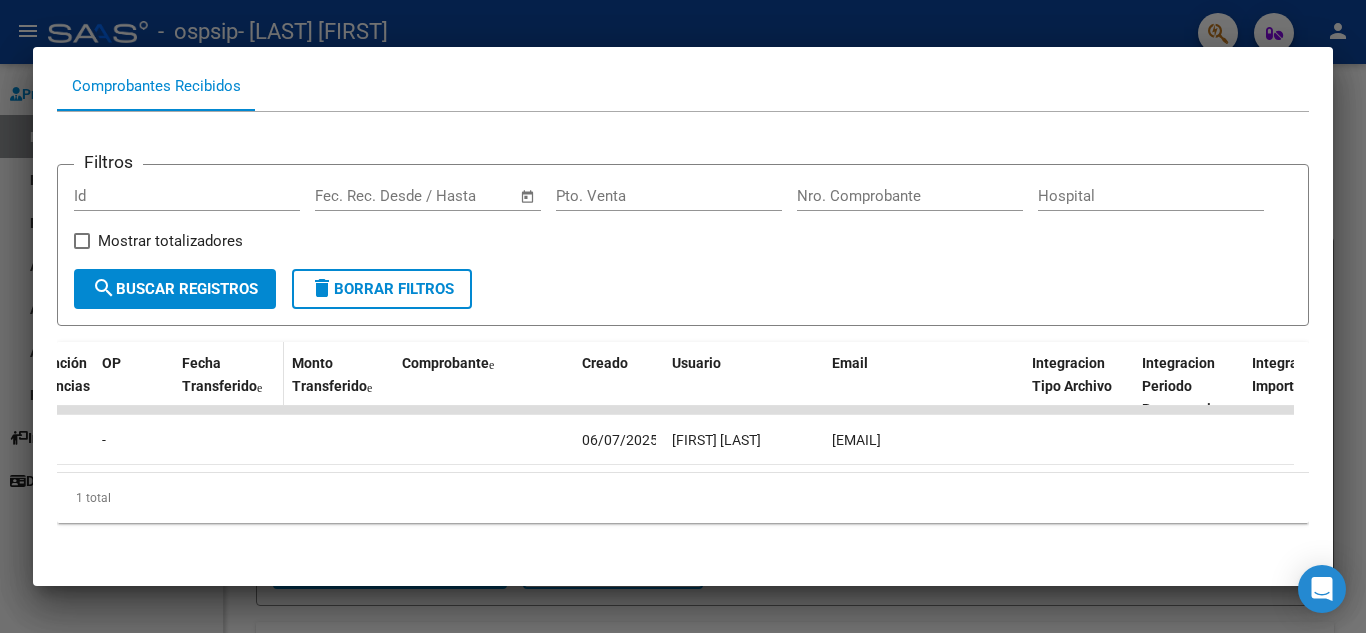 click on "Fecha Transferido" 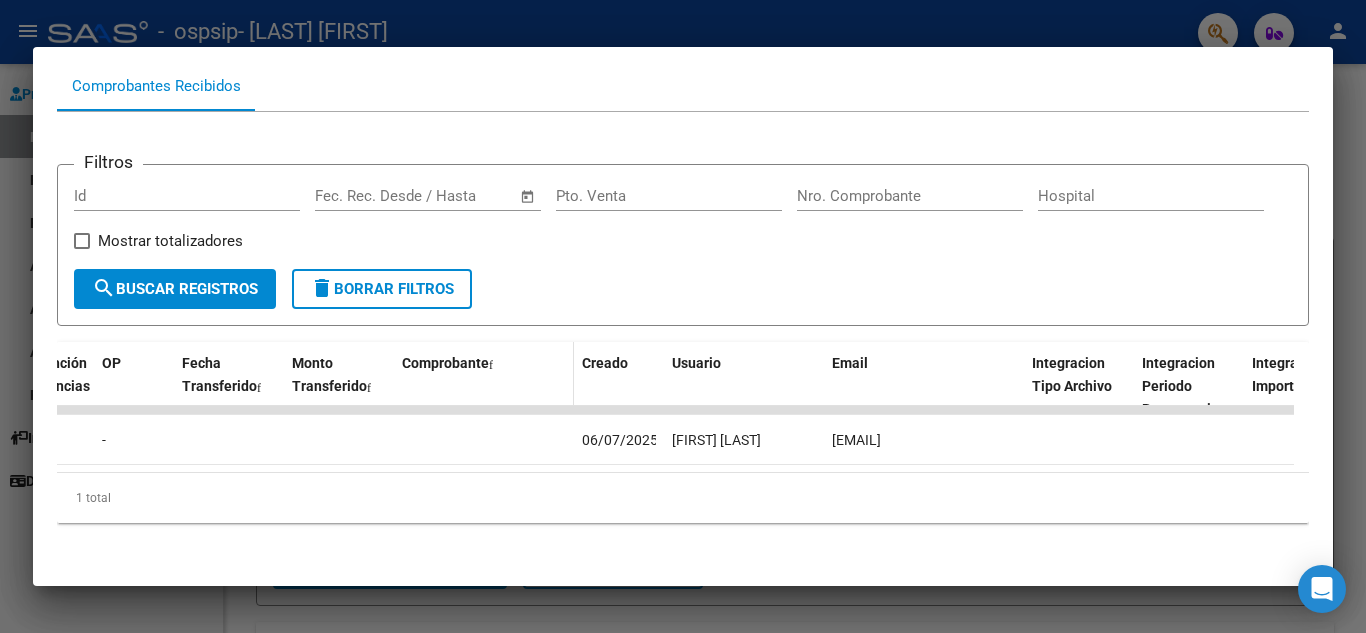 click on "Comprobante" 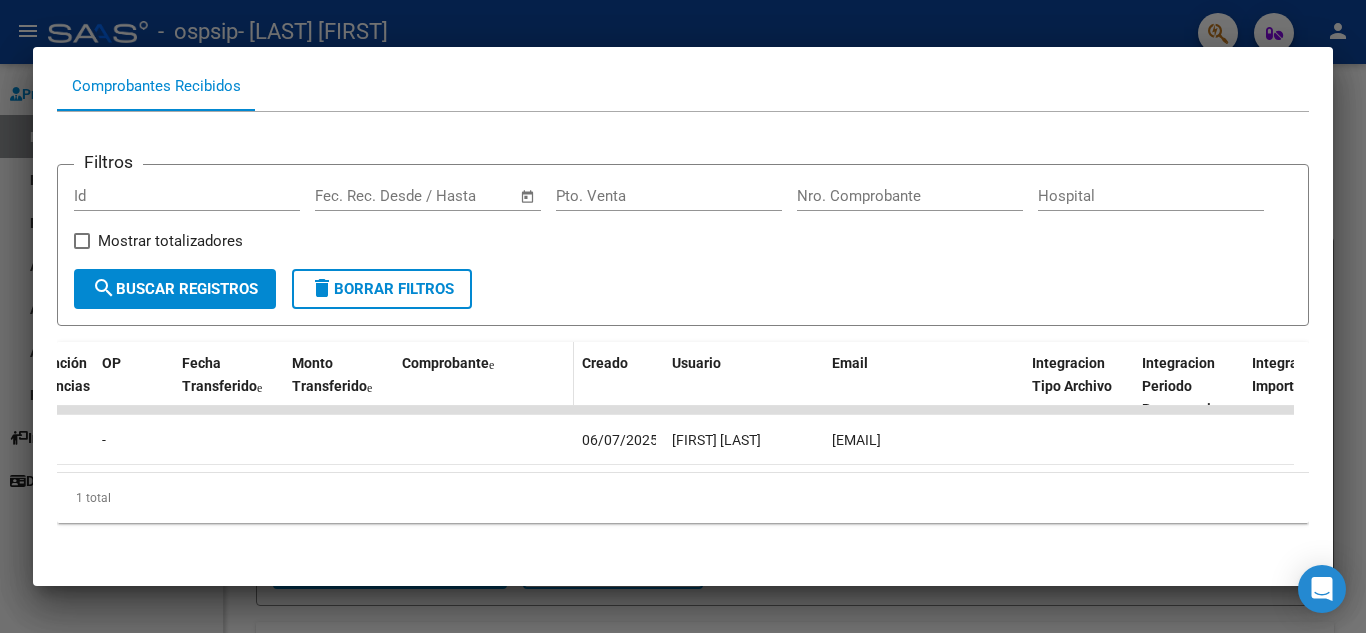 click 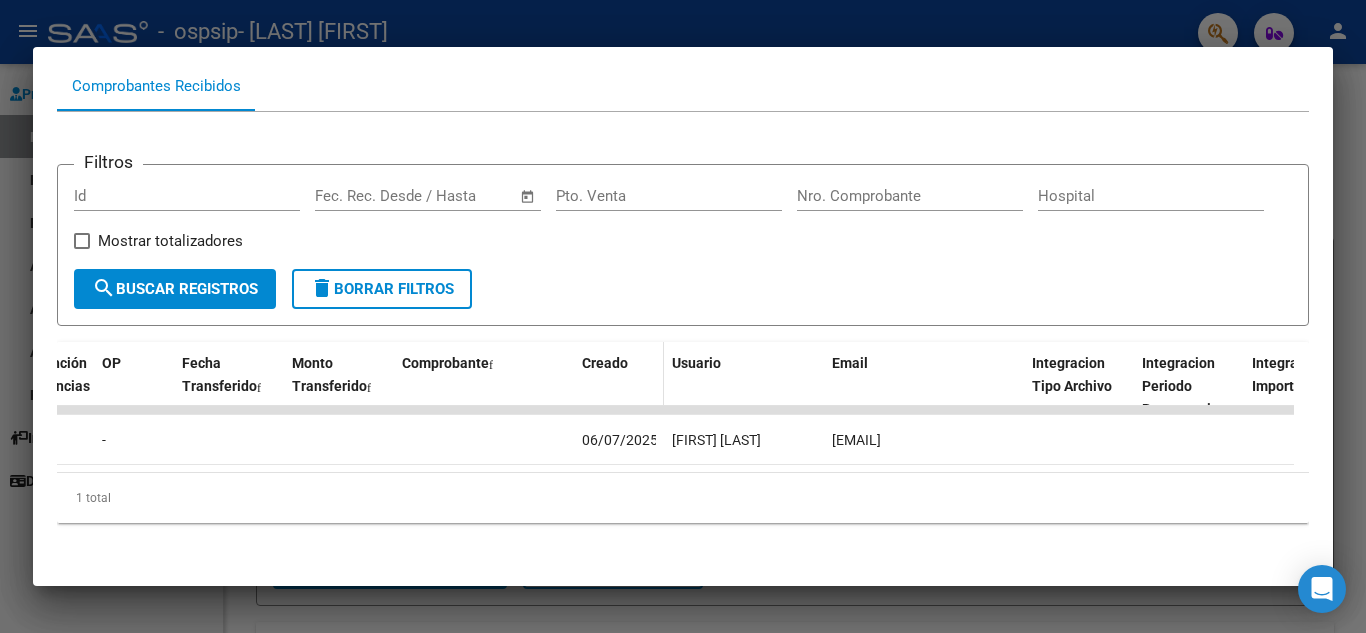 click on "Creado" 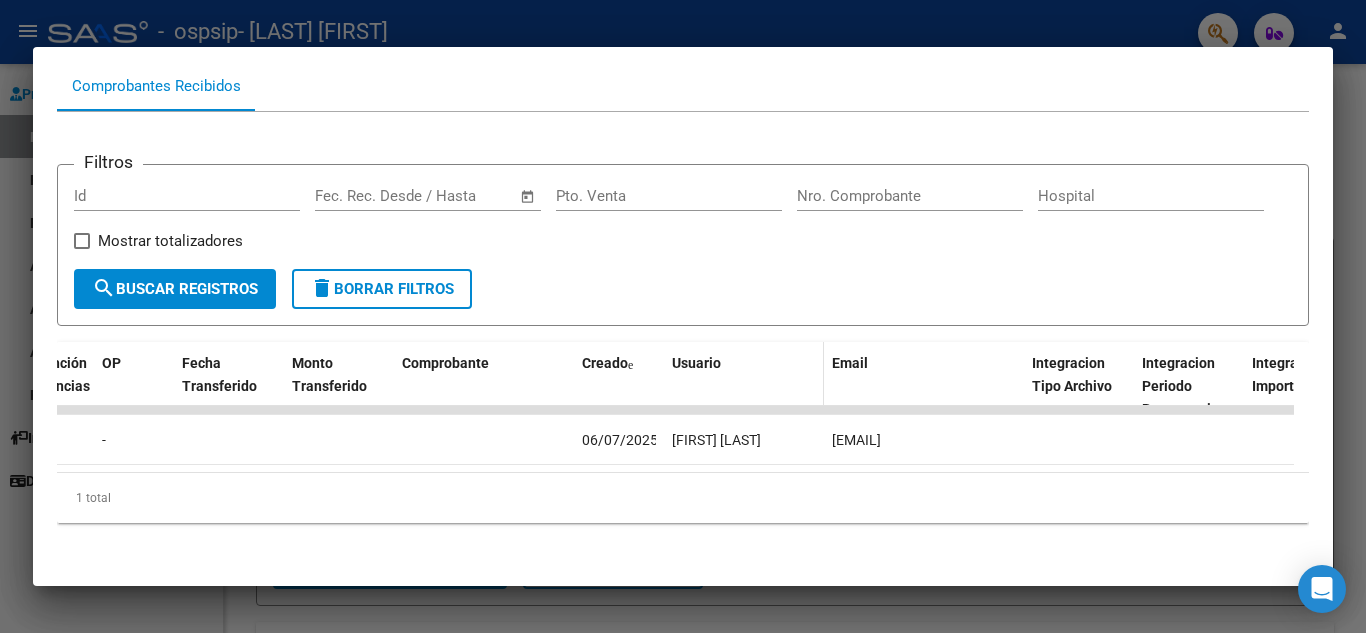 click on "Usuario" 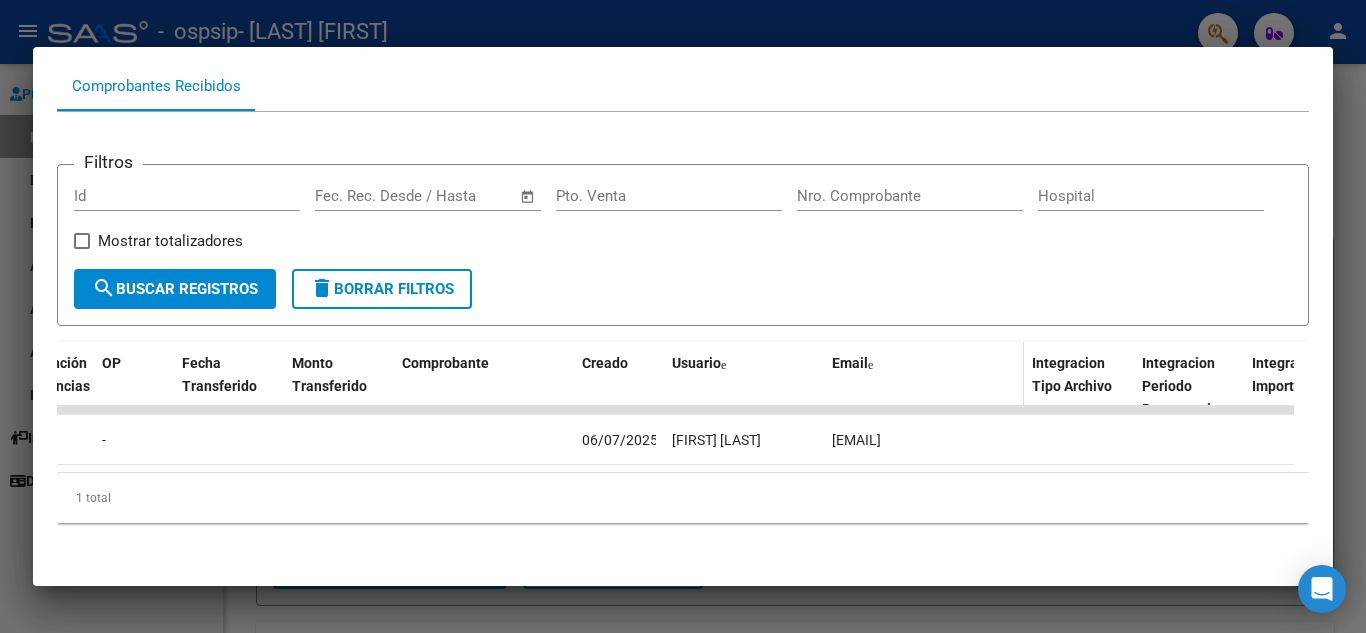 click on "Email" 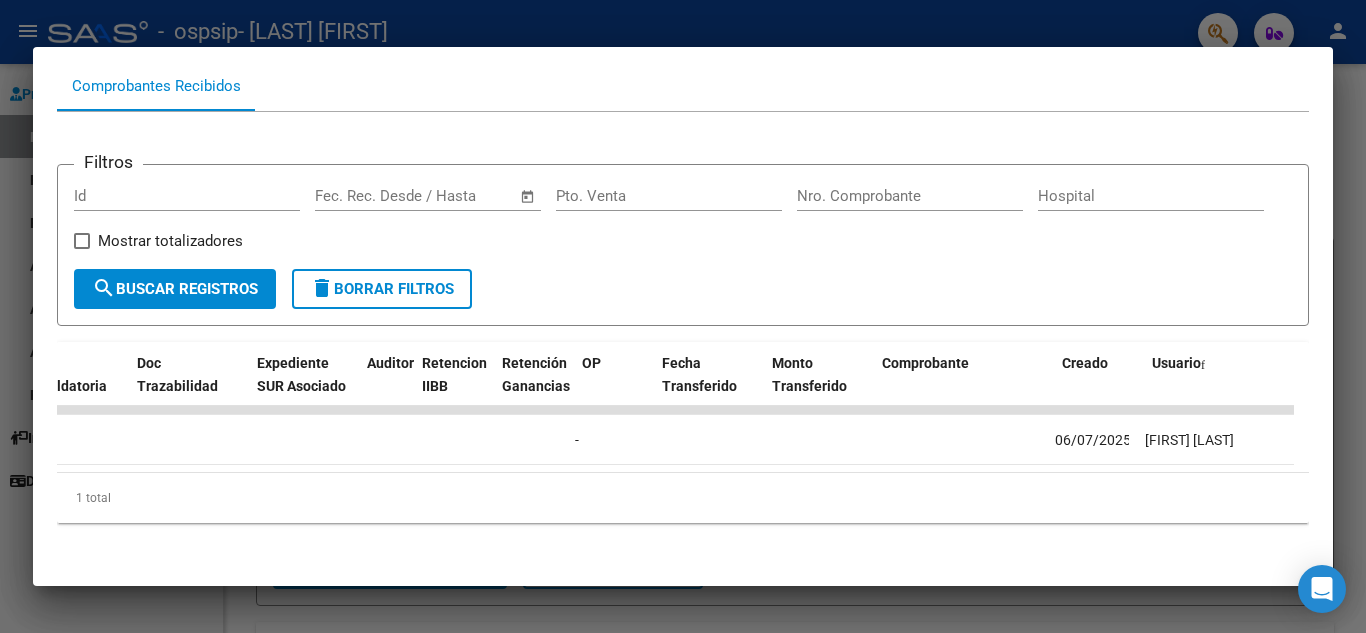 scroll, scrollTop: 0, scrollLeft: 1283, axis: horizontal 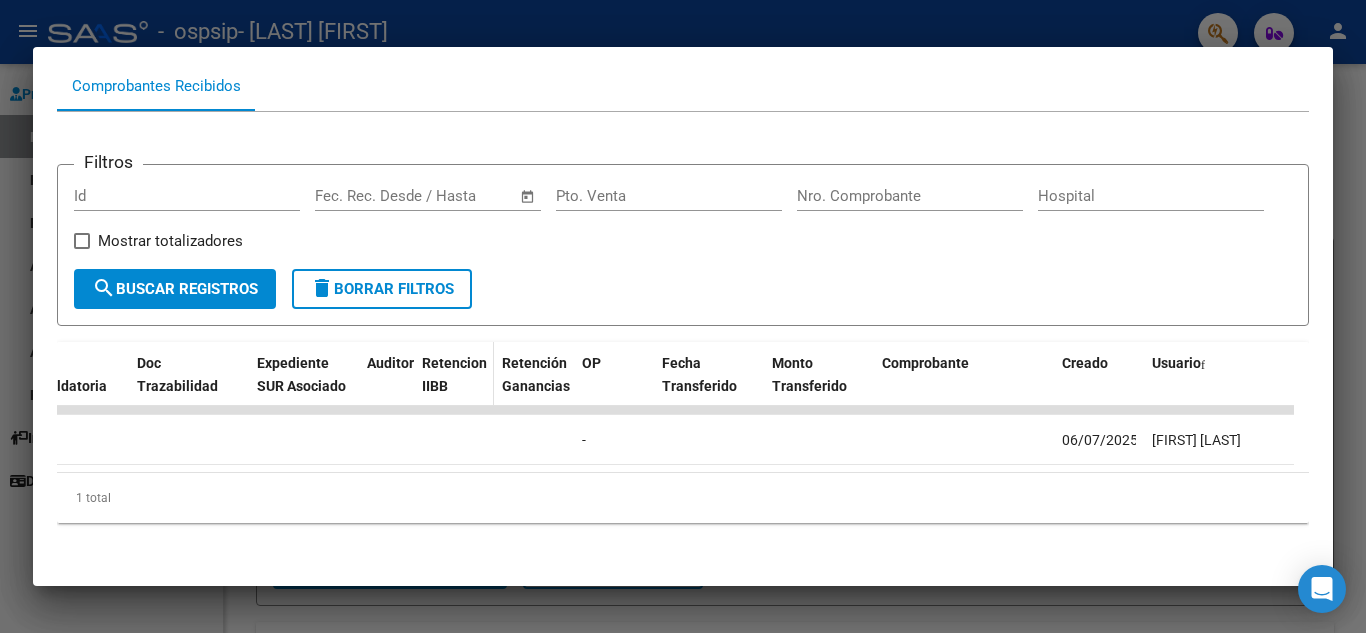click on "Retencion IIBB" 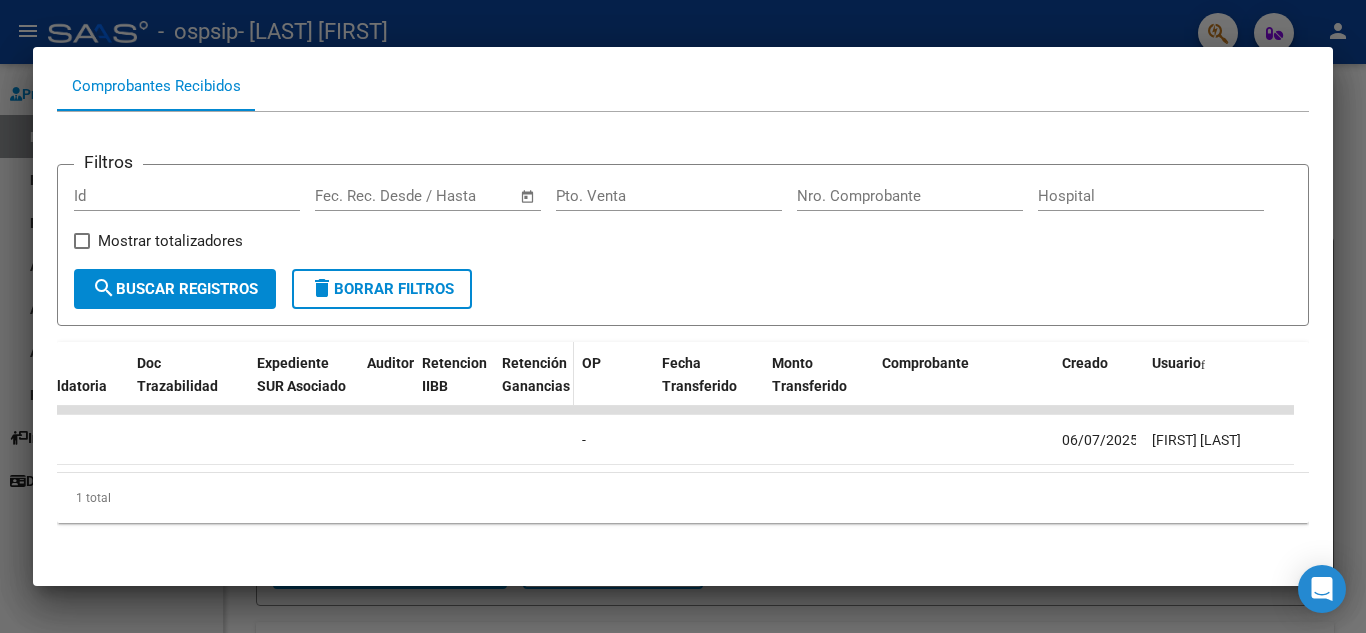 click on "Retención Ganancias" 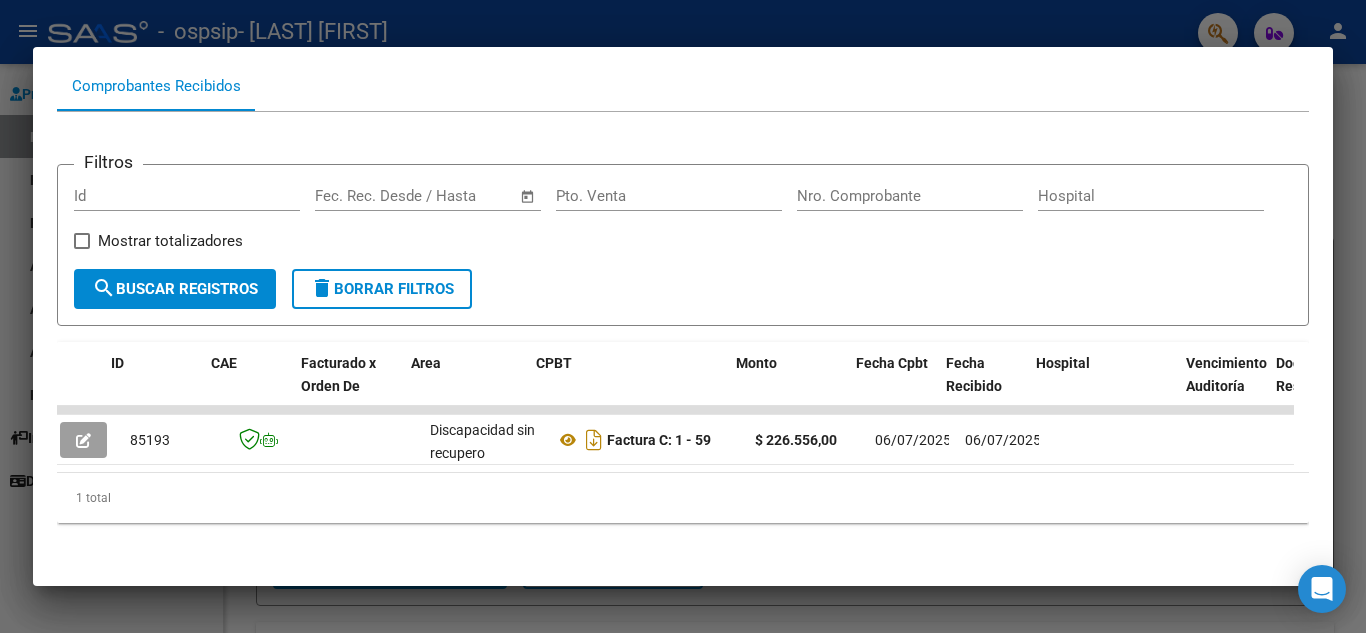 scroll, scrollTop: 0, scrollLeft: 0, axis: both 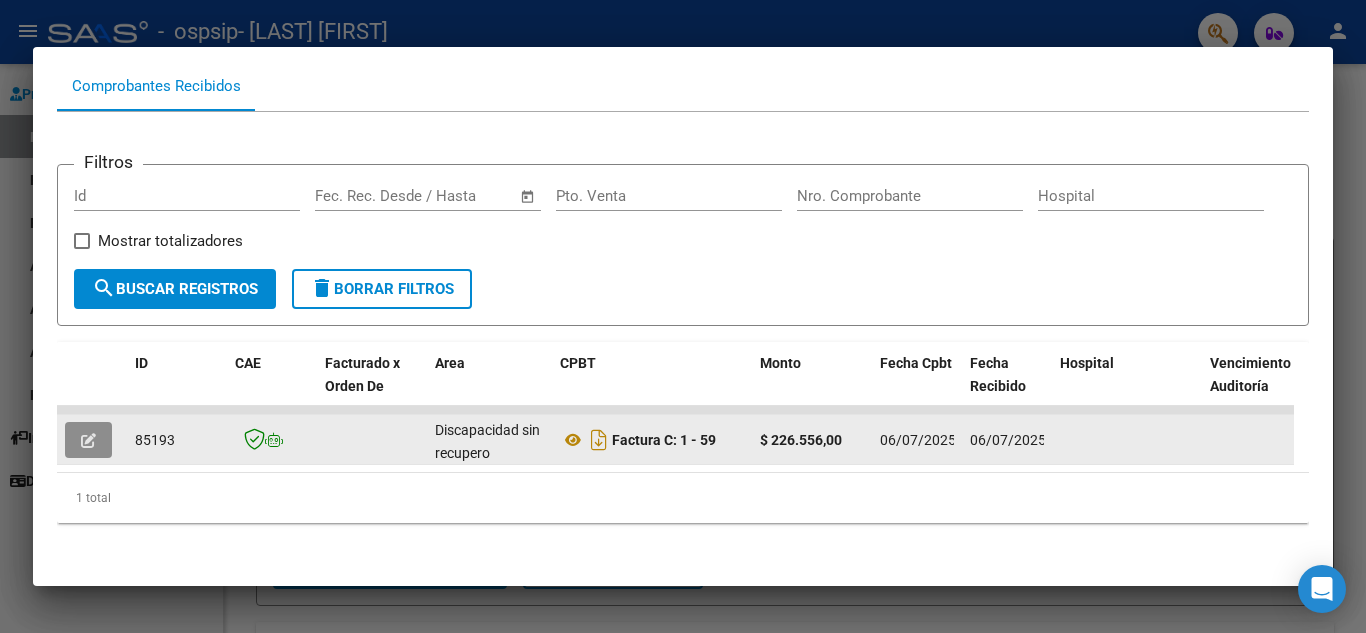 click 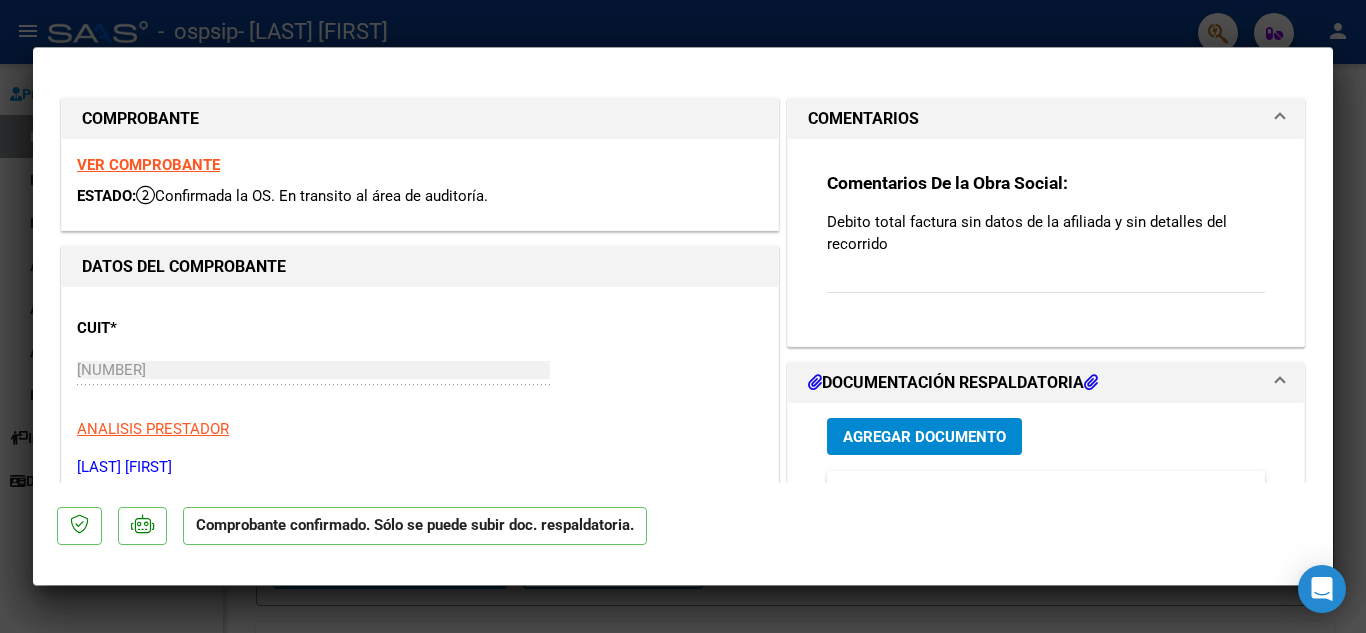 click at bounding box center [1280, 383] 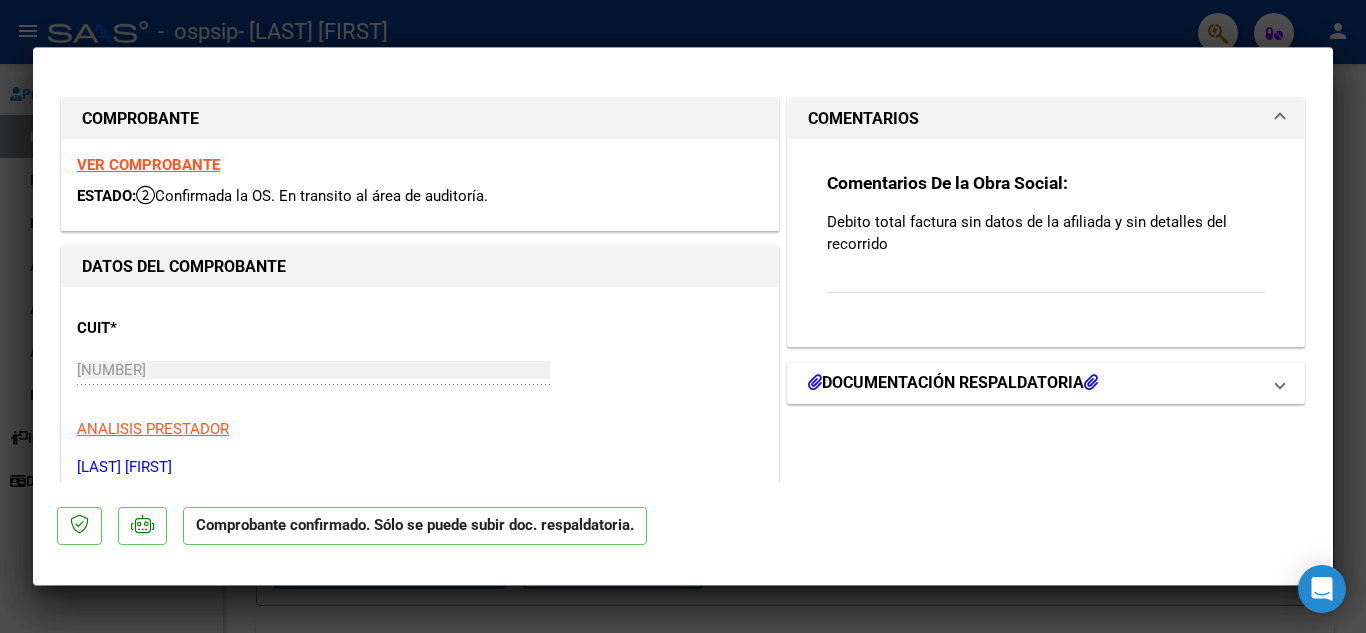click at bounding box center [1280, 383] 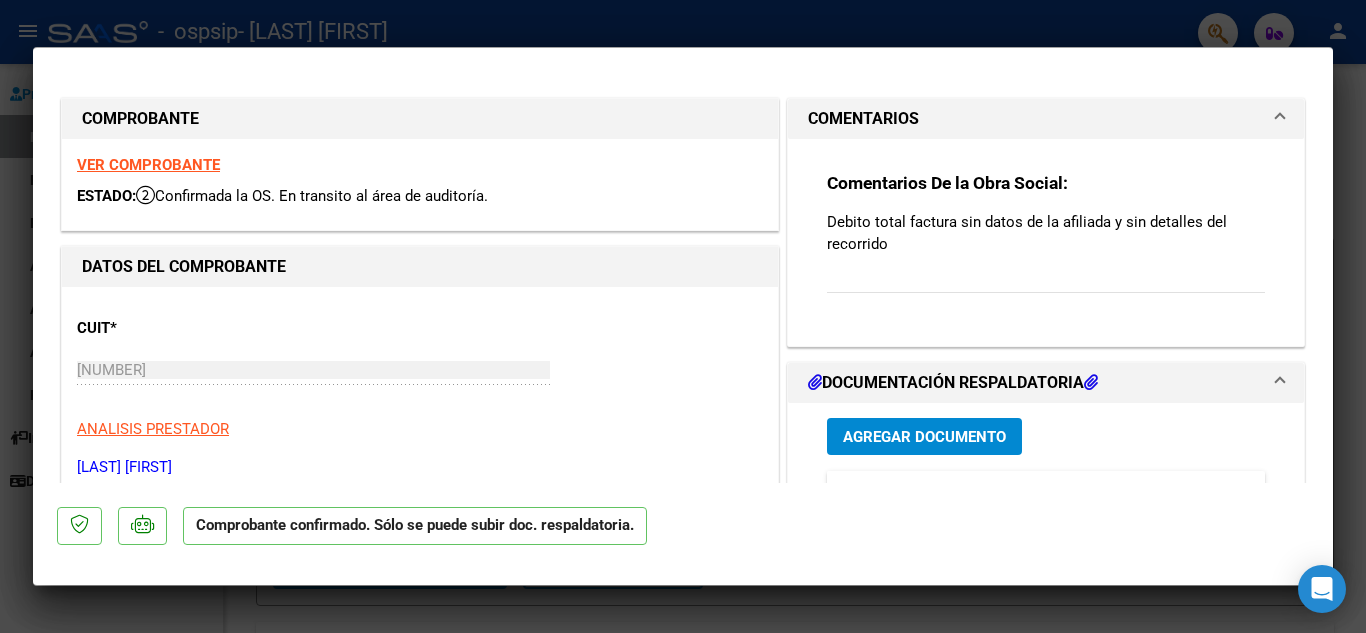 click at bounding box center (1280, 119) 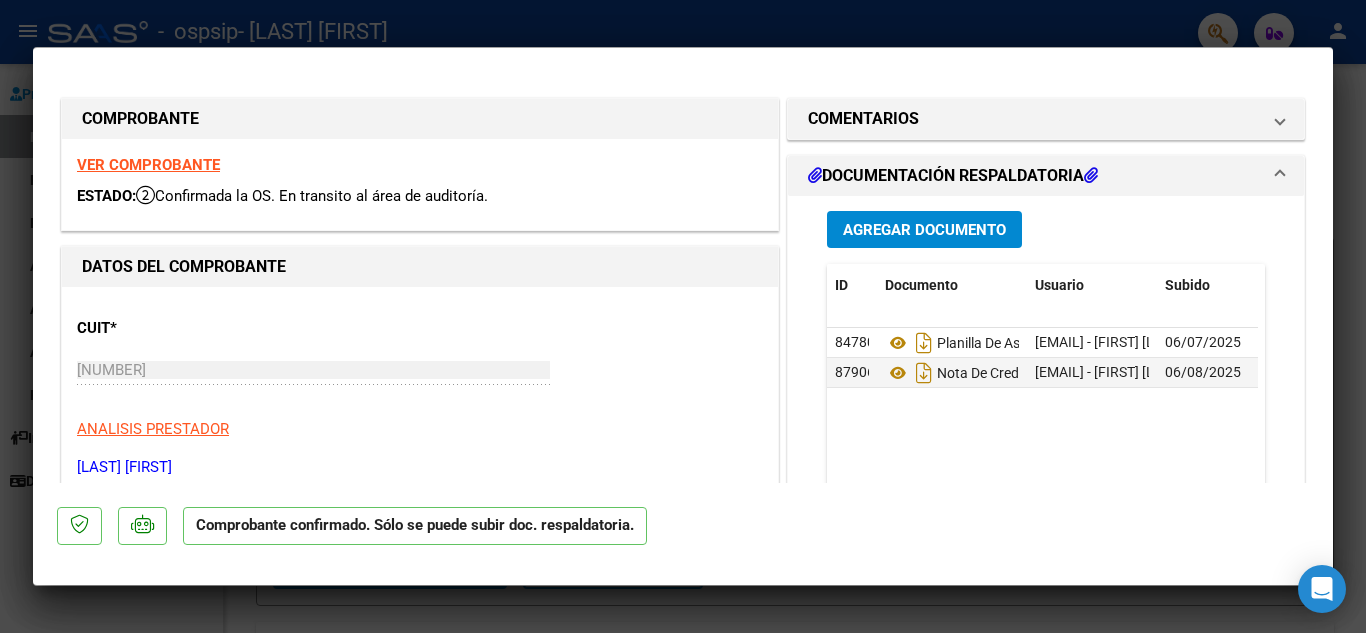 click on "VER COMPROBANTE" at bounding box center [148, 165] 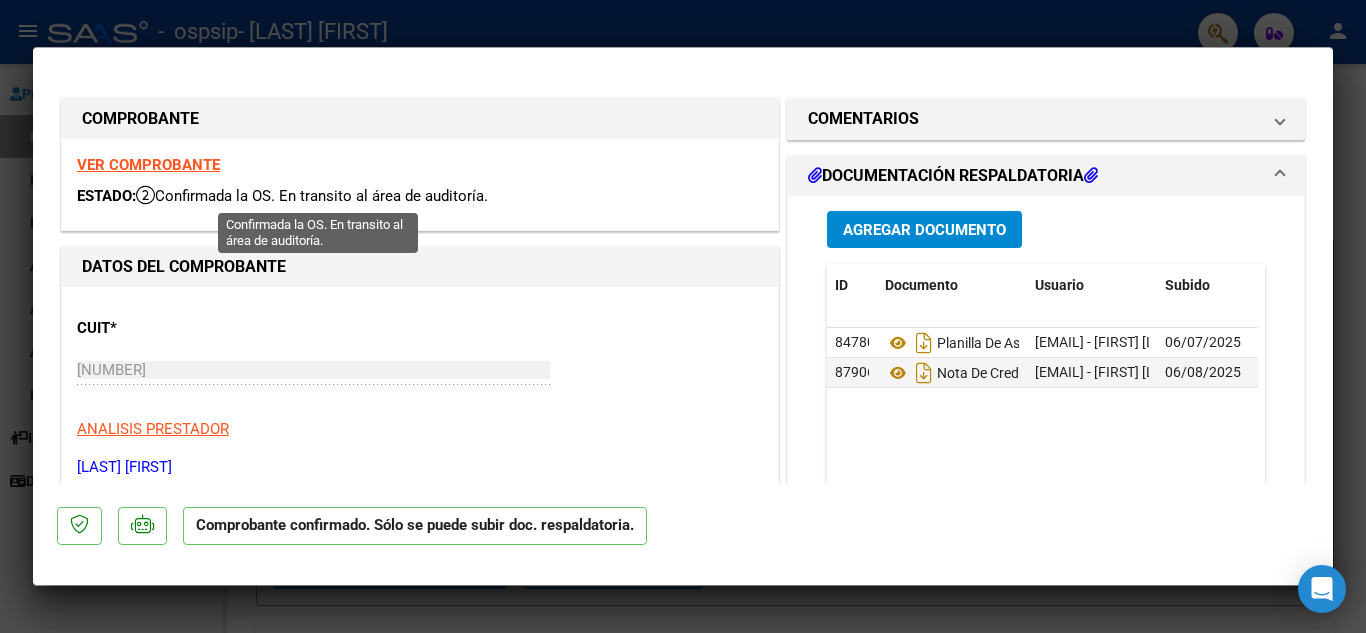 click at bounding box center (145, 195) 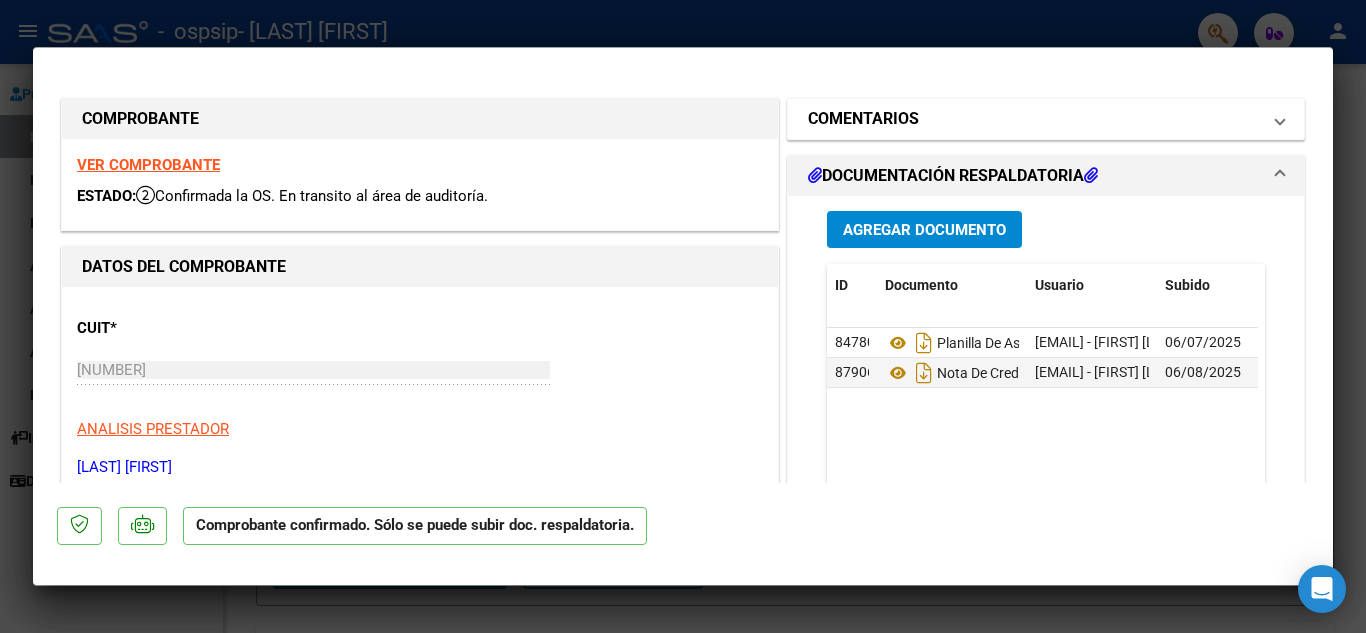 click on "COMENTARIOS" at bounding box center [863, 119] 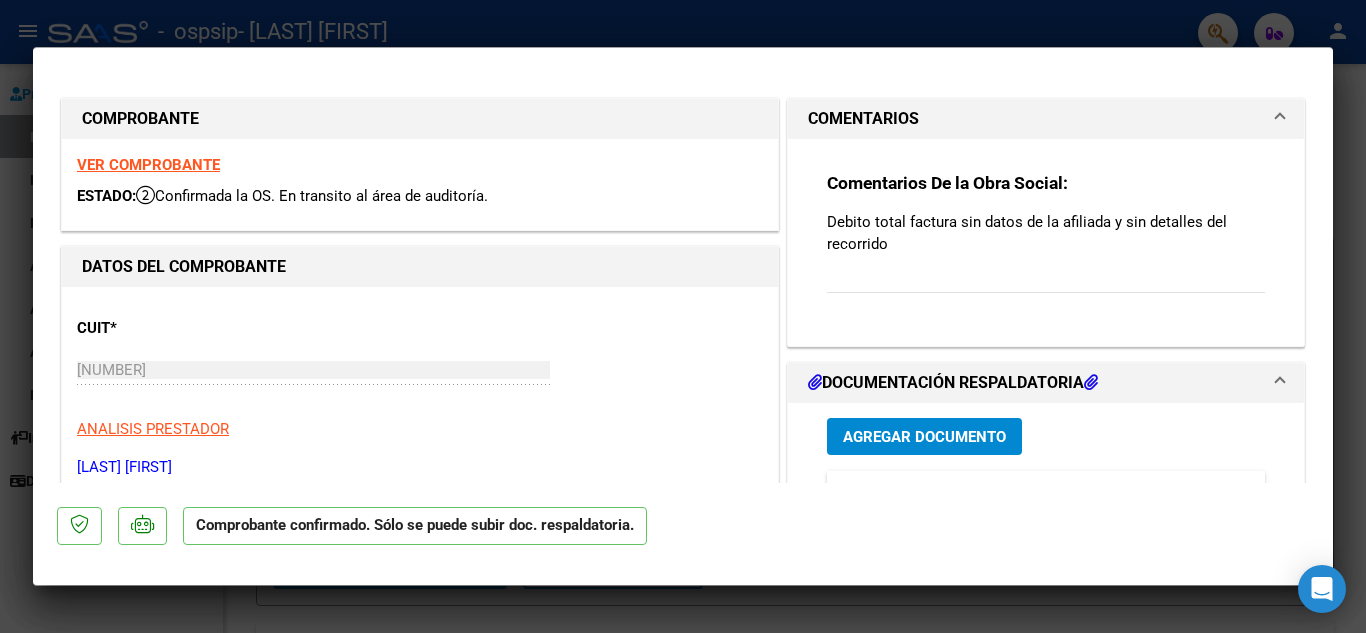 click on "VER COMPROBANTE" at bounding box center (148, 165) 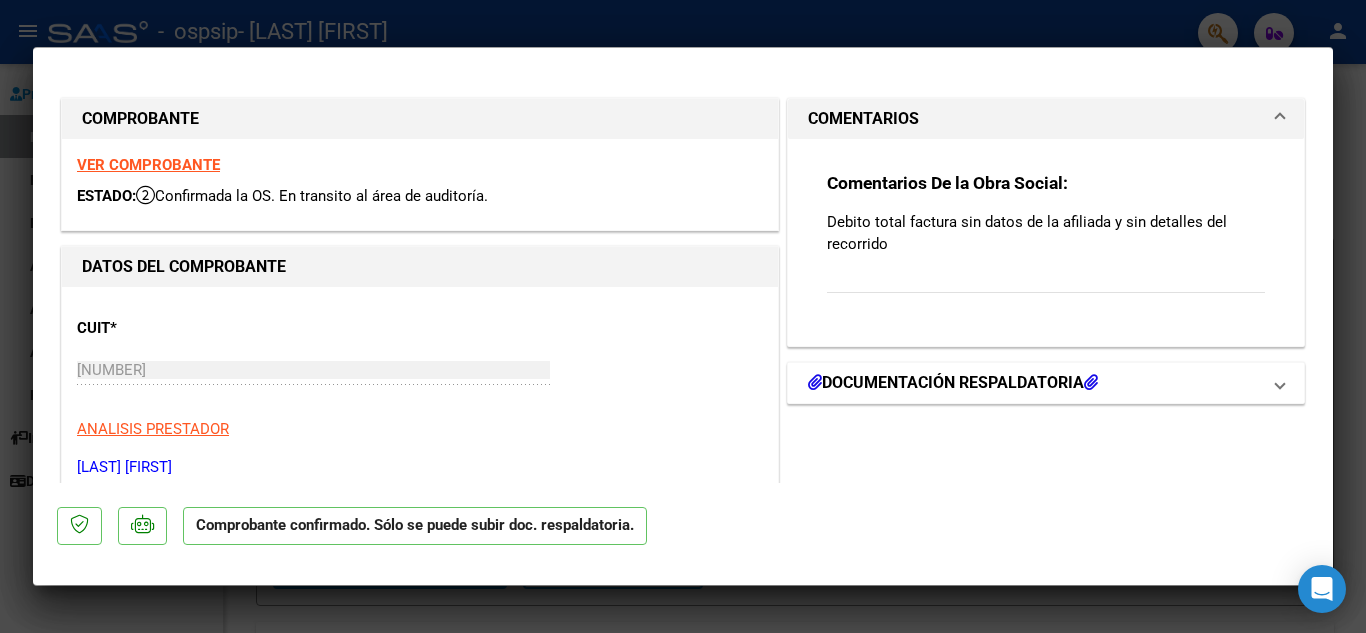 click on "DOCUMENTACIÓN RESPALDATORIA" at bounding box center (953, 383) 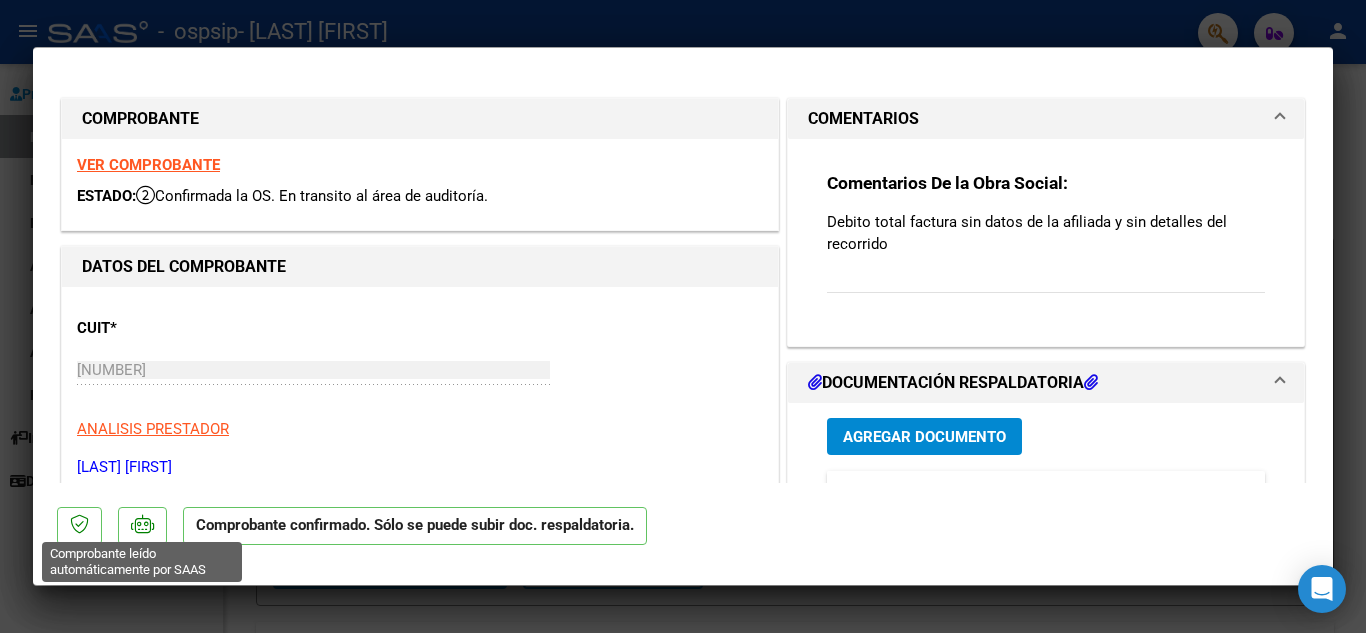 click 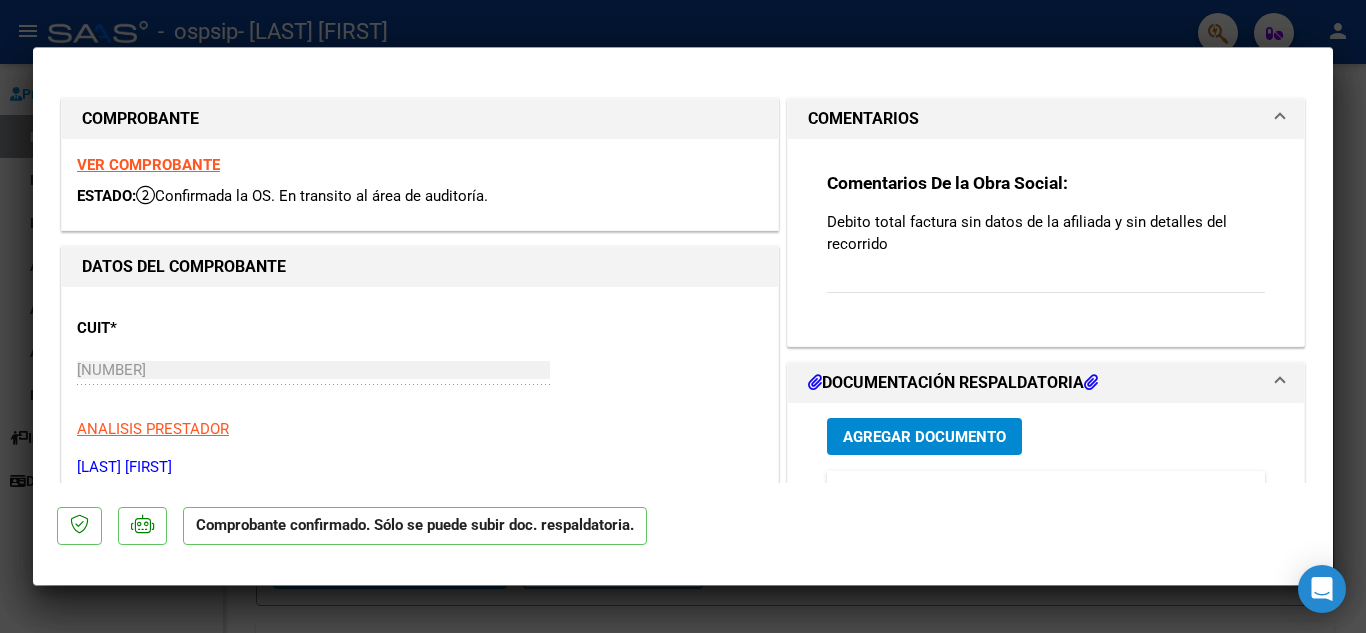 click on "Comprobante confirmado. Sólo se puede subir doc. respaldatoria." 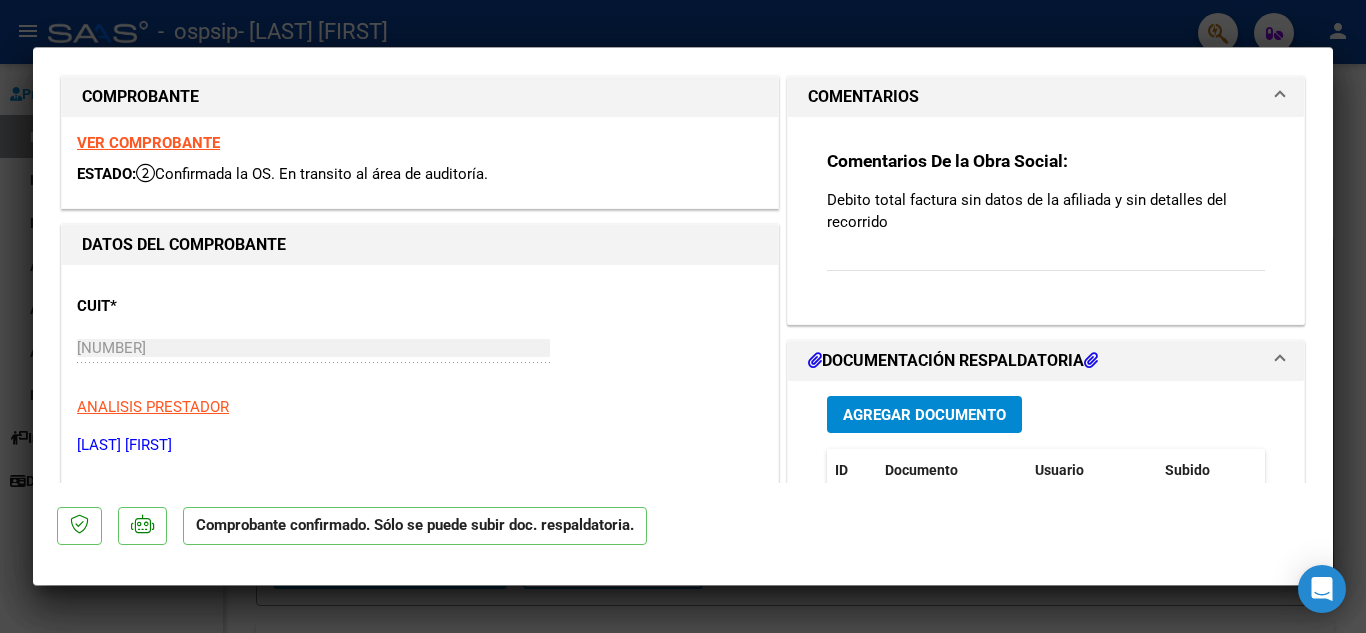 scroll, scrollTop: 40, scrollLeft: 0, axis: vertical 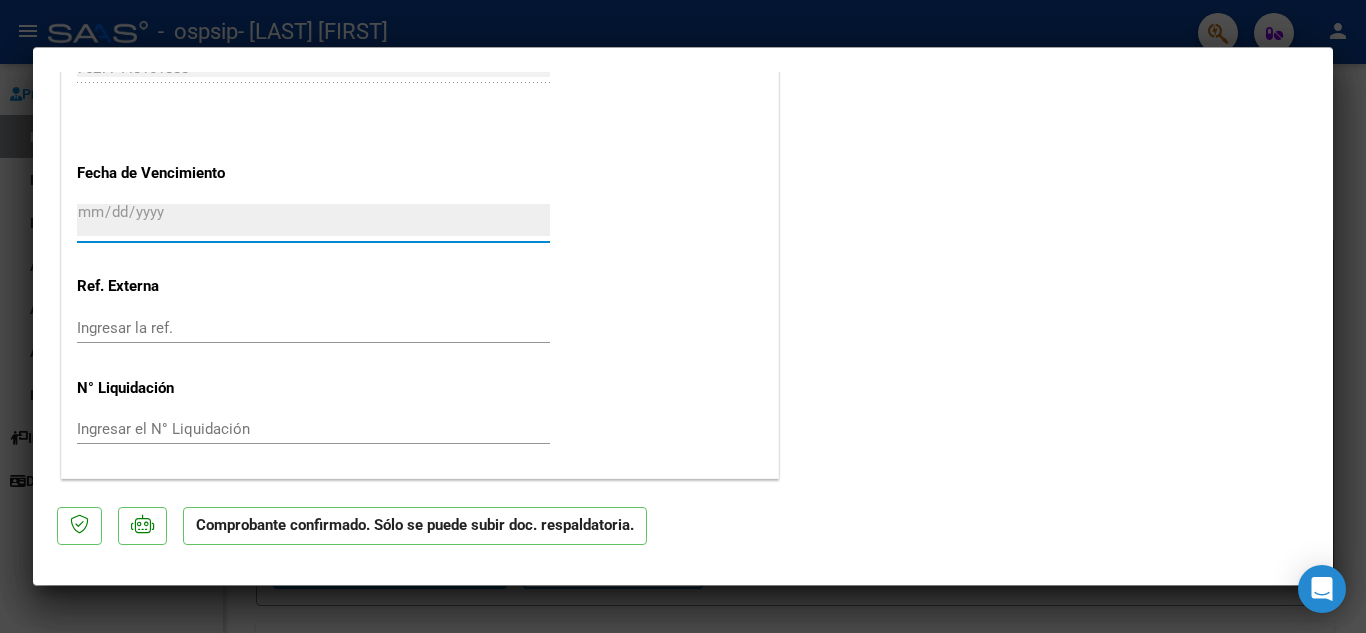 click on "Ingresar la fecha" at bounding box center [313, 220] 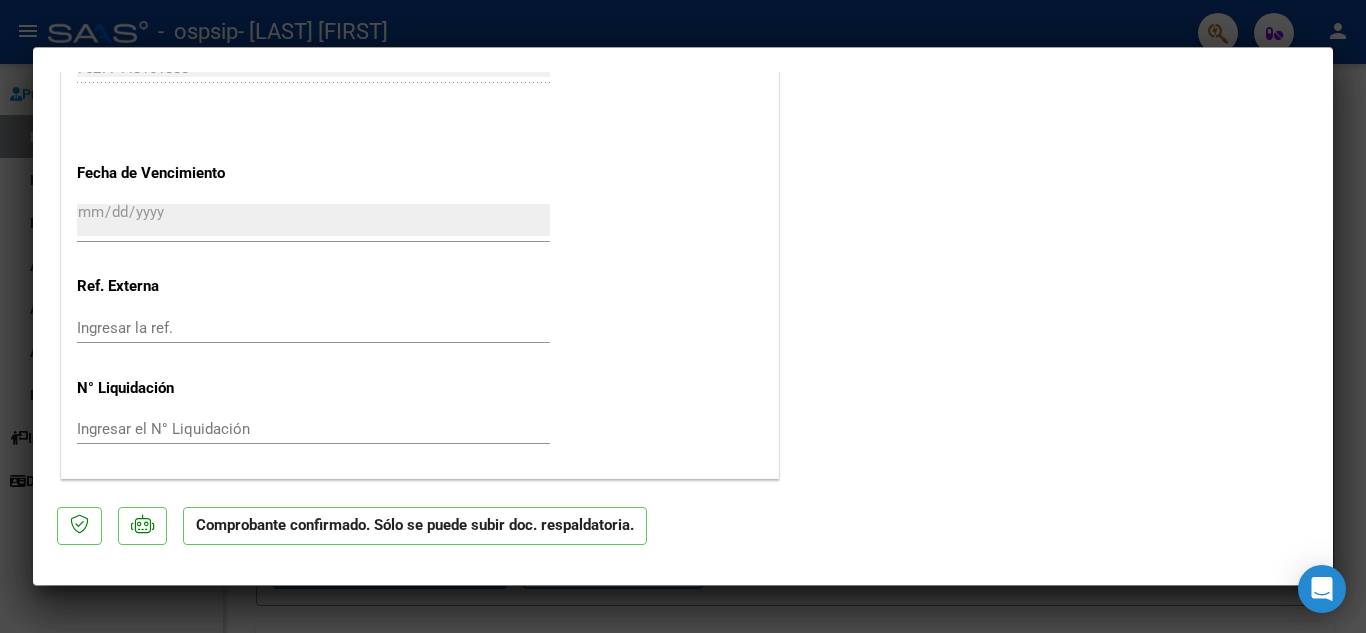 click on "CUIT  *   [NUMBER] Ingresar CUIT  ANALISIS PRESTADOR  [LAST] [FIRST]  ARCA Padrón  Area destinado * Discapacidad sin recupero Seleccionar Area  Comprobante Tipo * Factura C Seleccionar Tipo Punto de Venta  *   1 Ingresar el Nro.  Número  *   59 Ingresar el Nro.  Monto  *   $ 226.556,00 Ingresar el monto  Fecha del Cpbt.  *   2025-07-06 Ingresar la fecha  CAE / CAEA (no ingrese CAI)    75277448101888 Ingresar el CAE o CAEA (no ingrese CAI)  Fecha de Vencimiento    Ingresar la fecha  Ref. Externa    Ingresar la ref.  N° Liquidación    Ingresar el N° Liquidación" at bounding box center [420, -174] 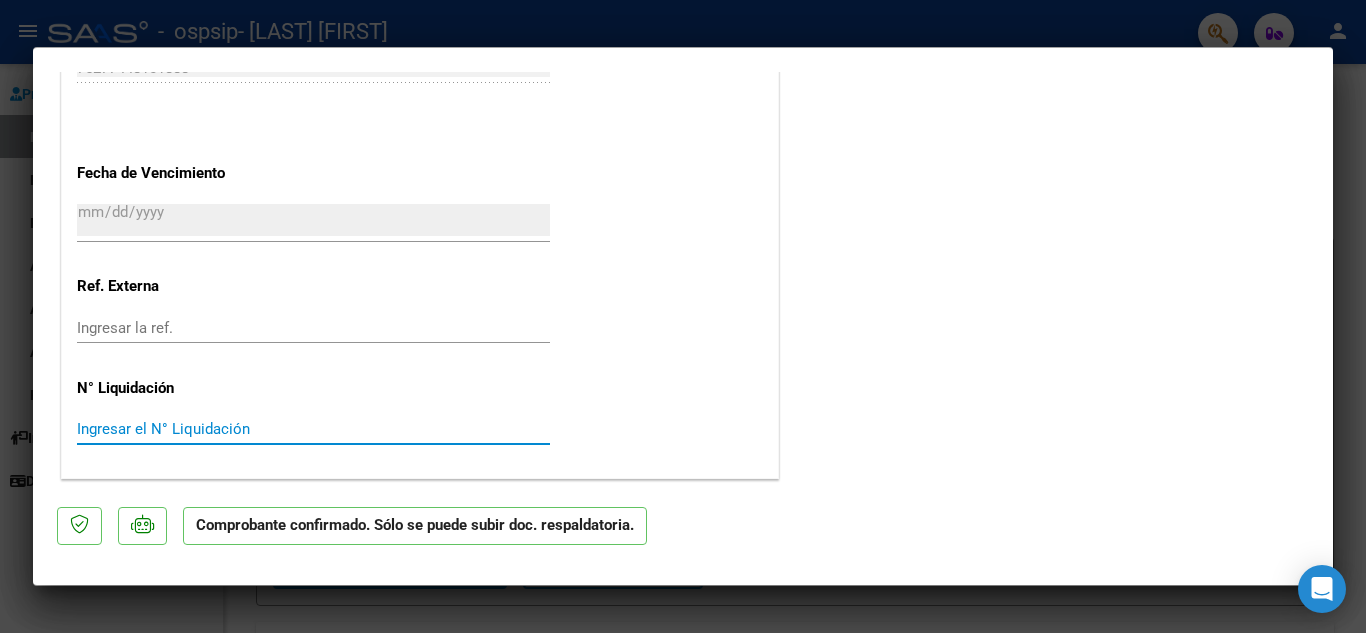 click on "Ingresar el N° Liquidación" at bounding box center [313, 429] 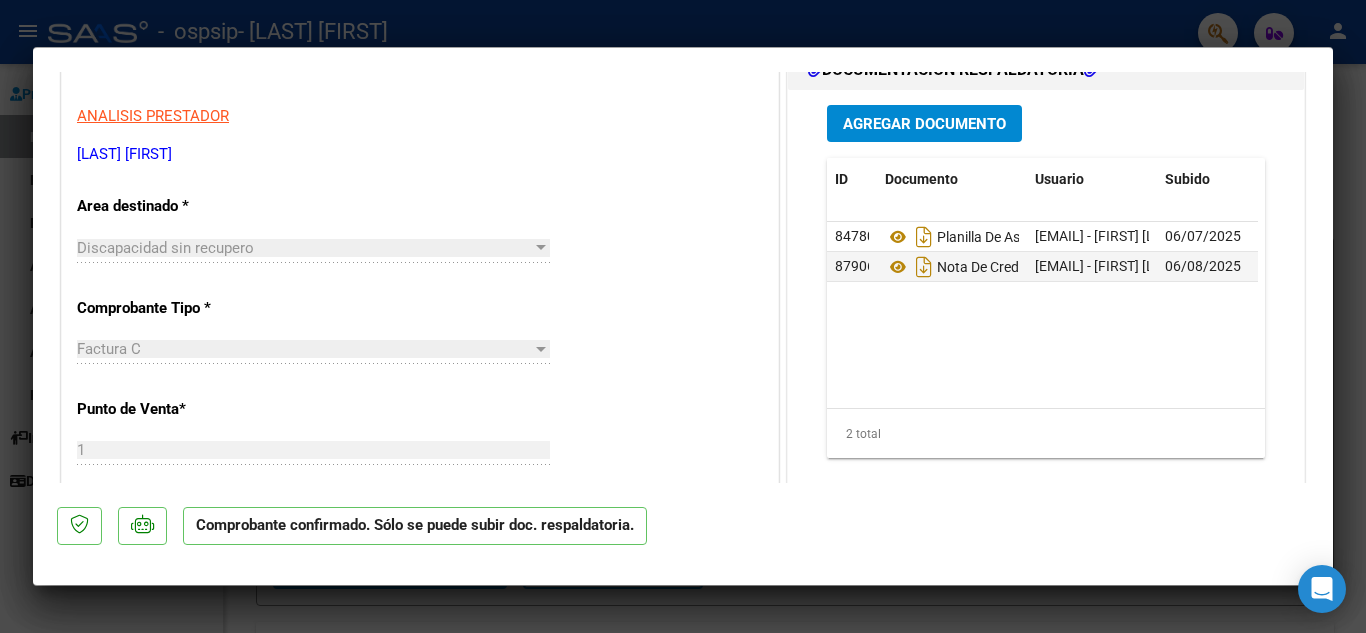 scroll, scrollTop: 273, scrollLeft: 0, axis: vertical 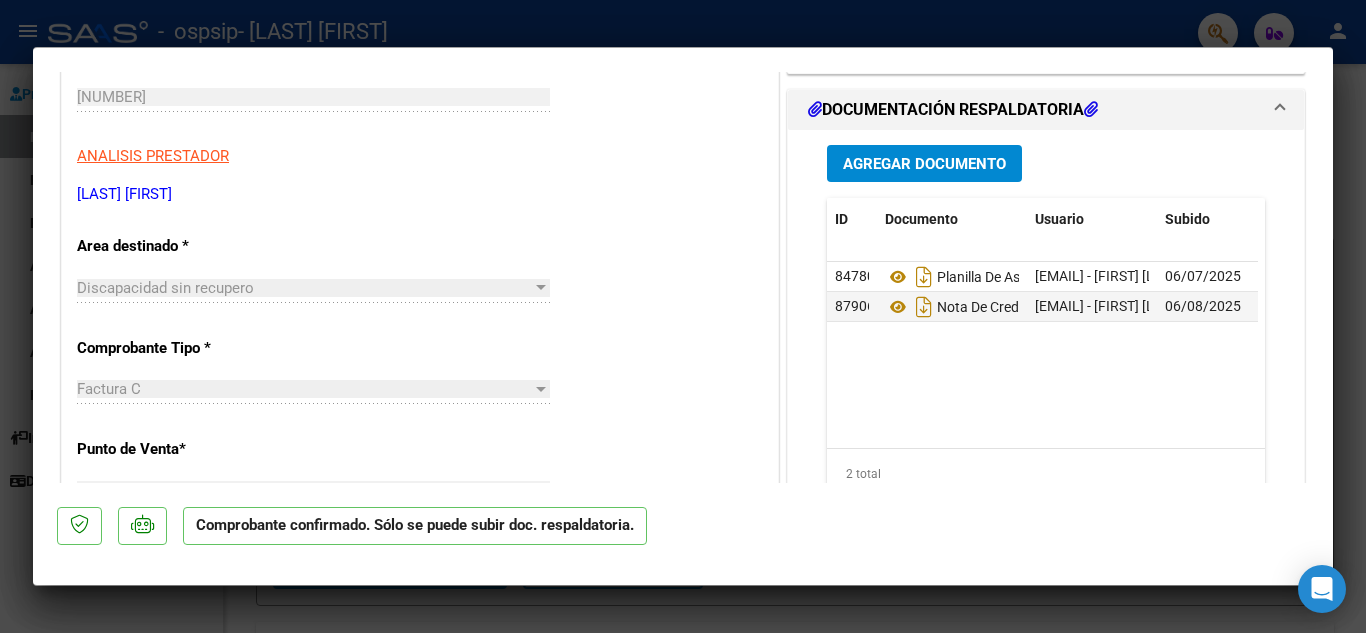 click at bounding box center [541, 287] 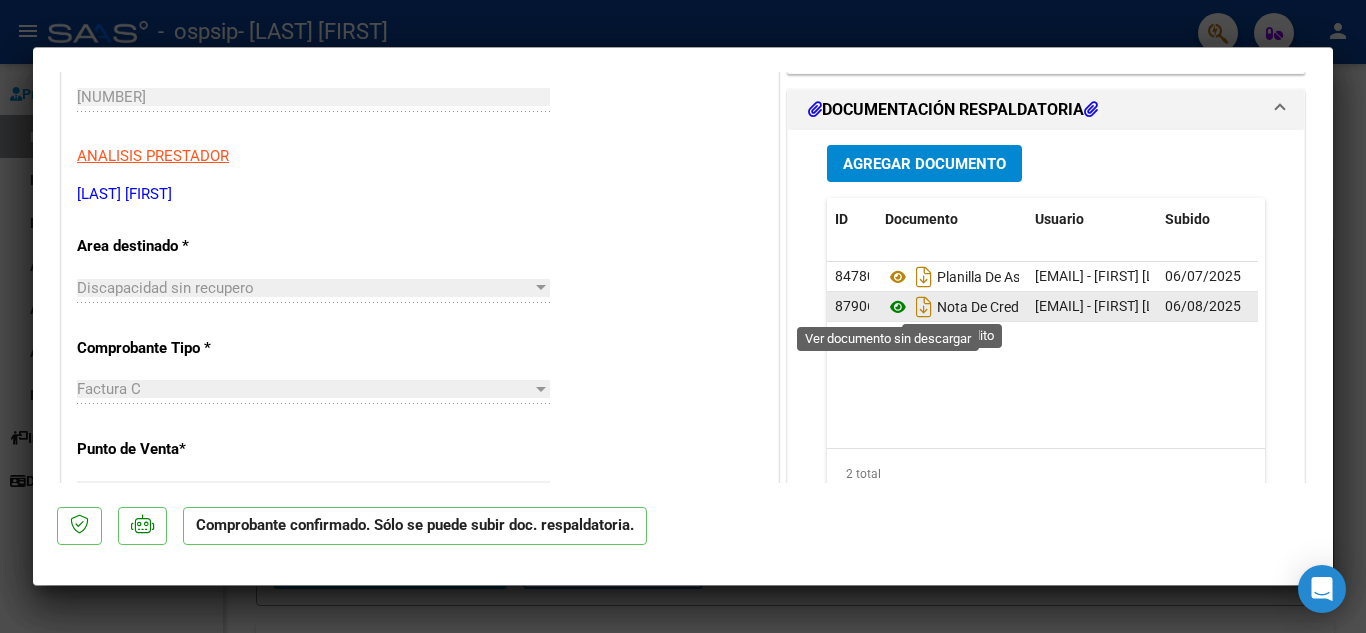 click 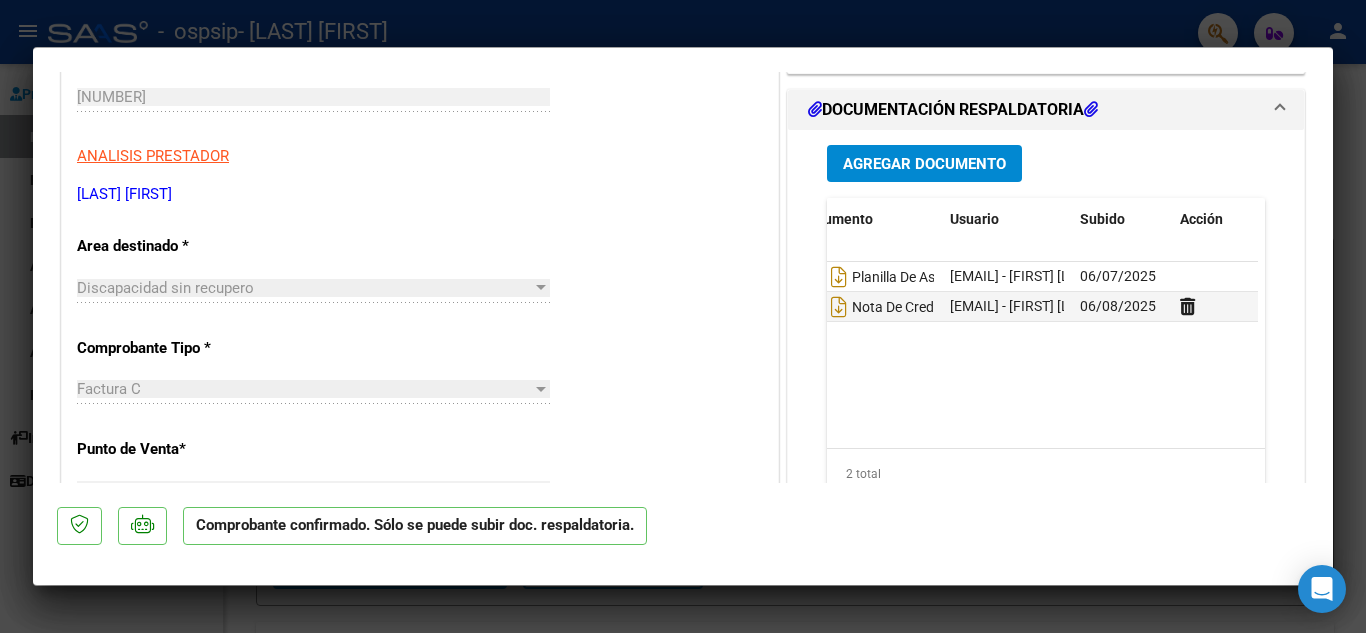 scroll, scrollTop: 0, scrollLeft: 99, axis: horizontal 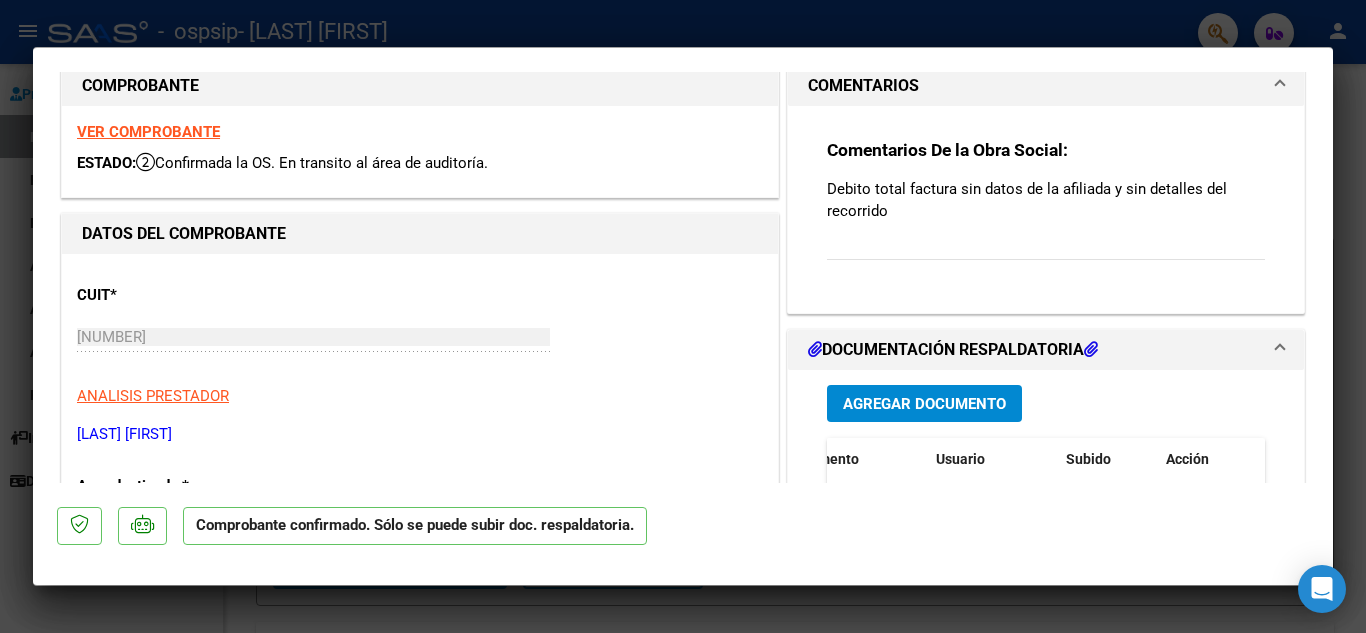 click on "VER COMPROBANTE" at bounding box center (148, 132) 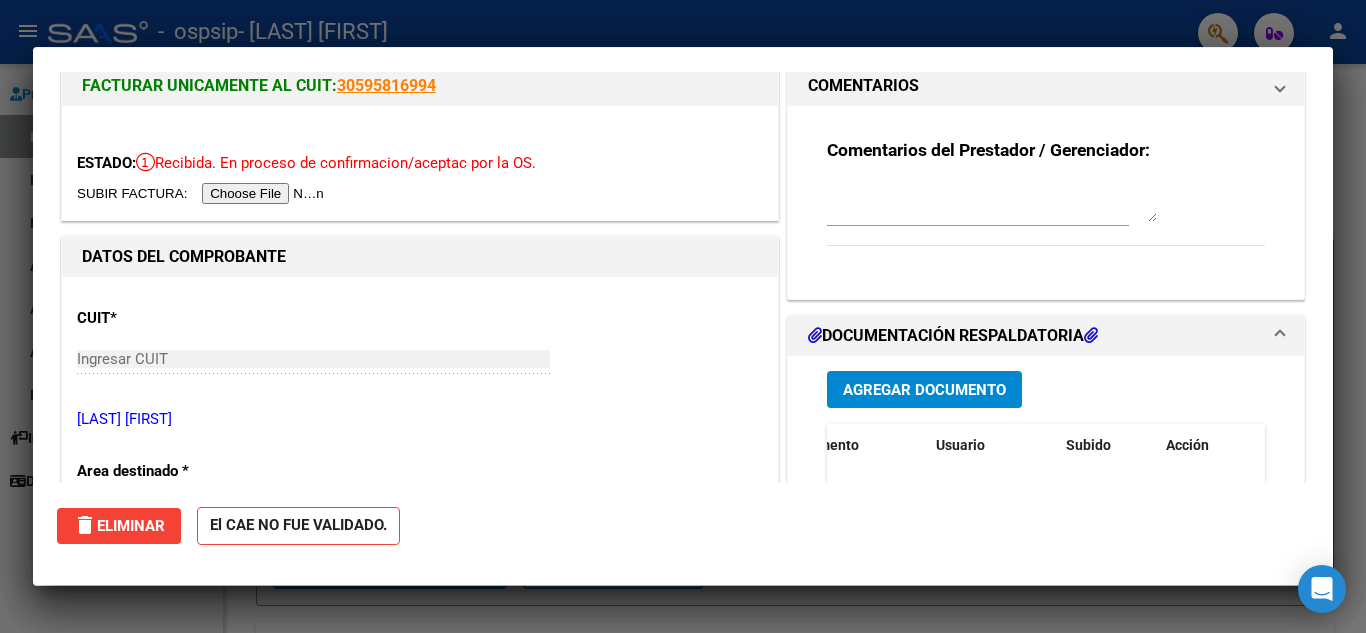 scroll, scrollTop: 0, scrollLeft: 0, axis: both 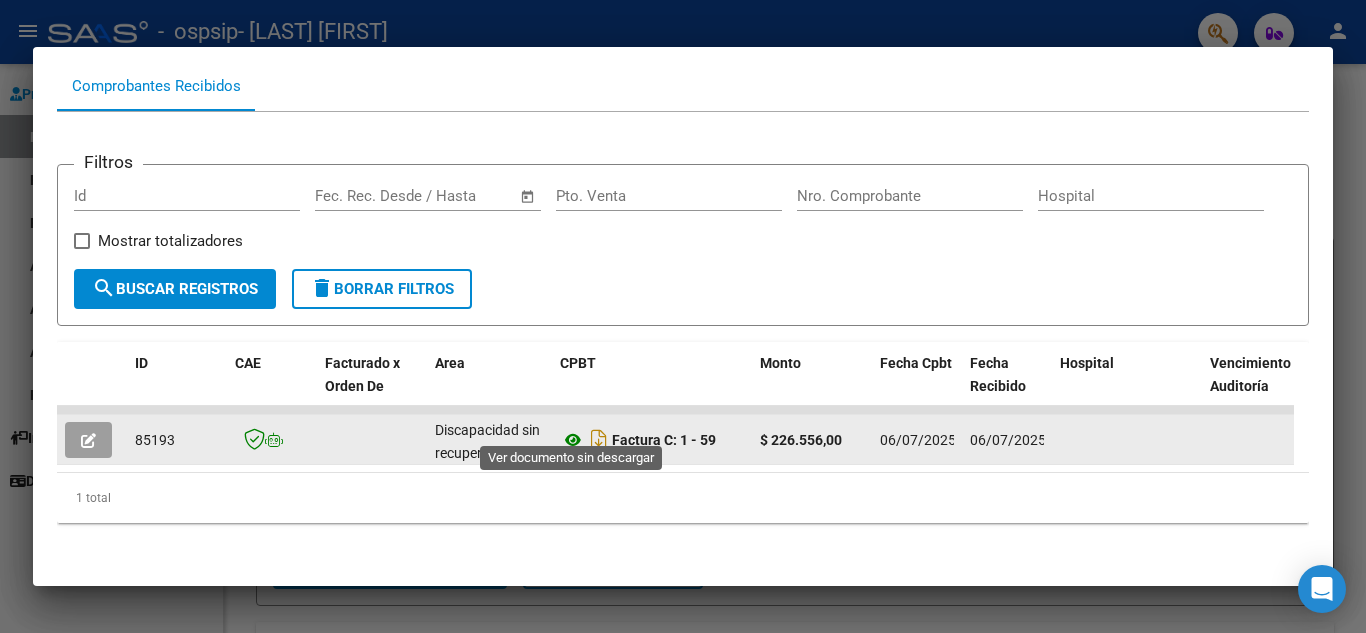 click 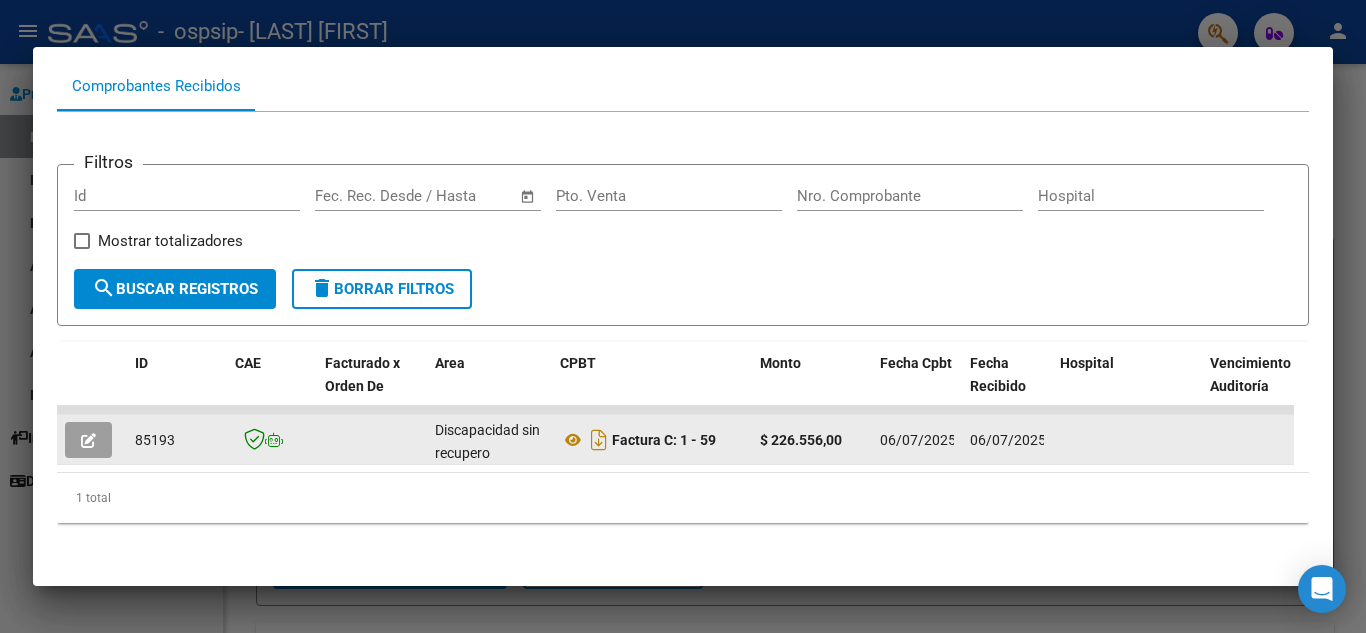 click 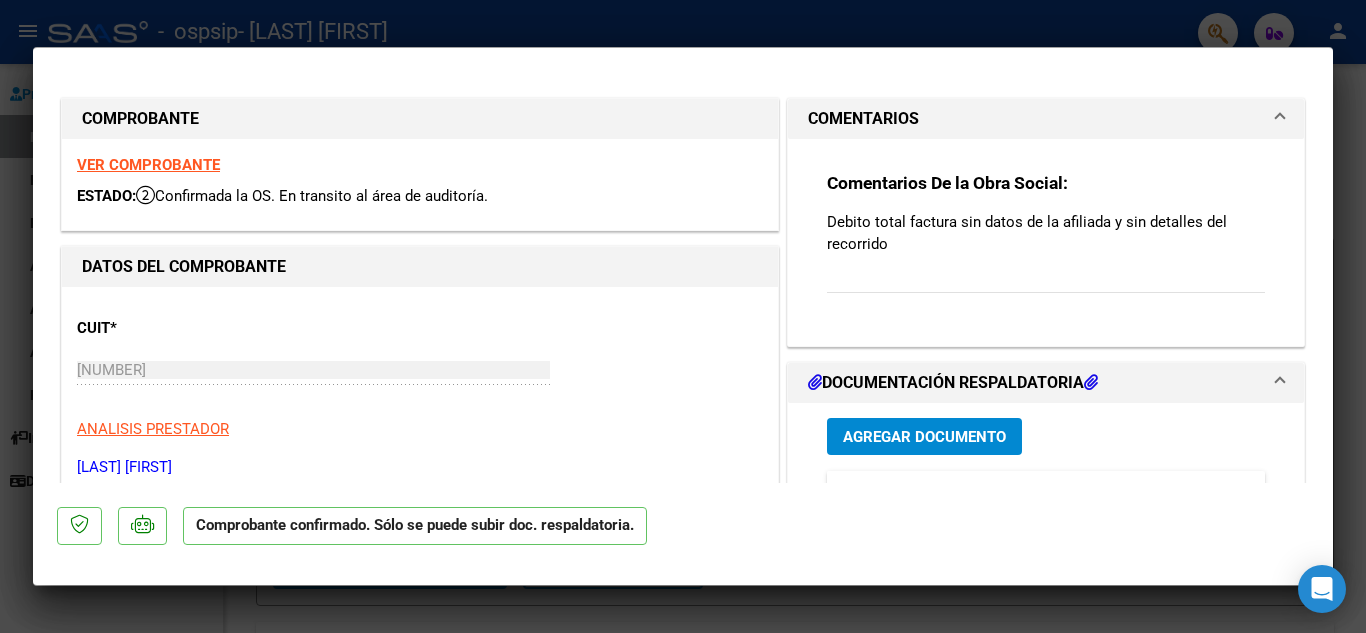 click at bounding box center (683, 316) 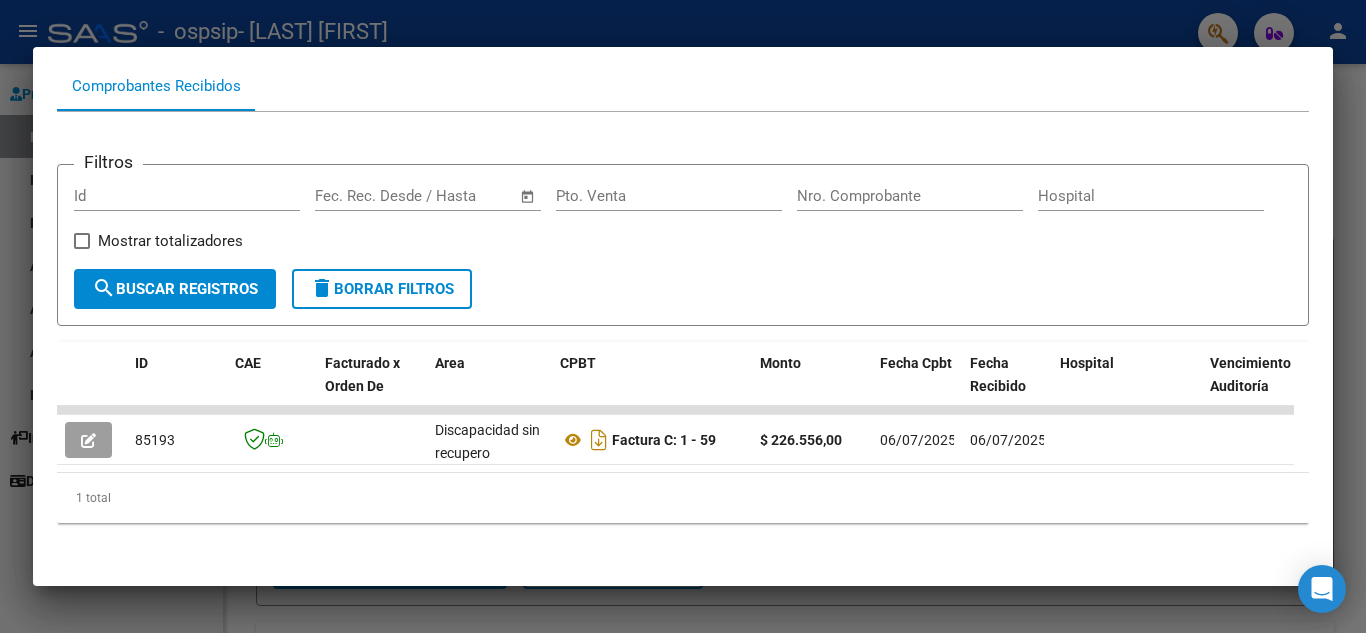 click at bounding box center (683, 316) 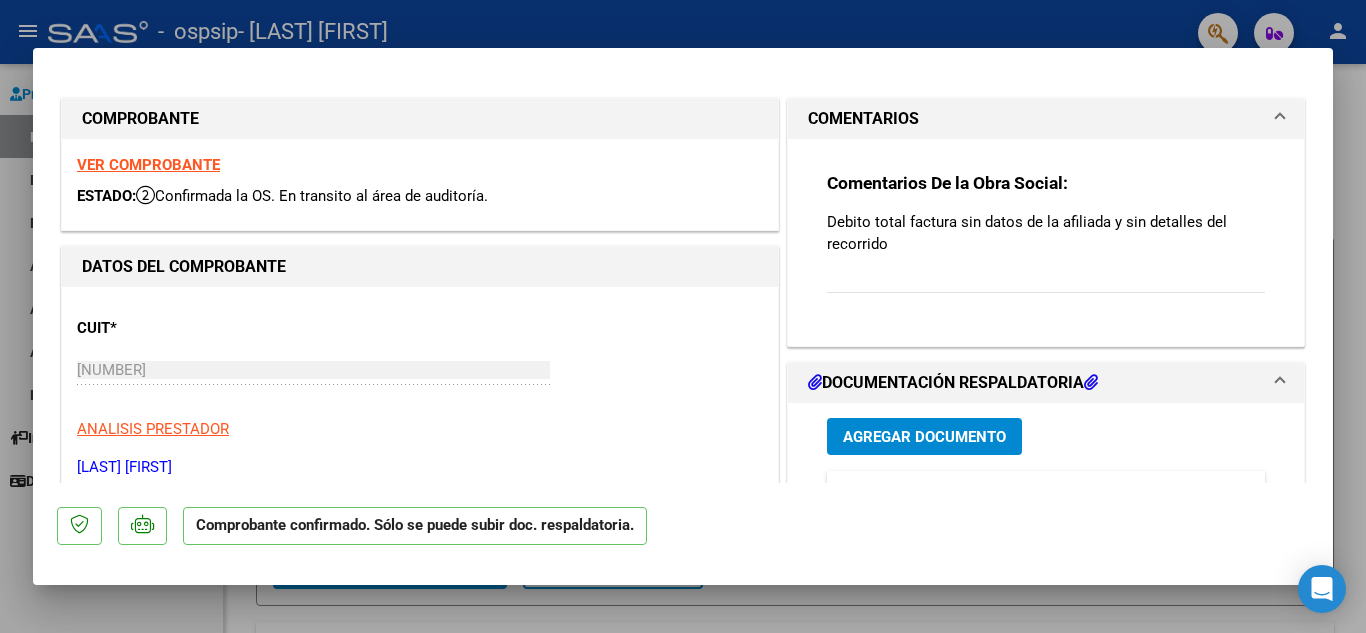 click at bounding box center [683, 316] 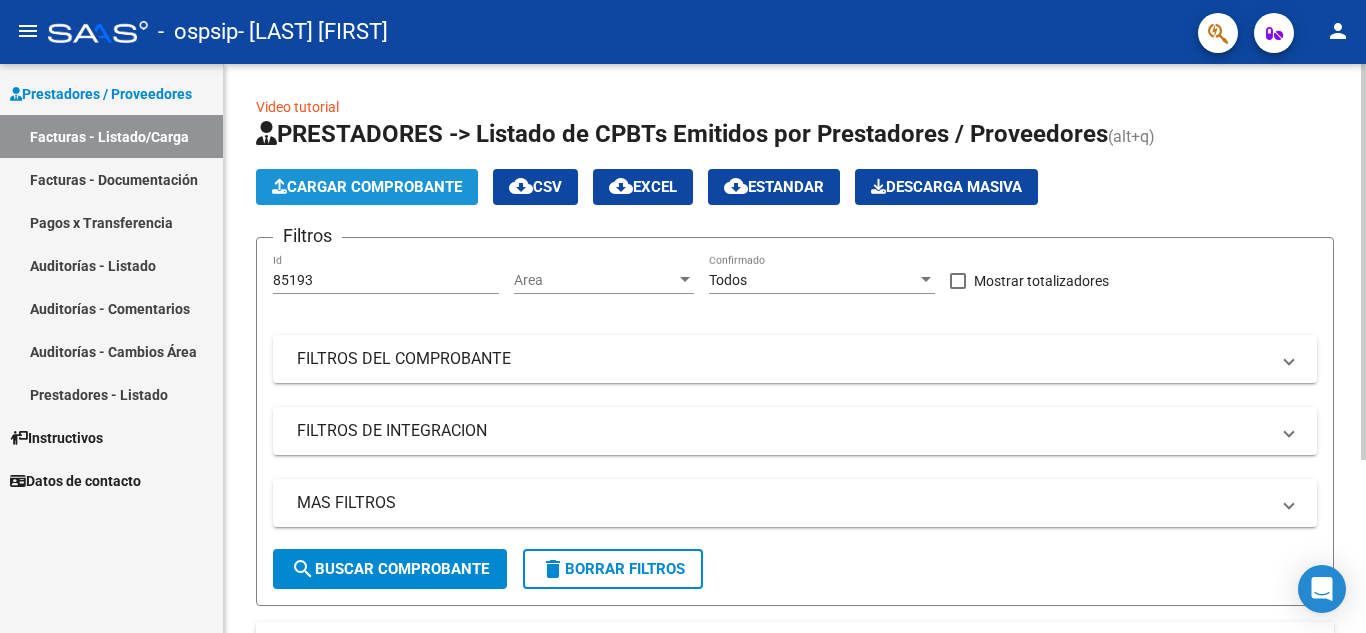 click on "Cargar Comprobante" 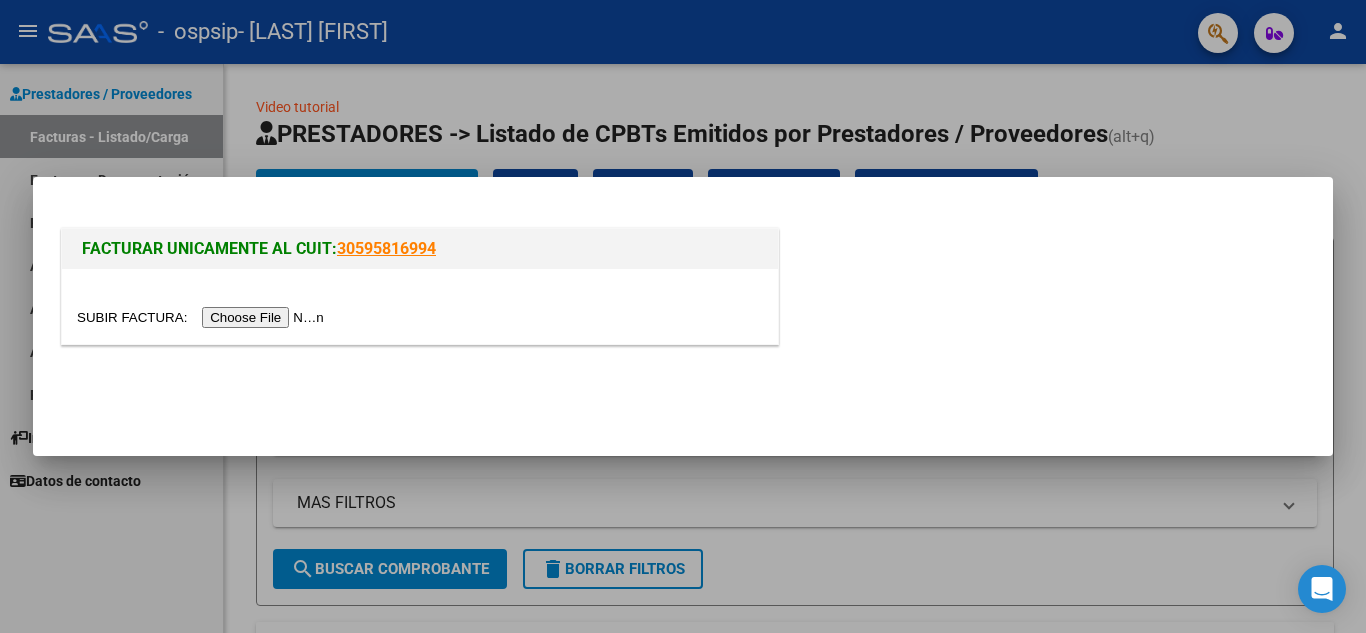click at bounding box center (203, 317) 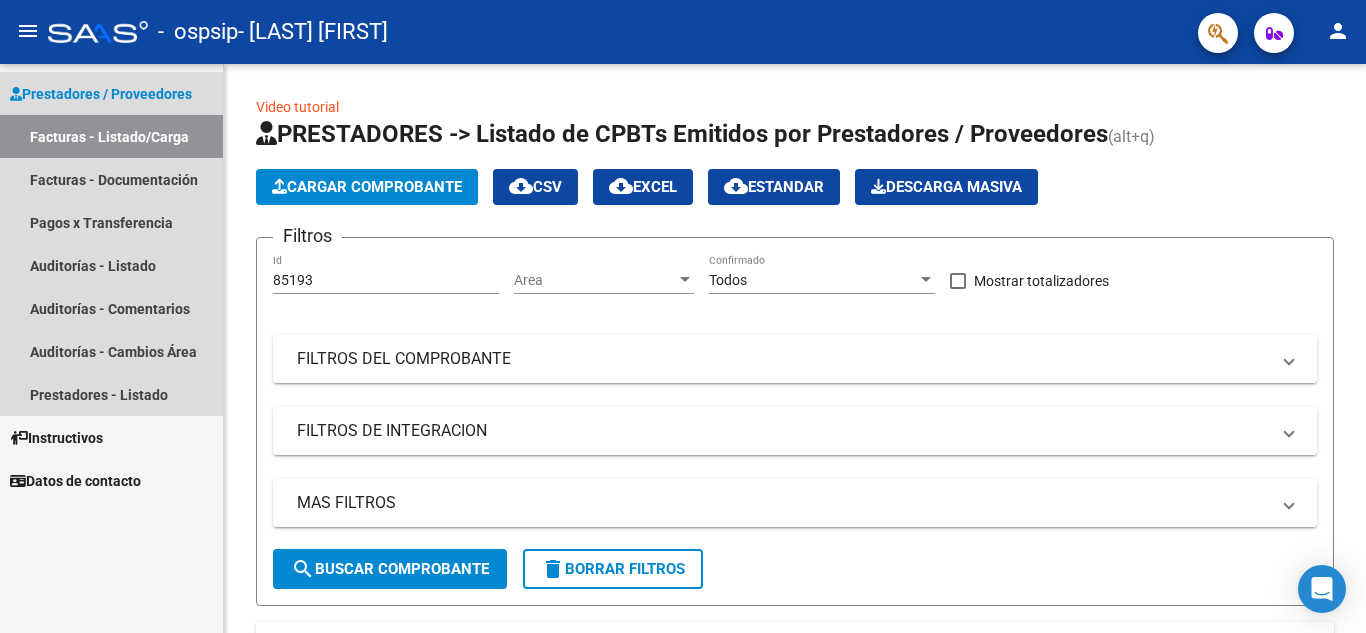 click on "Prestadores / Proveedores" at bounding box center [101, 94] 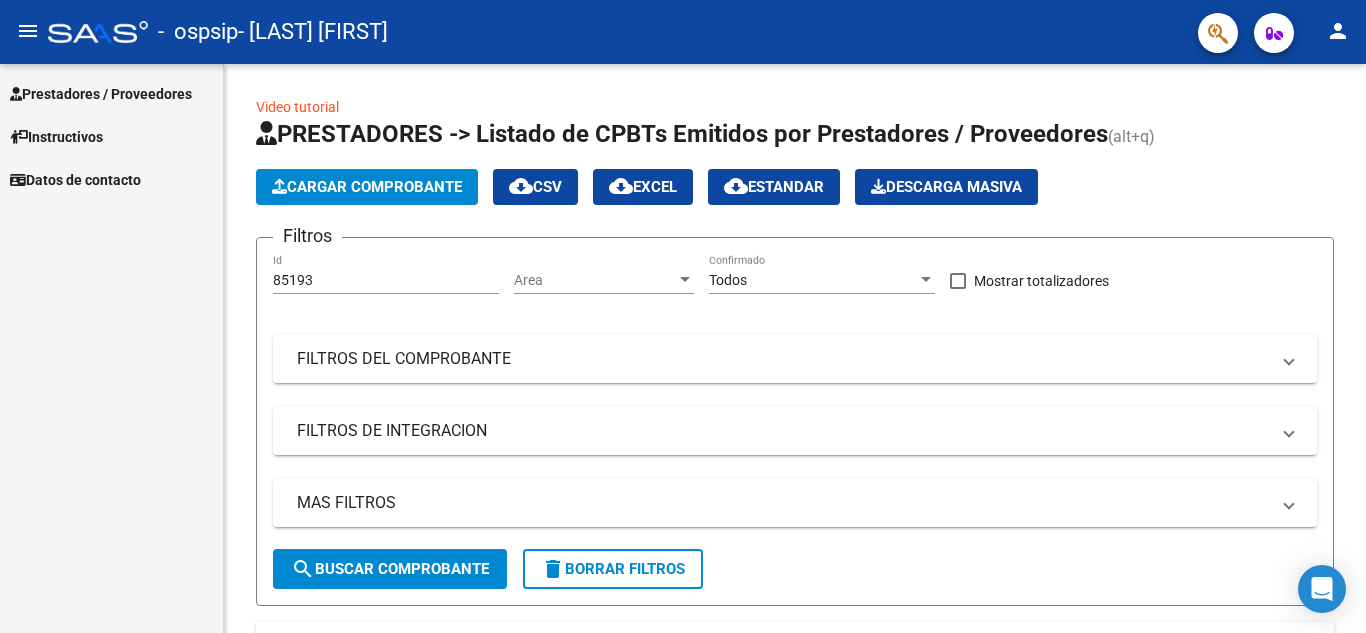 click on "Prestadores / Proveedores" at bounding box center [101, 94] 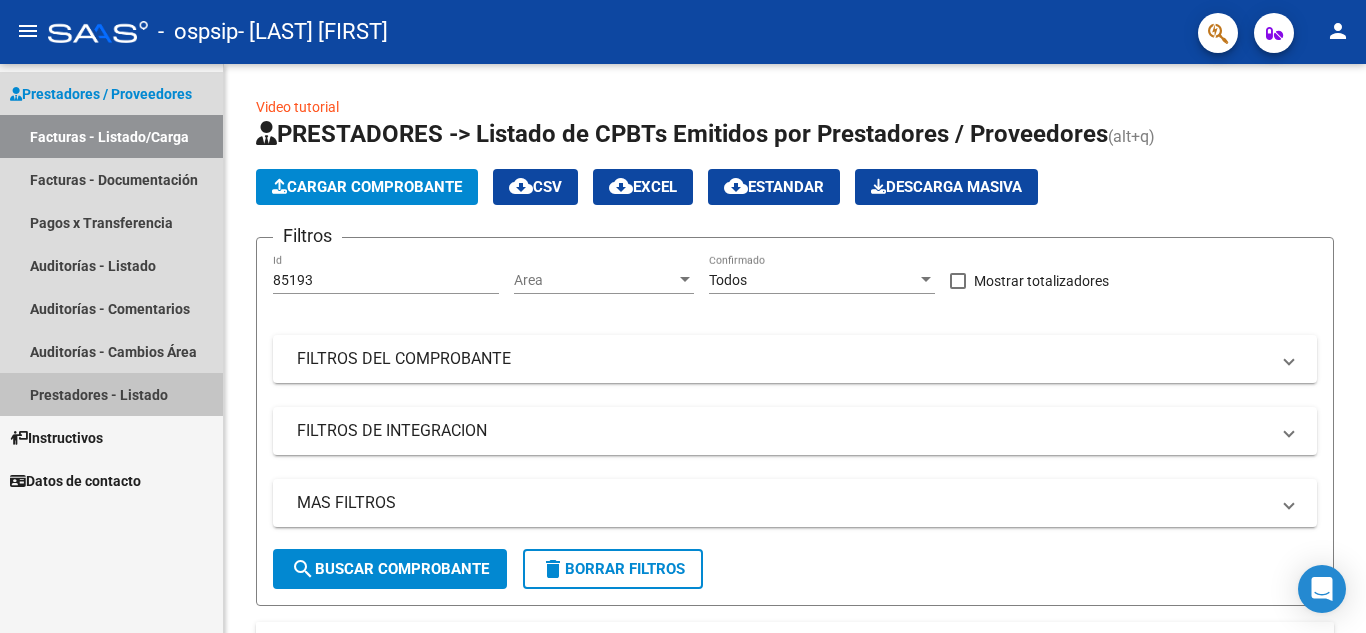 click on "Prestadores - Listado" at bounding box center (111, 394) 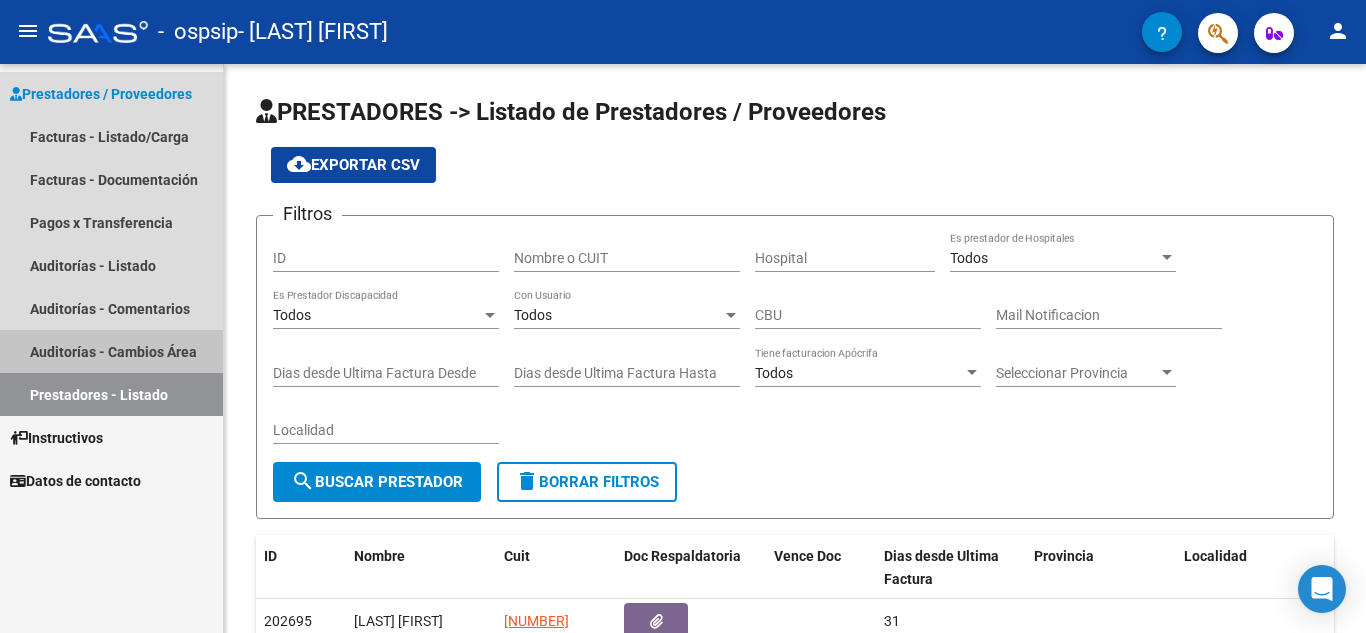 click on "Auditorías - Cambios Área" at bounding box center (111, 351) 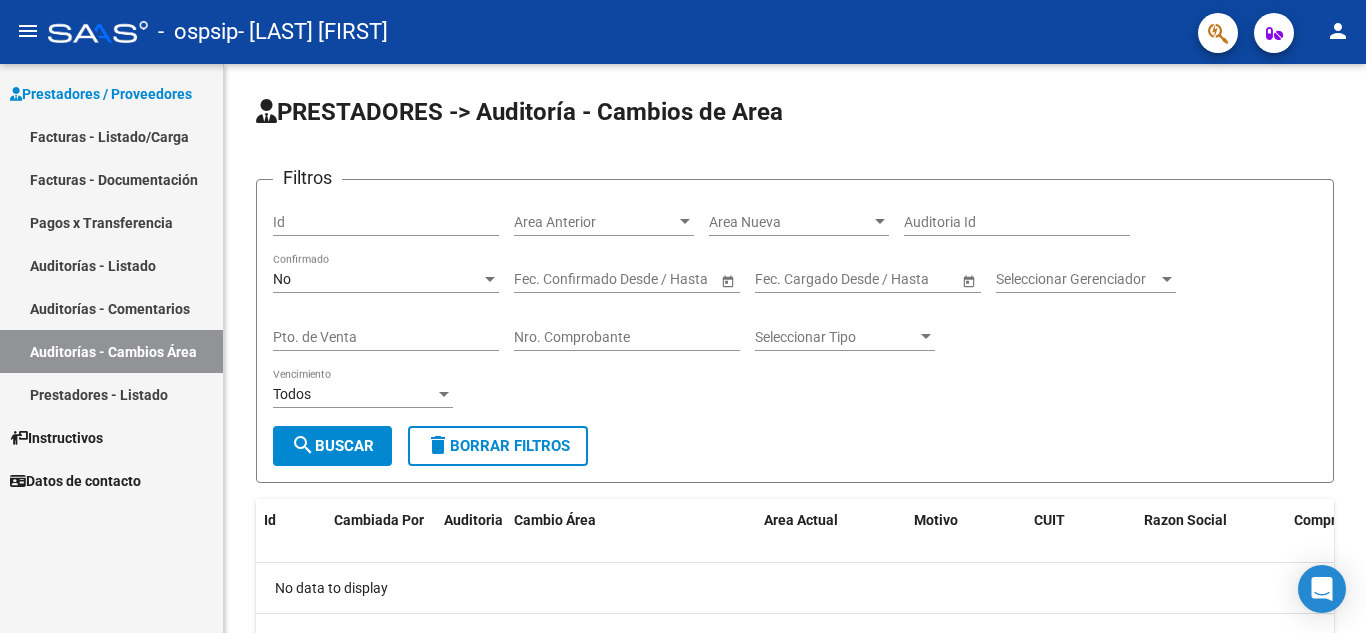 click on "Prestadores - Listado" at bounding box center [111, 394] 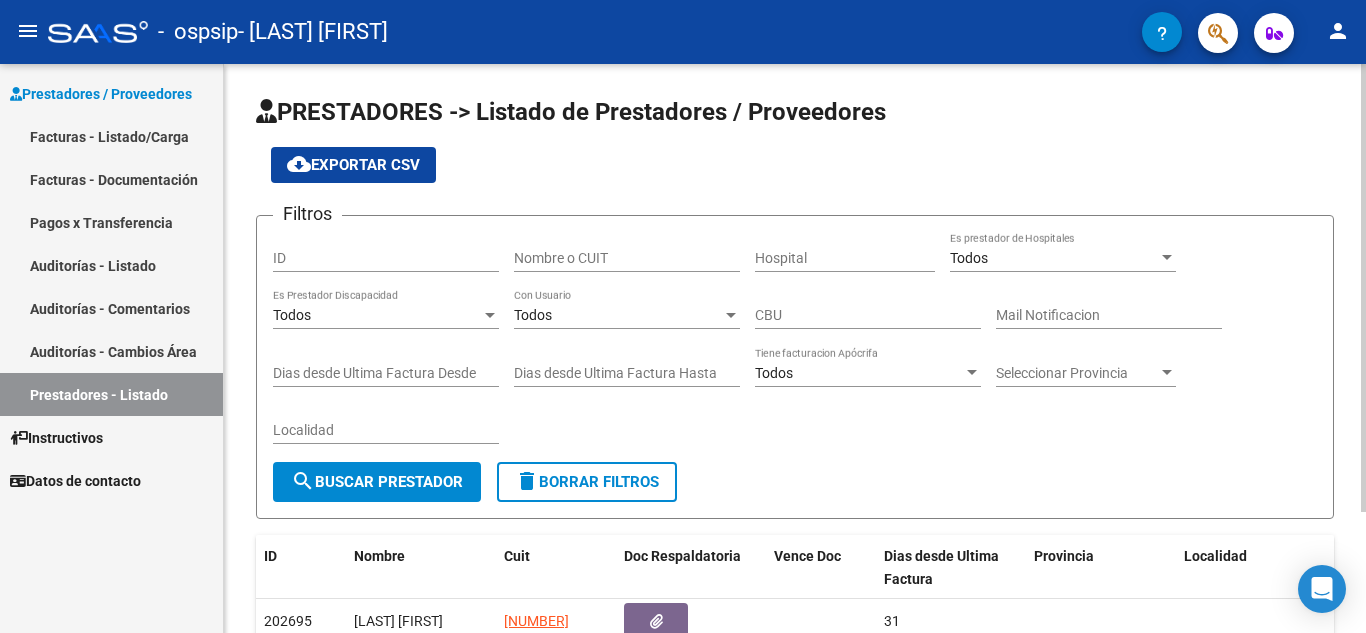 click on "Filtros ID Nombre o CUIT Hospital Todos Es prestador de Hospitales Todos Es Prestador Discapacidad Todos Con Usuario CBU Mail Notificacion Dias desde Ultima Factura Desde Dias desde Ultima Factura Hasta Todos Tiene facturacion Apócrifa Seleccionar Provincia Seleccionar Provincia Localidad search  Buscar Prestador  delete  Borrar Filtros" 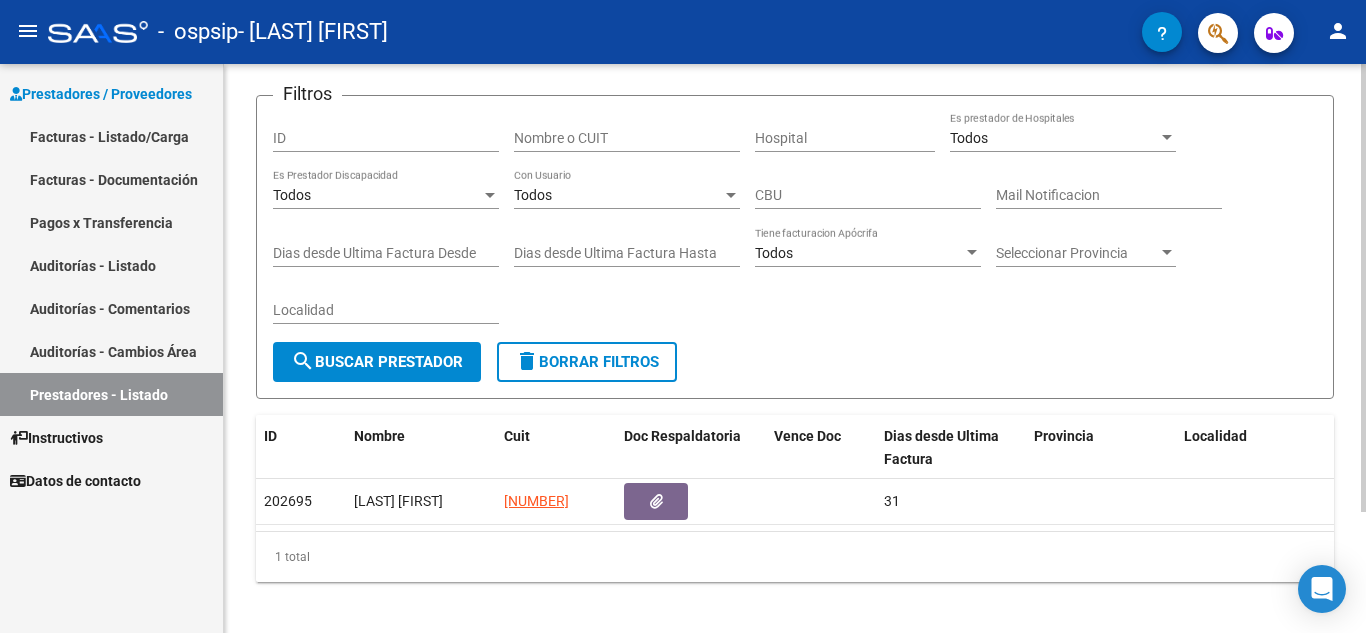 scroll, scrollTop: 153, scrollLeft: 0, axis: vertical 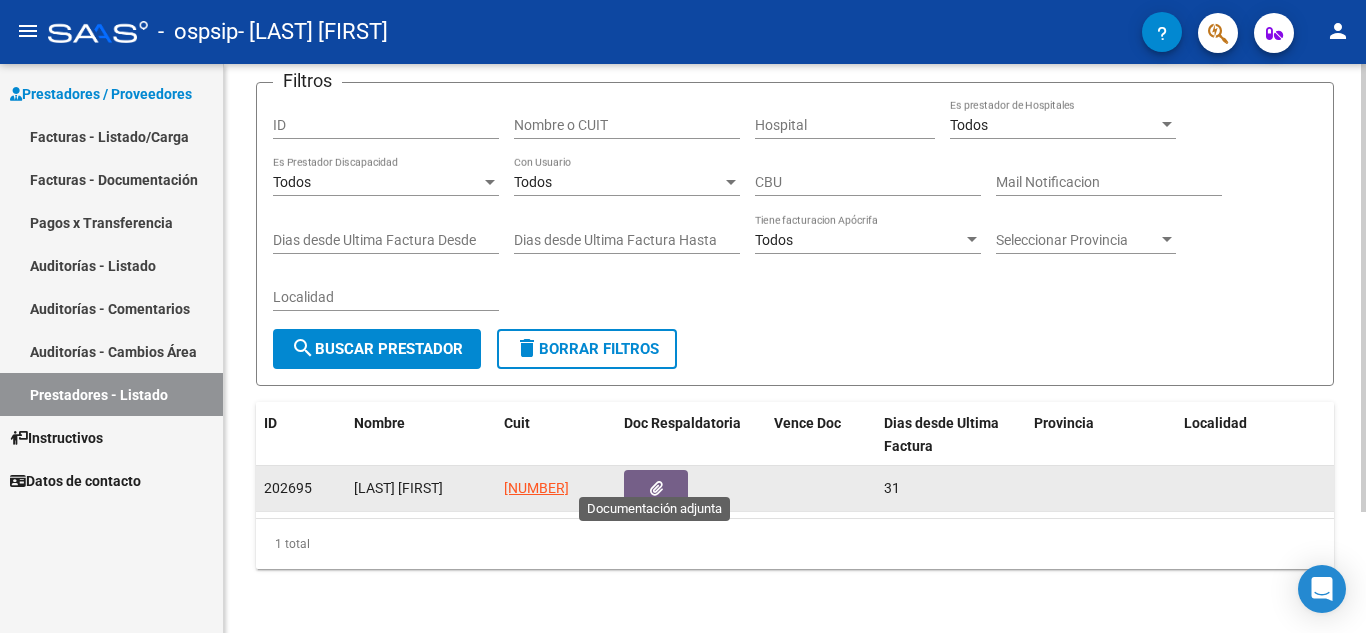 click 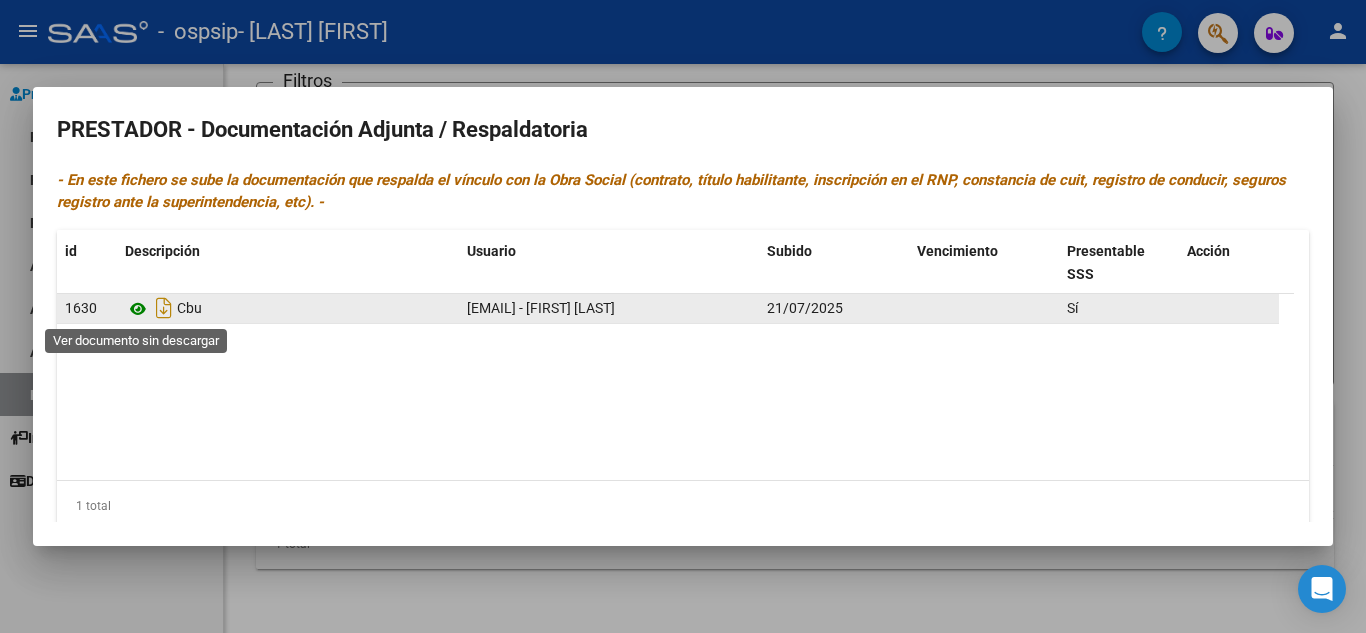 click 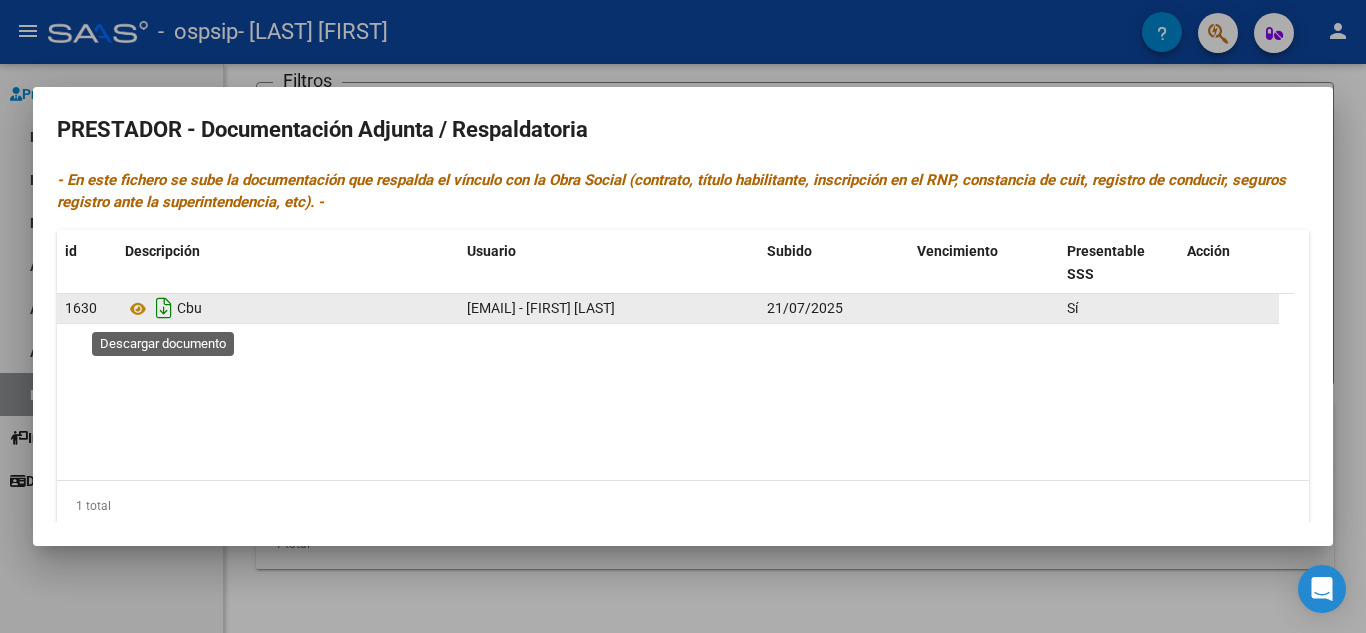 click 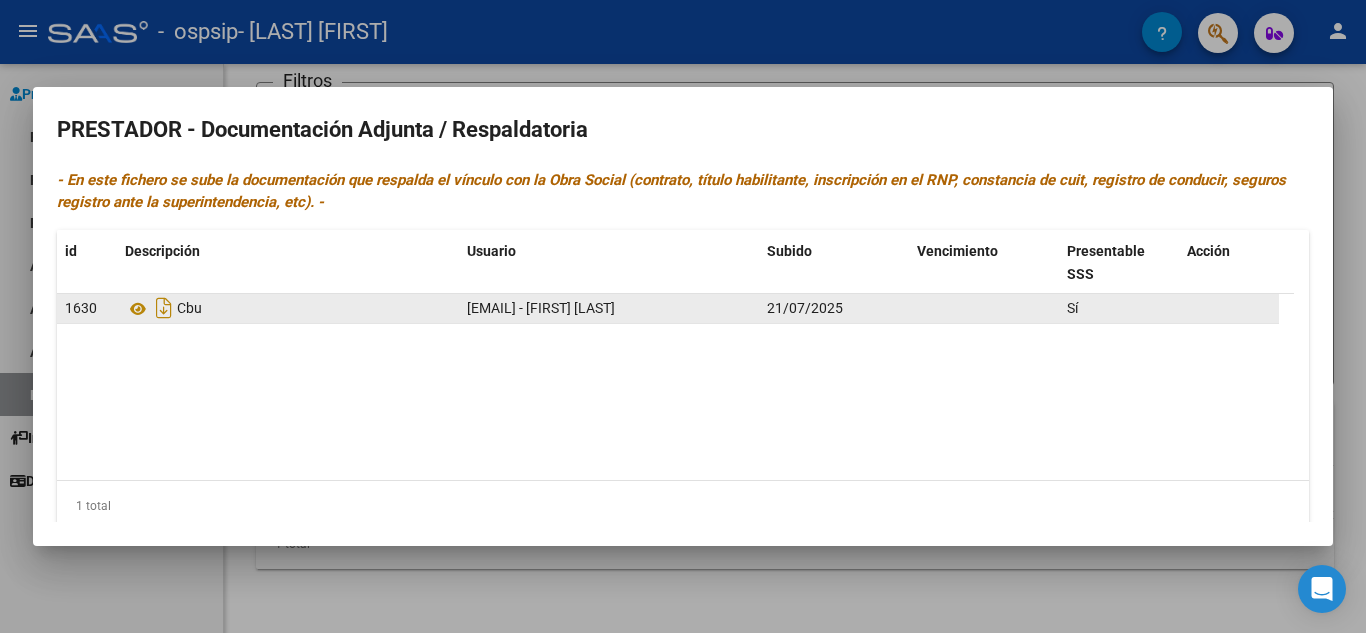 click on "Cbu" 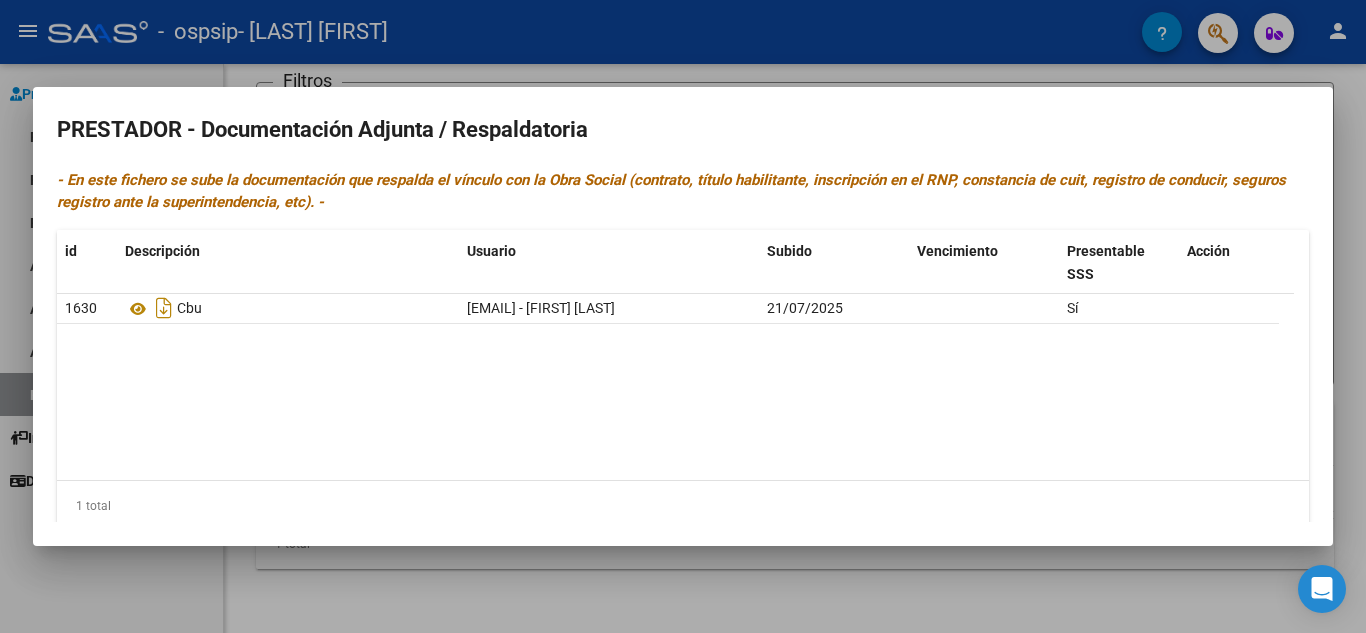 click at bounding box center (683, 316) 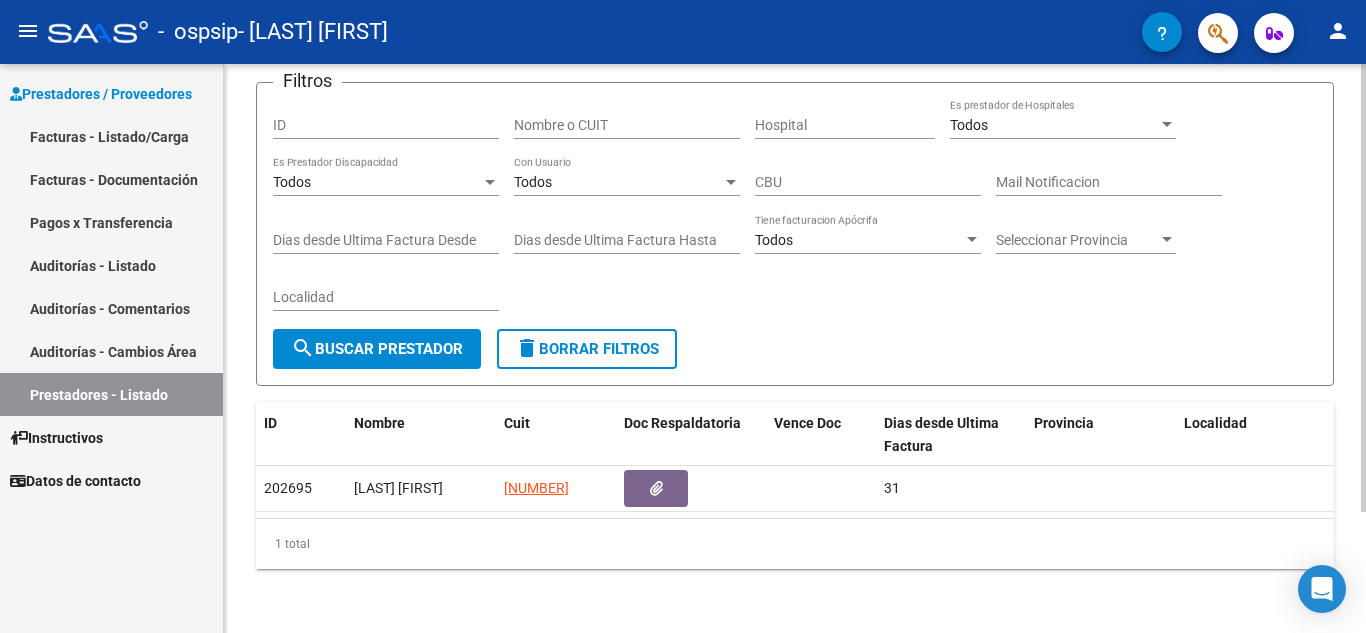 click on "PRESTADORES -> Listado de Prestadores / Proveedores cloud_download  Exportar CSV  Filtros ID Nombre o CUIT Hospital Todos Es prestador de Hospitales Todos Es Prestador Discapacidad Todos Con Usuario CBU Mail Notificacion Dias desde Ultima Factura Desde Dias desde Ultima Factura Hasta Todos Tiene facturacion Apócrifa Seleccionar Provincia Seleccionar Provincia Localidad search  Buscar Prestador  delete  Borrar Filtros  ID Nombre Cuit Doc Respaldatoria Vence Doc Dias desde Ultima Factura Provincia Localidad Creado 202695  [LAST] [FIRST]  [NUMBER] 31 19/06/2025  1 total   1" 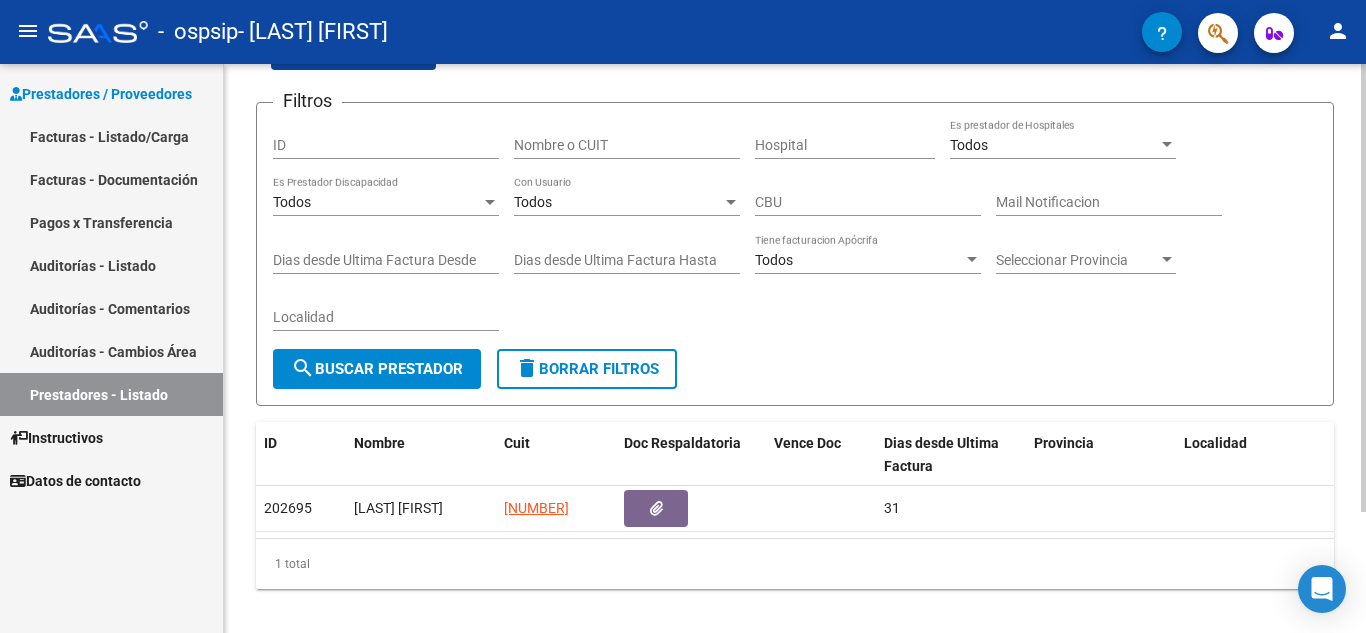 scroll, scrollTop: 0, scrollLeft: 0, axis: both 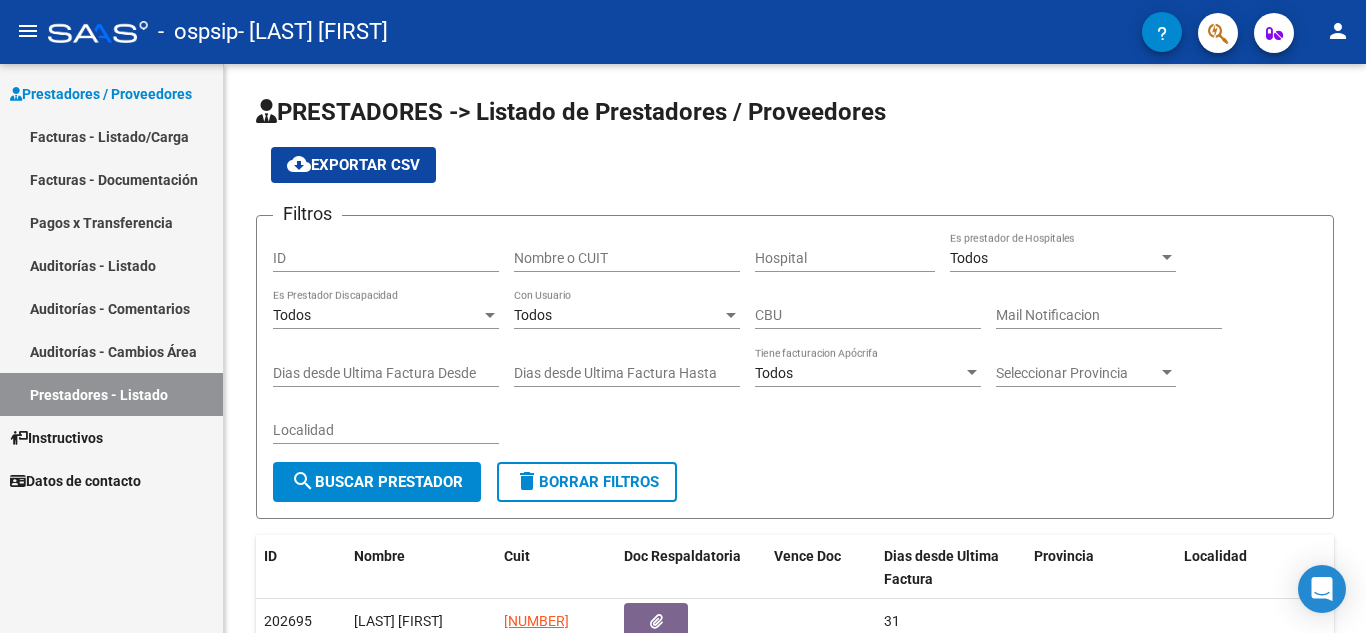 click on "Auditorías - Cambios Área" at bounding box center [111, 351] 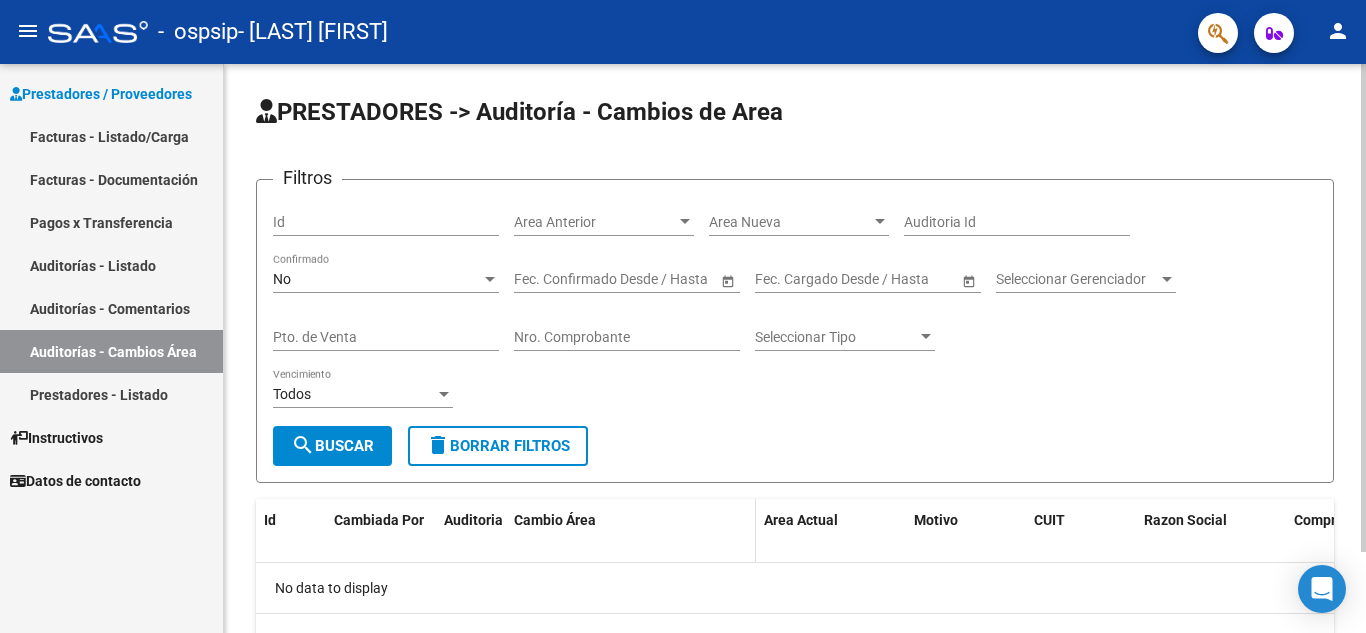 click on "Cambio Área" 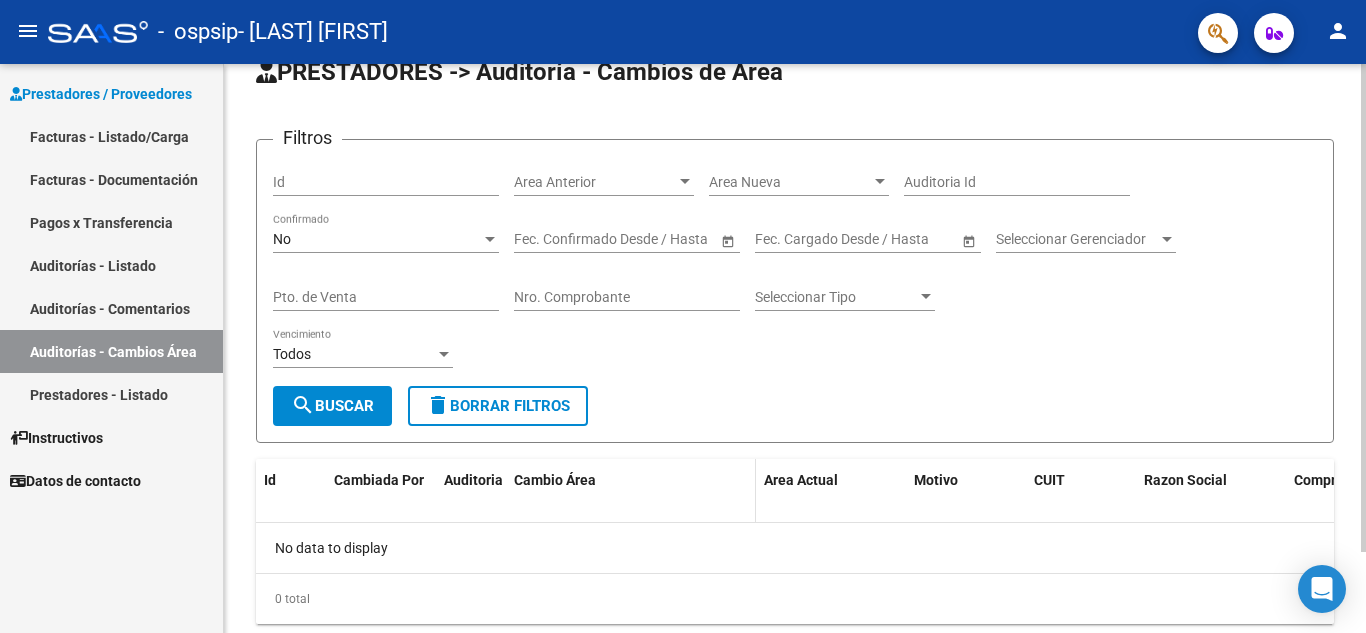 scroll, scrollTop: 95, scrollLeft: 0, axis: vertical 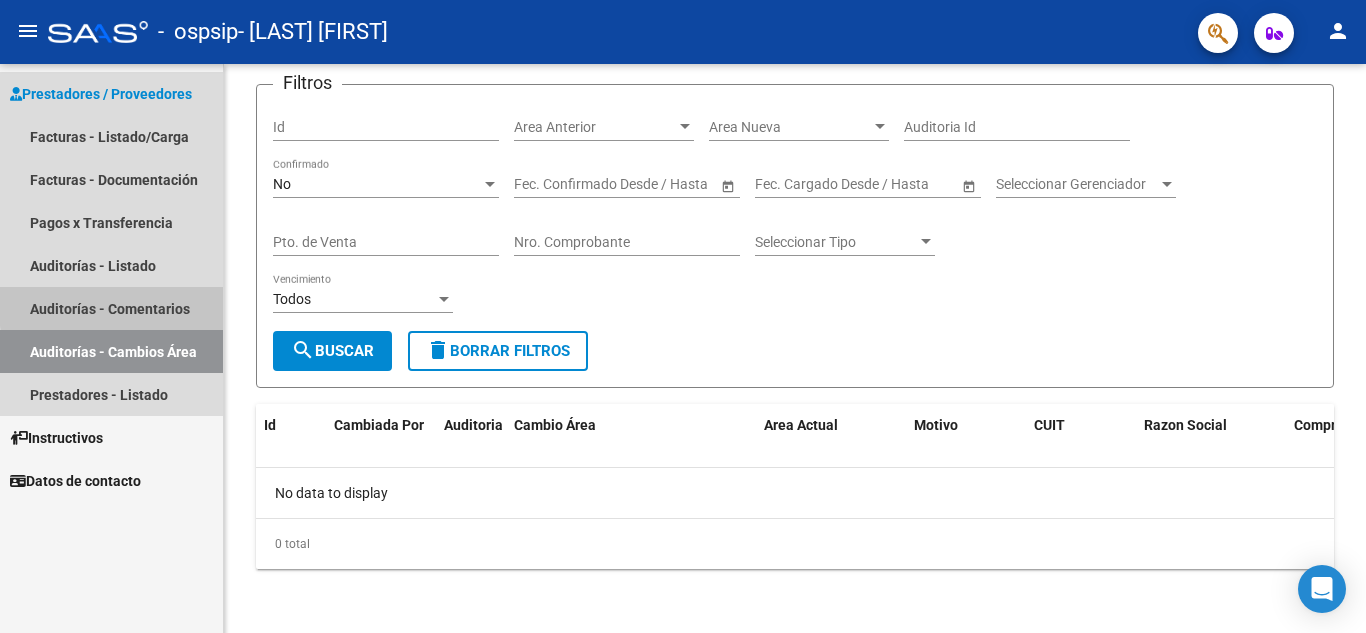 click on "Auditorías - Comentarios" at bounding box center (111, 308) 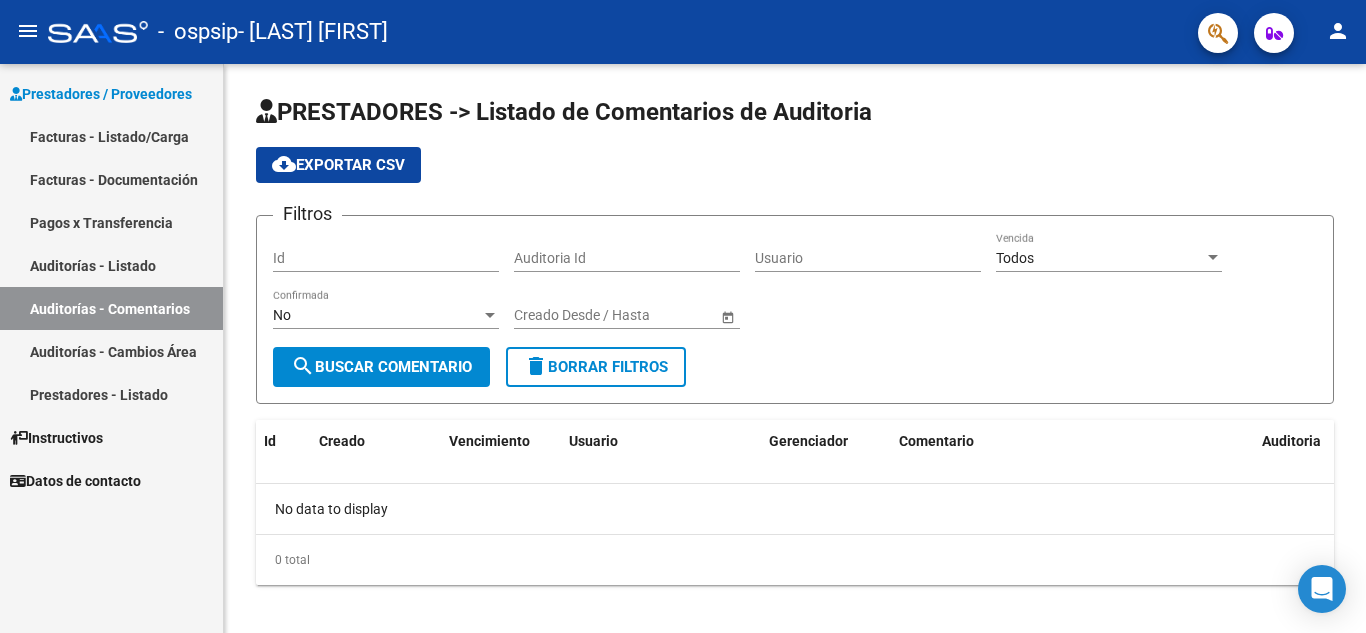 click on "Auditorías - Listado" at bounding box center [111, 265] 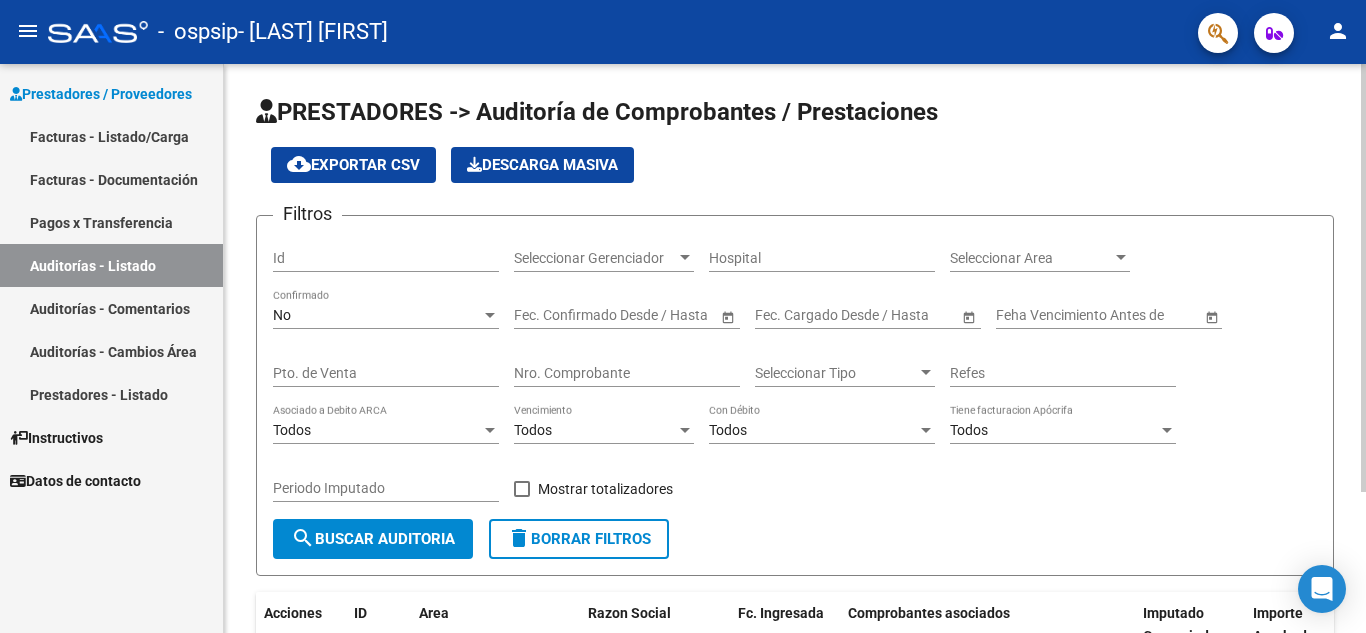 click on "PRESTADORES -> Auditoría de Comprobantes / Prestaciones cloud_download  Exportar CSV   Descarga Masiva
Filtros Id Seleccionar Gerenciador Seleccionar Gerenciador Hospital Seleccionar Area Seleccionar Area No Confirmado Start date – End date Fec. Confirmado Desde / Hasta Start date – End date Fec. Cargado Desde / Hasta Feha Vencimiento Antes de Pto. de Venta Nro. Comprobante Seleccionar Tipo Seleccionar Tipo Refes Todos Asociado a Debito ARCA Todos Vencimiento Todos Con Débito Todos Tiene facturacion Apócrifa Periodo Imputado    Mostrar totalizadores search  Buscar Auditoria  delete  Borrar Filtros  Acciones ID Area Razon Social Fc. Ingresada Comprobantes asociados Imputado Gerenciador Importe Aprobado Importe Debitado Importe Comprobantes Vencimiento FC Creado Usuario Confirmado Por Comentario Vencimiento Auditoría Auditoría externa creada Período Imputado Fecha Debitado x ARCA Monto Debitado x ARCA No data to display  0 total   1" 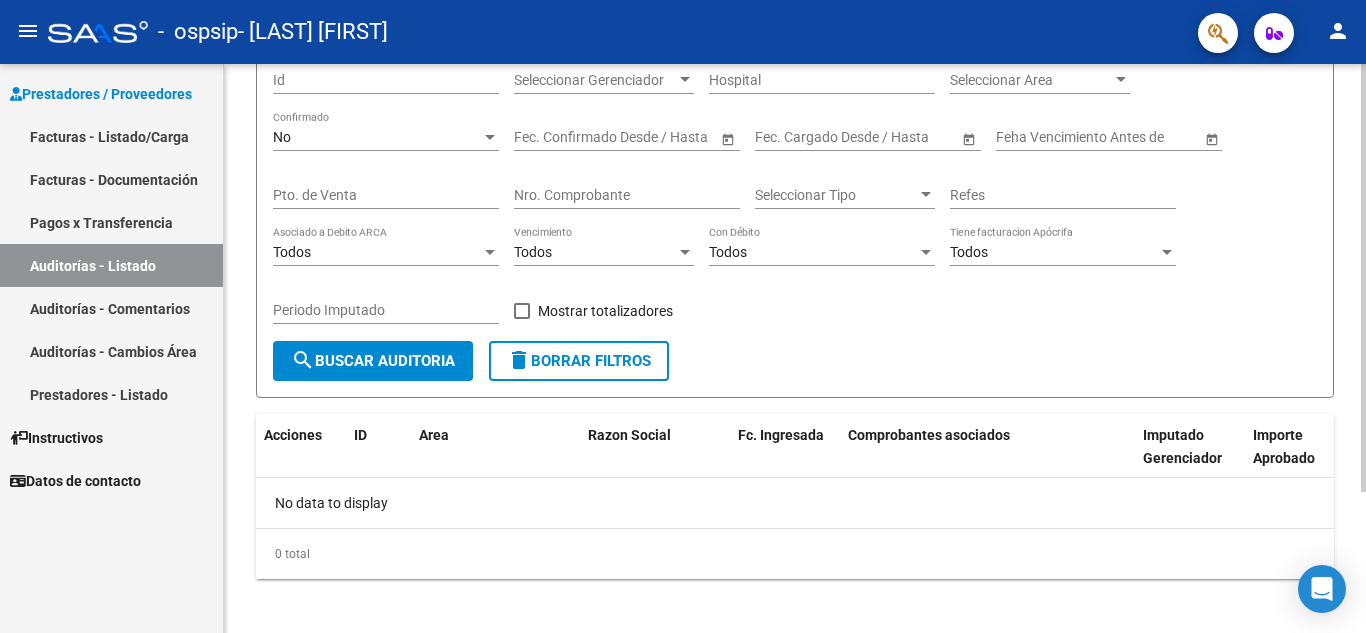 scroll, scrollTop: 188, scrollLeft: 0, axis: vertical 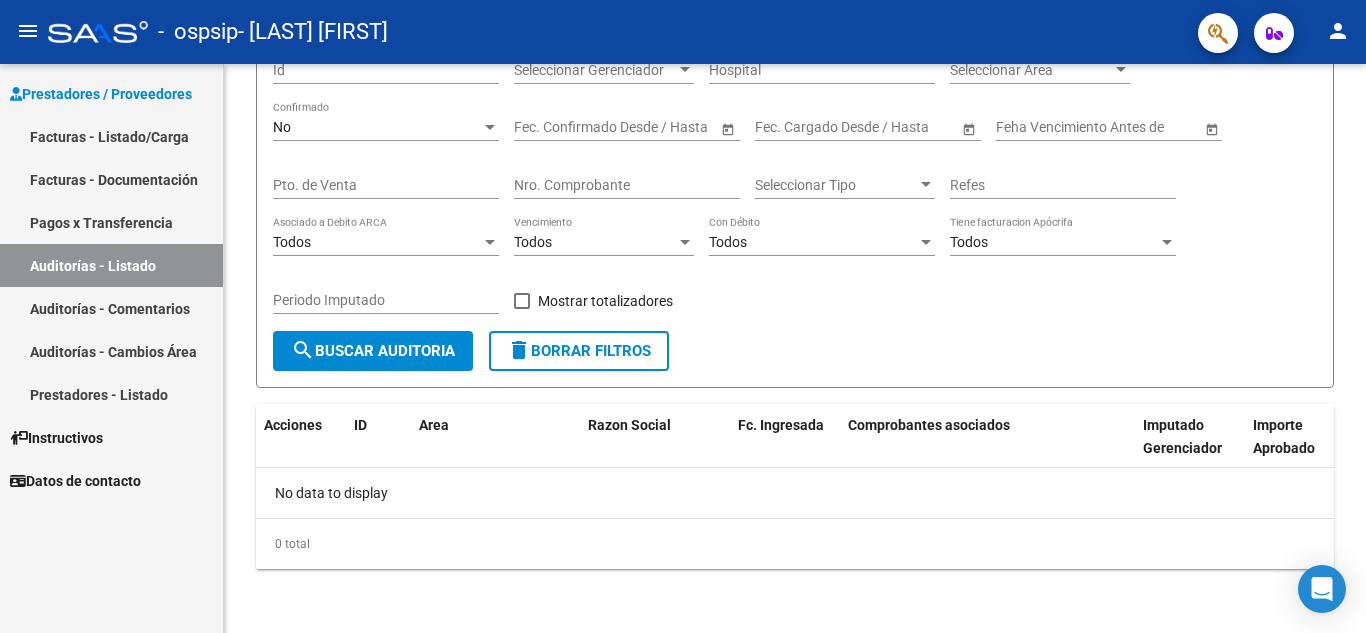 click on "Pagos x Transferencia" at bounding box center [111, 222] 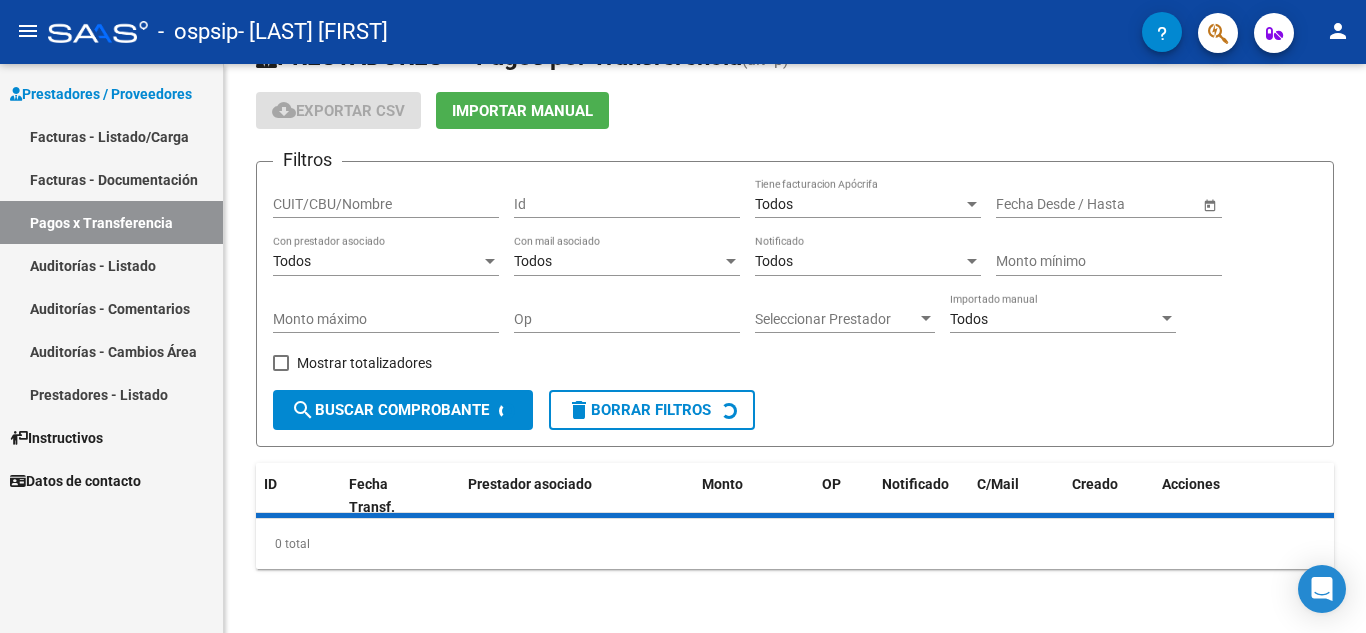 scroll, scrollTop: 0, scrollLeft: 0, axis: both 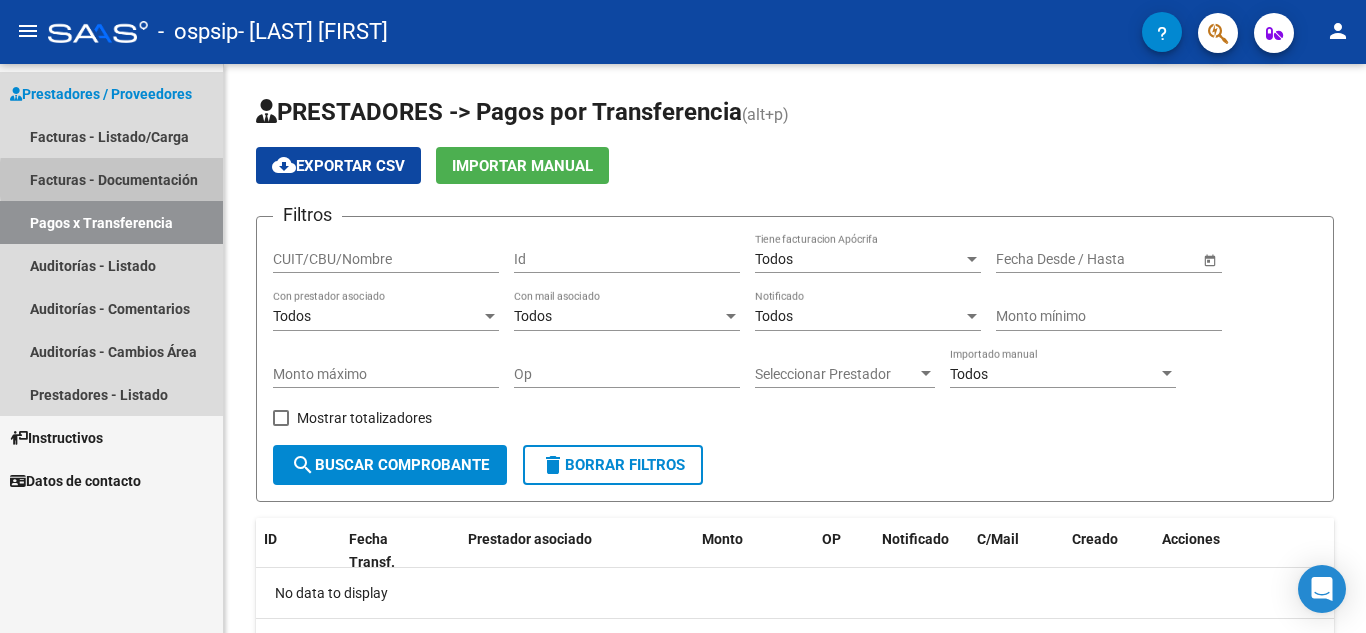click on "Facturas - Documentación" at bounding box center (111, 179) 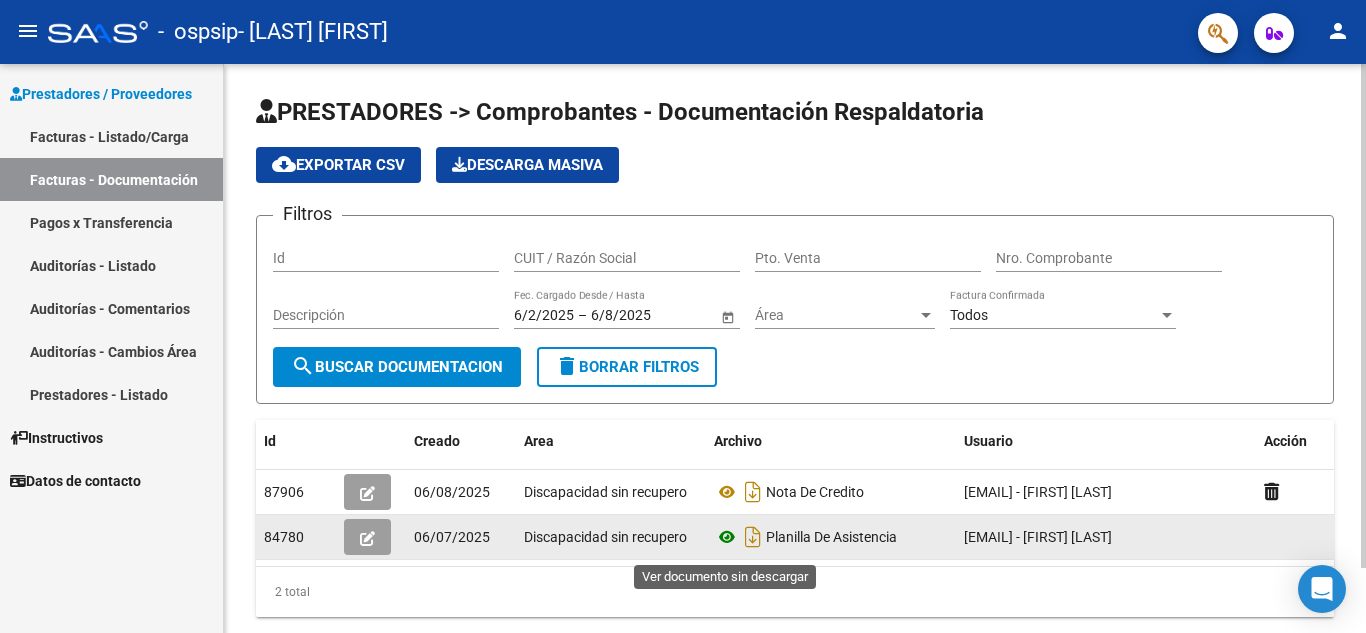 click 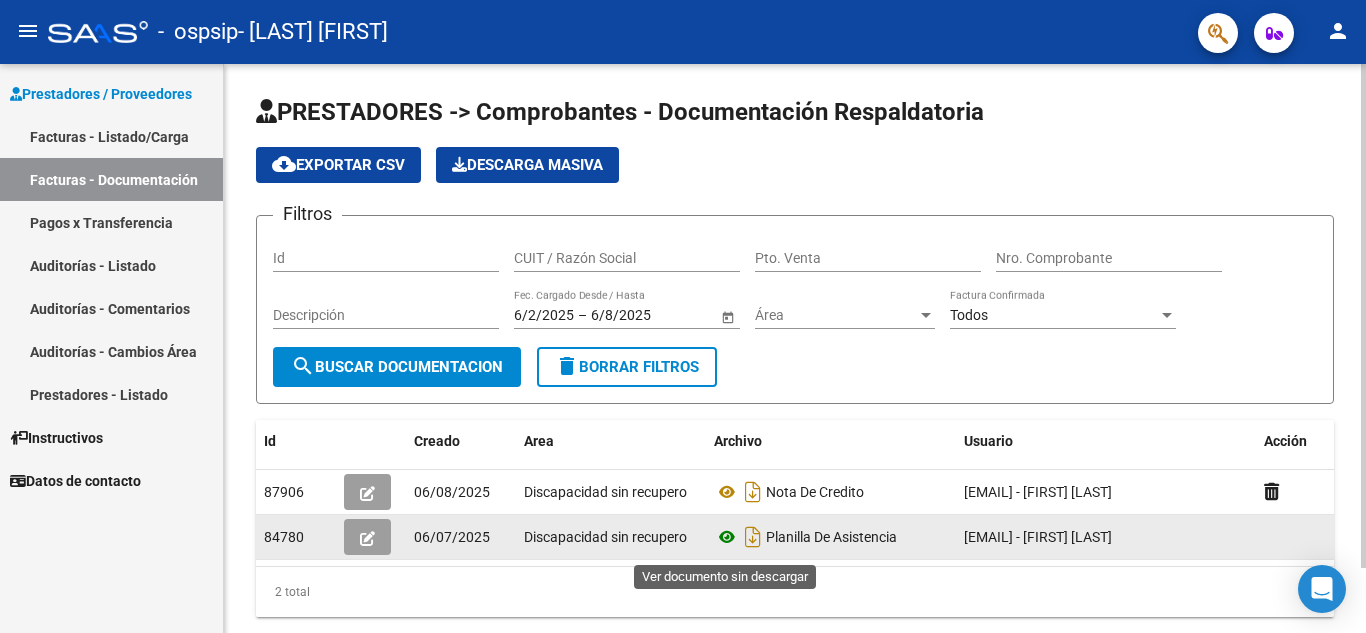 click 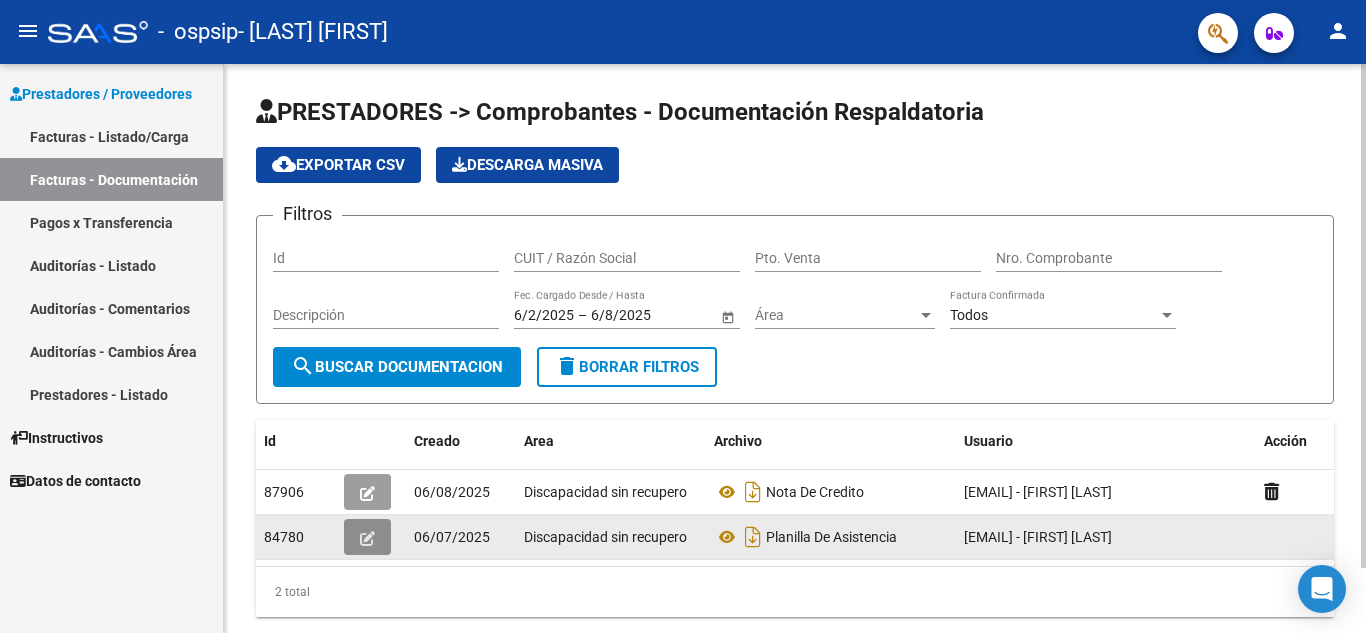 click 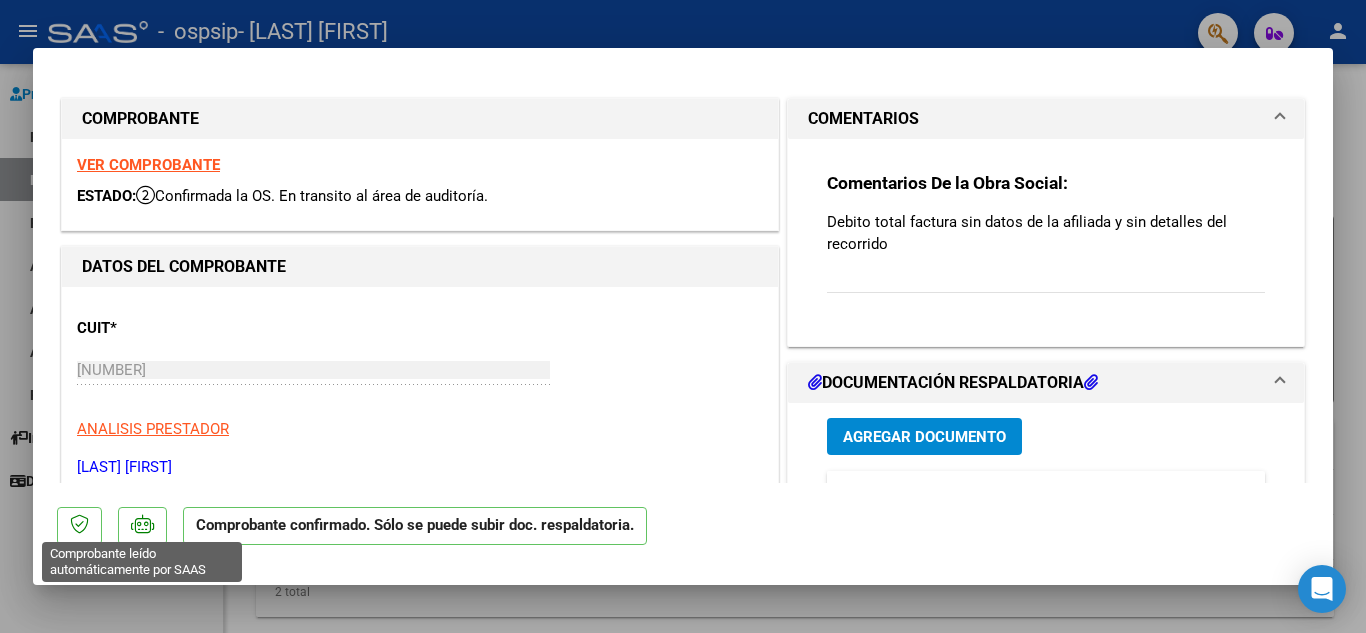 click 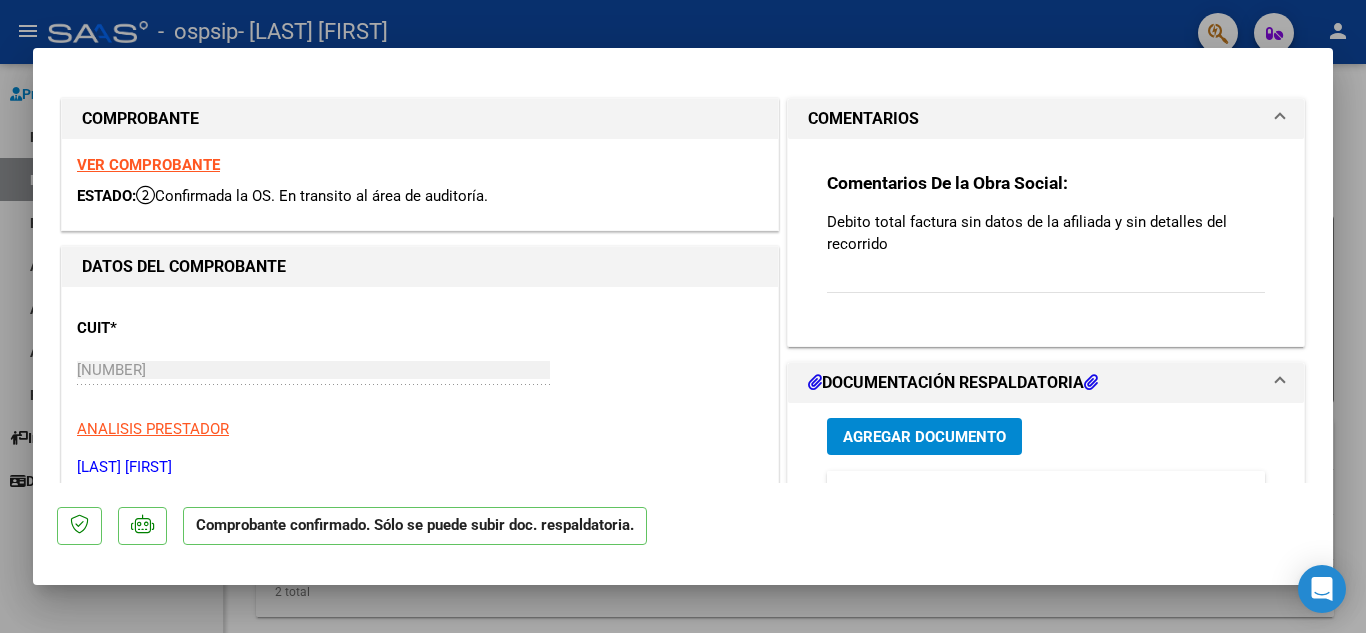 click on "Comprobante confirmado. Sólo se puede subir doc. respaldatoria." 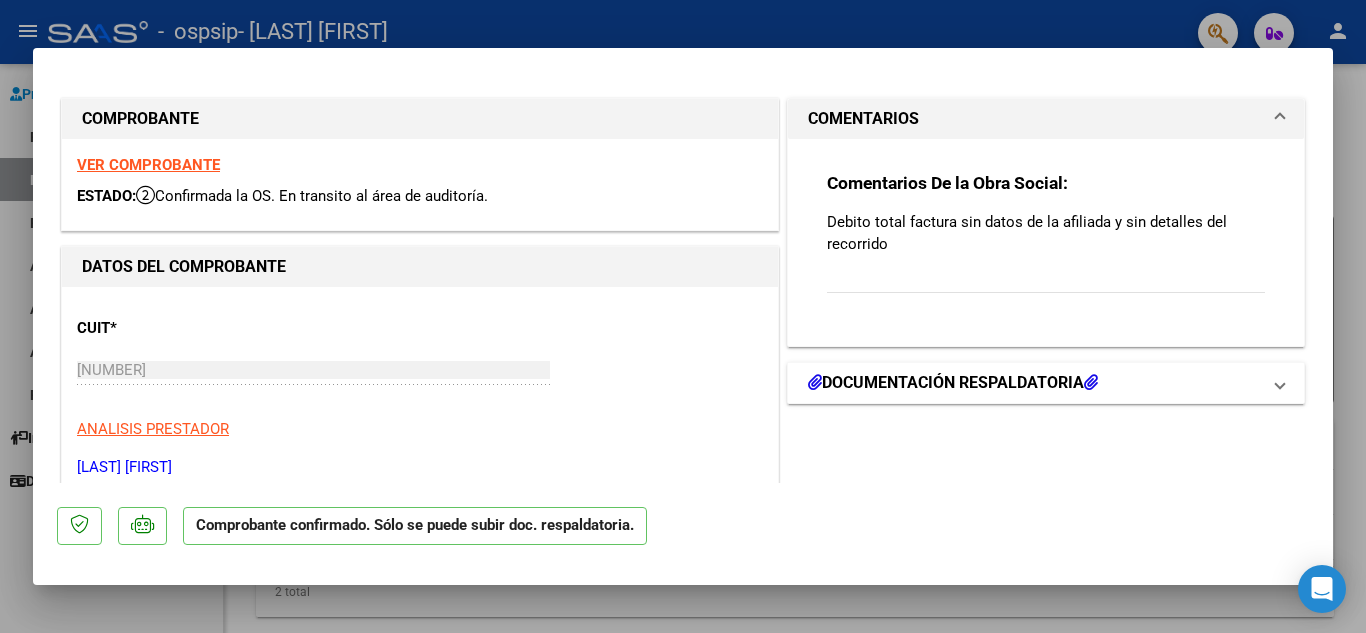 click on "DOCUMENTACIÓN RESPALDATORIA" at bounding box center [953, 383] 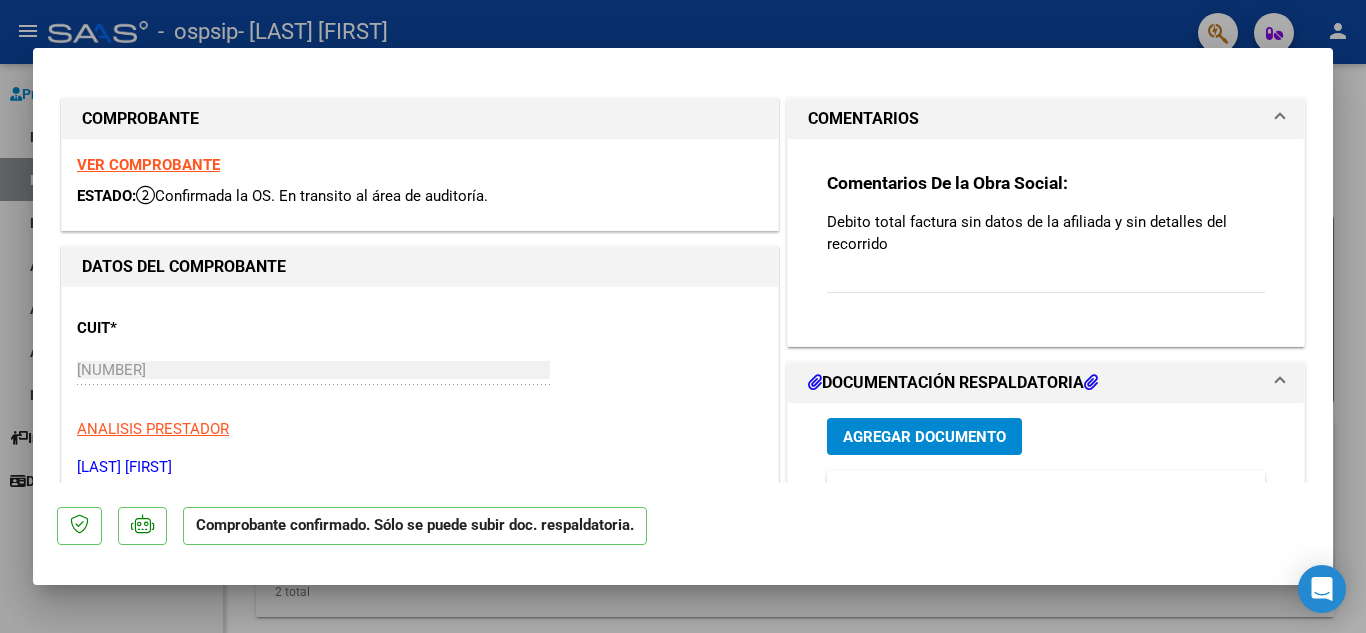 click on "Comprobante confirmado. Sólo se puede subir doc. respaldatoria." 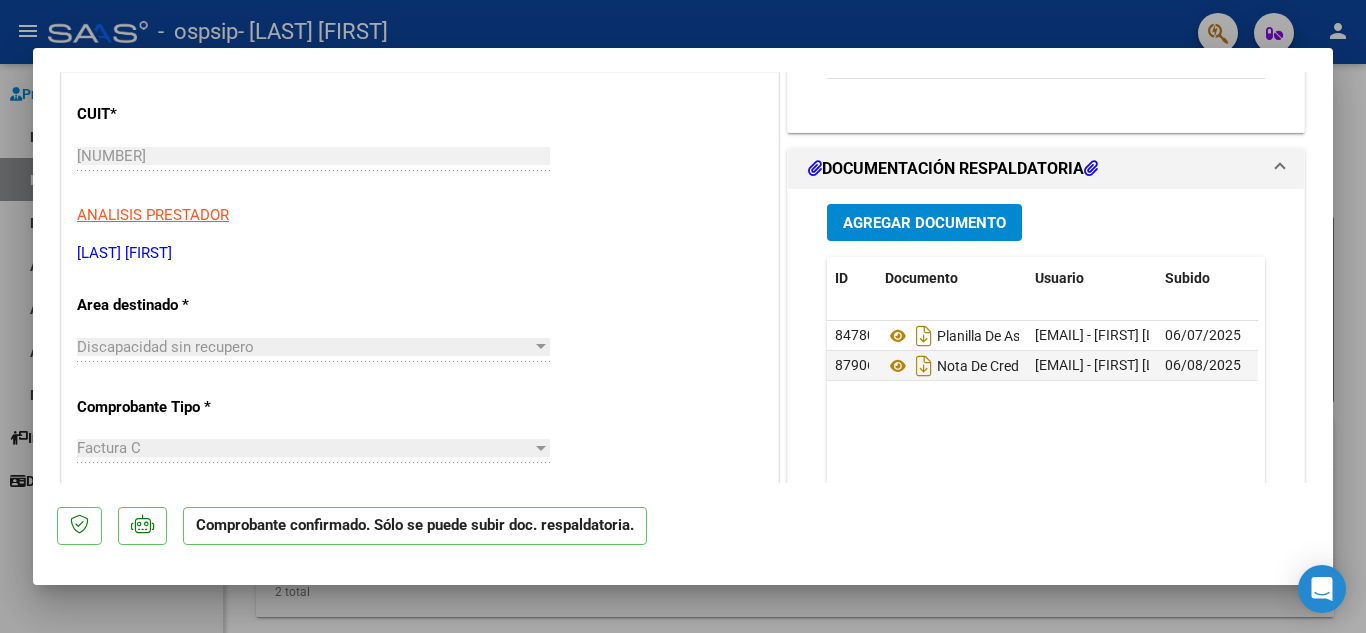 scroll, scrollTop: 240, scrollLeft: 0, axis: vertical 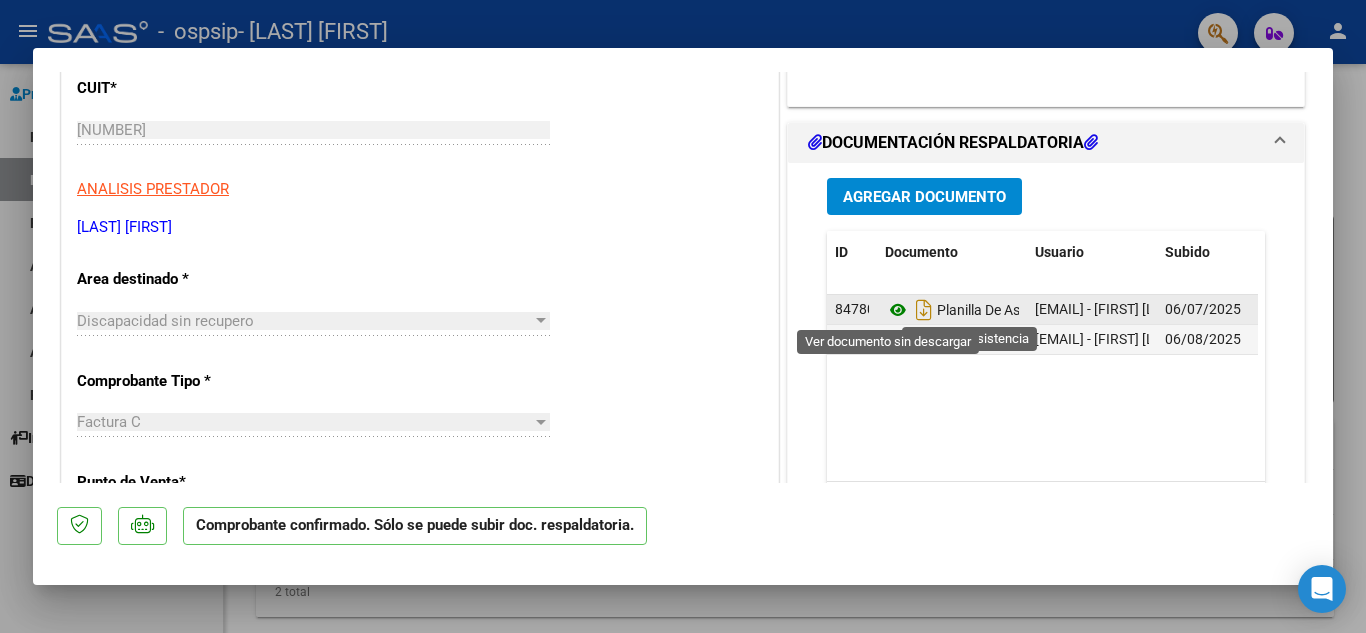 click 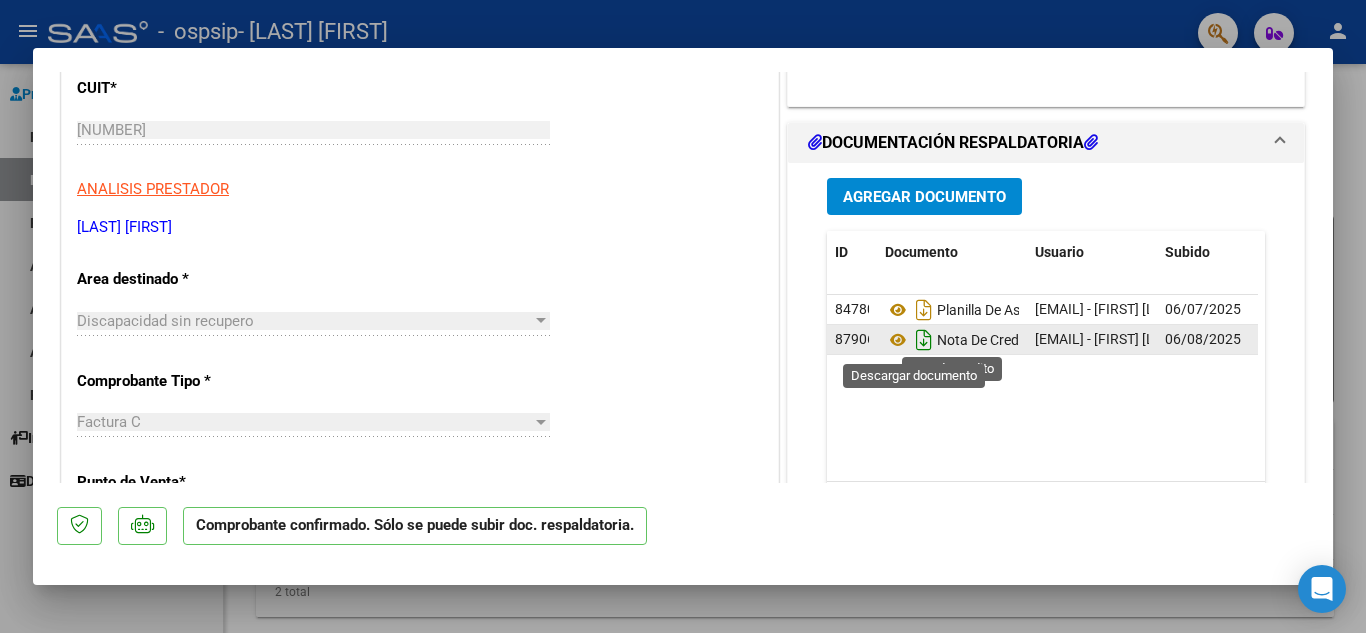 click 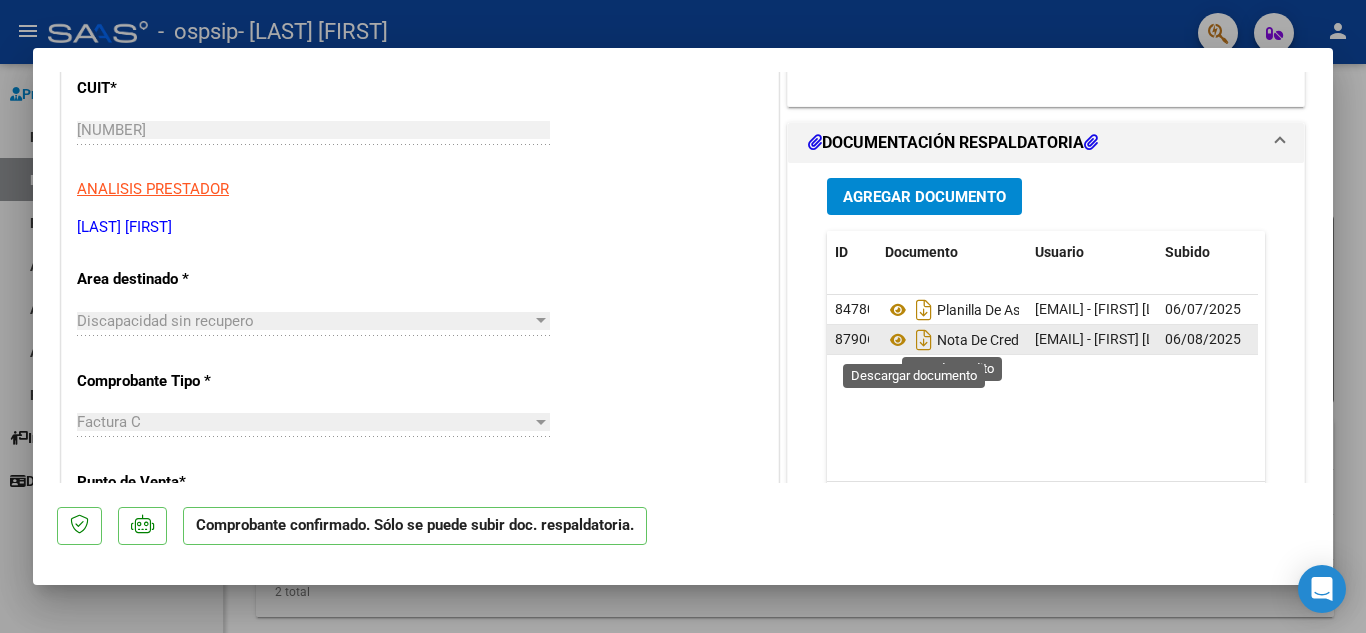 click 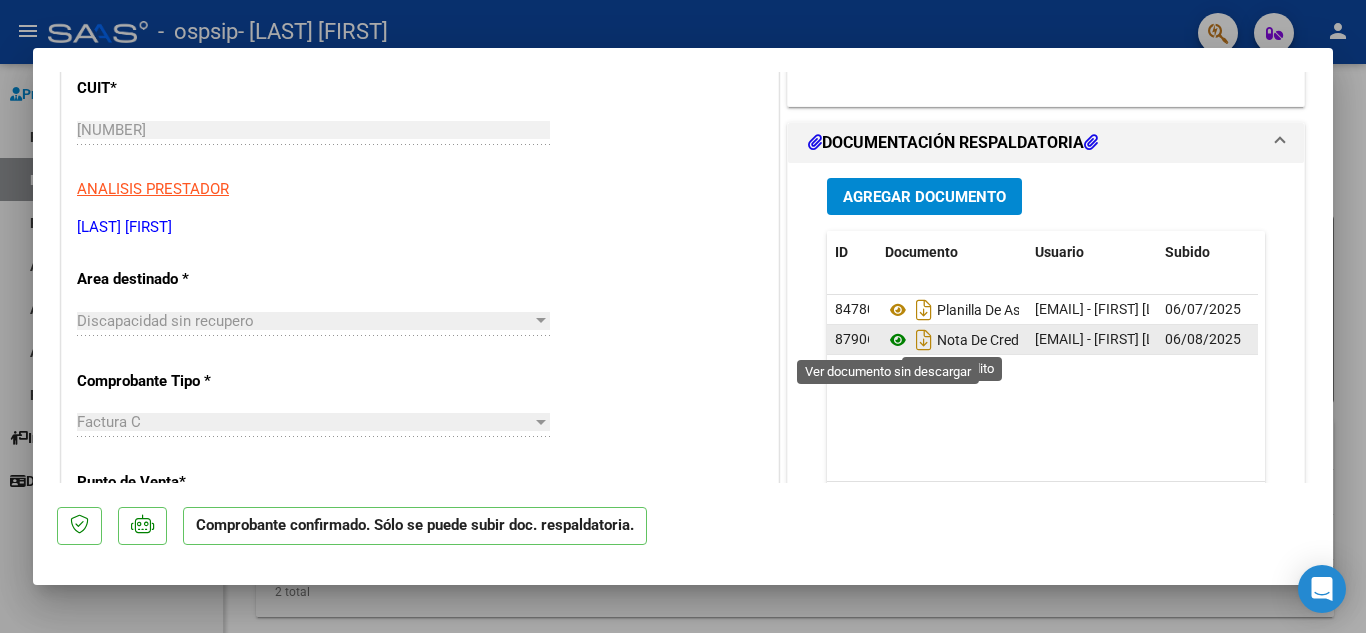 click 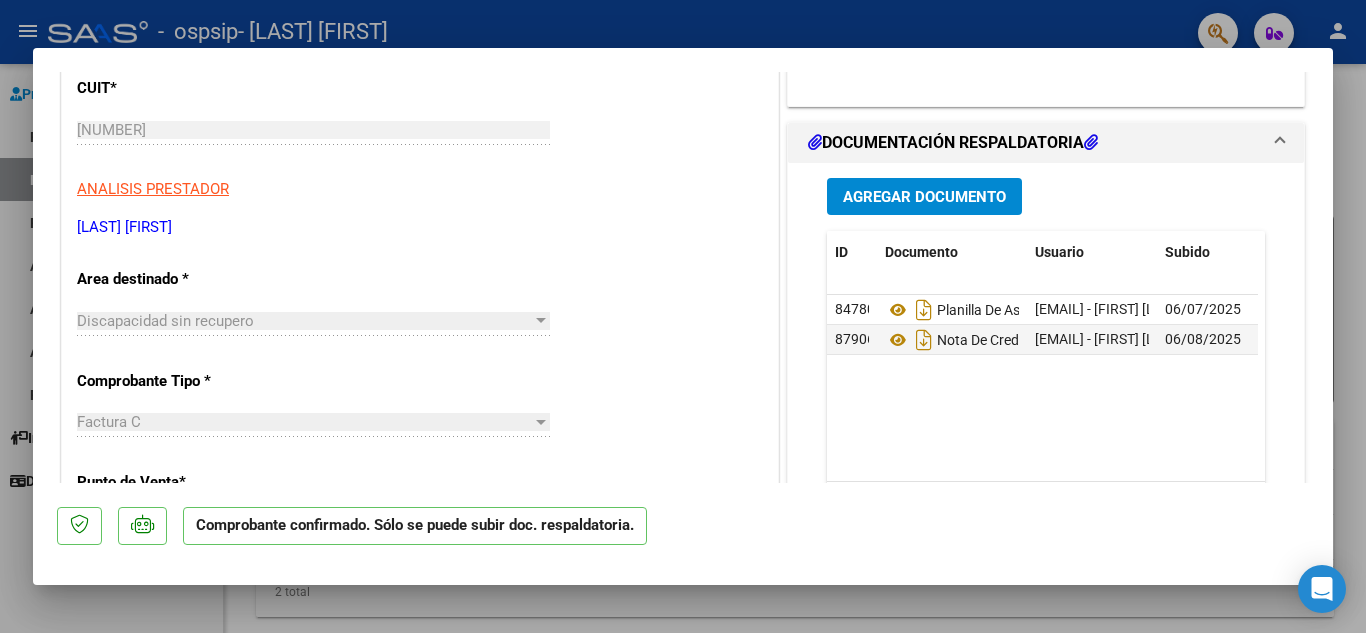 scroll, scrollTop: 280, scrollLeft: 0, axis: vertical 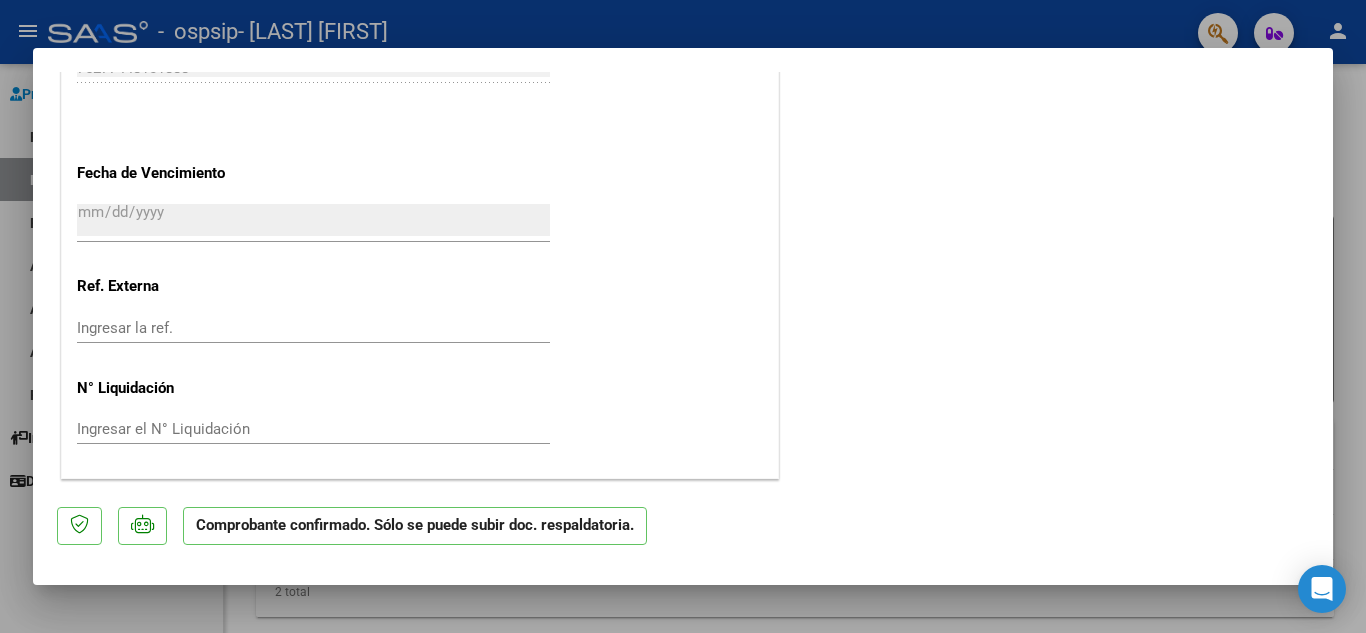 click on "COMPROBANTE VER COMPROBANTE       ESTADO:   Confirmada la OS. En transito al área de auditoría.  DATOS DEL COMPROBANTE CUIT  *   [NUMBER] Ingresar CUIT  ANALISIS PRESTADOR  [LAST] [FIRST]  ARCA Padrón  Area destinado * Discapacidad sin recupero Seleccionar Area  Comprobante Tipo * Factura C Seleccionar Tipo Punto de Venta  *   1 Ingresar el Nro.  Número  *   59 Ingresar el Nro.  Monto  *   $ 226.556,00 Ingresar el monto  Fecha del Cpbt.  *   2025-07-06 Ingresar la fecha  CAE / CAEA (no ingrese CAI)    75277448101888 Ingresar el CAE o CAEA (no ingrese CAI)  Fecha de Vencimiento    Ingresar la fecha  Ref. Externa    Ingresar la ref.  N° Liquidación    Ingresar el N° Liquidación  COMENTARIOS Comentarios De la Obra Social: Debito total factura sin datos de la afiliada y sin detalles del recorrido  DOCUMENTACIÓN RESPALDATORIA  Agregar Documento ID Documento Usuario Subido Acción 84780  Planilla De Asistencia   [EMAIL] - [FIRST] [LAST]   06/07/2025  87906  Nota De Credito" at bounding box center (683, 277) 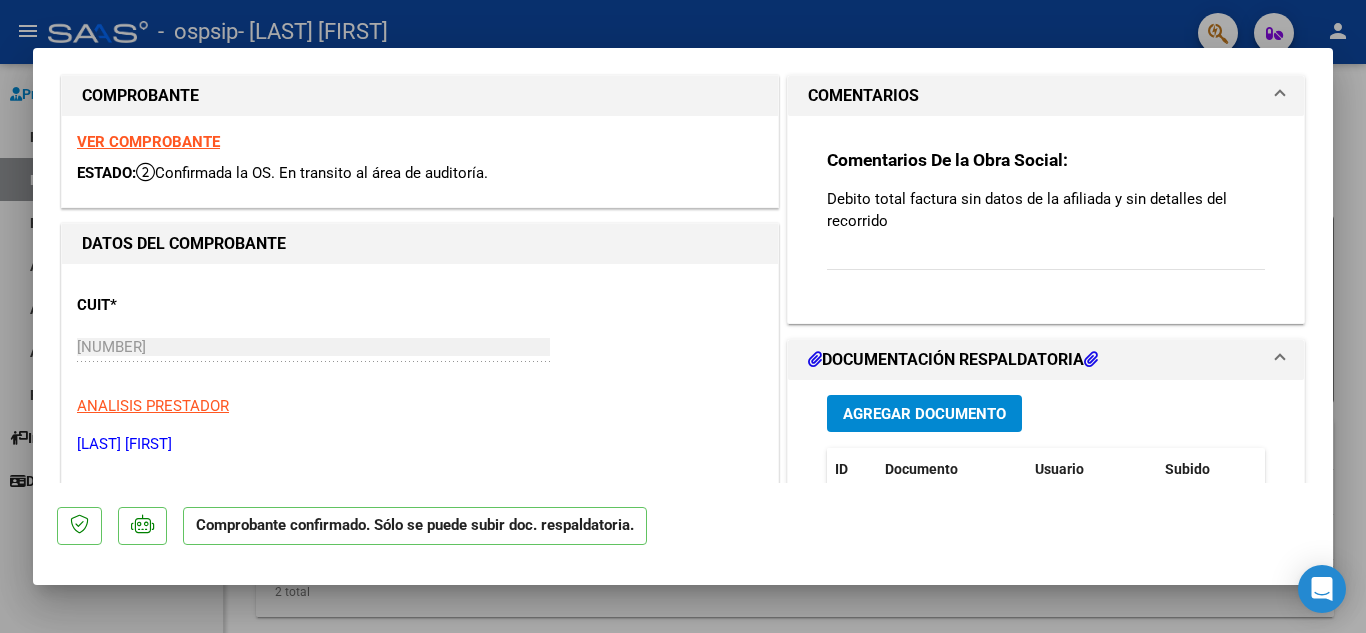 scroll, scrollTop: 0, scrollLeft: 0, axis: both 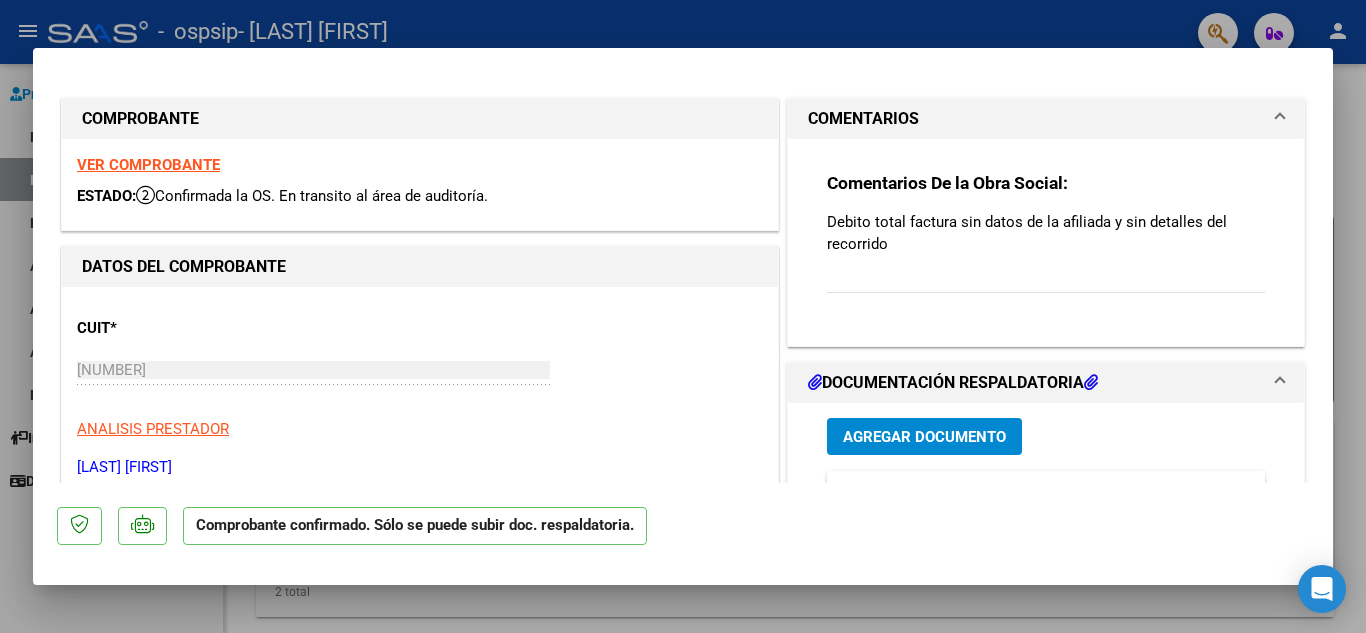 click on "VER COMPROBANTE" at bounding box center [148, 165] 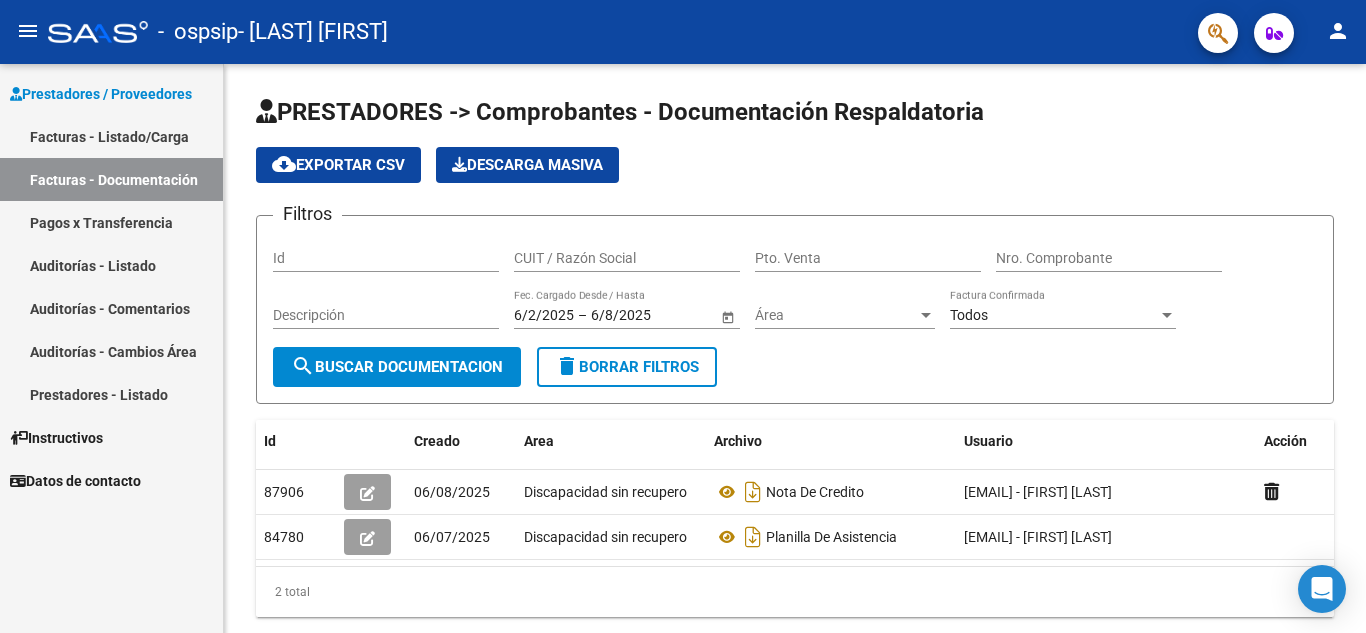 click on "Prestadores / Proveedores" at bounding box center [101, 94] 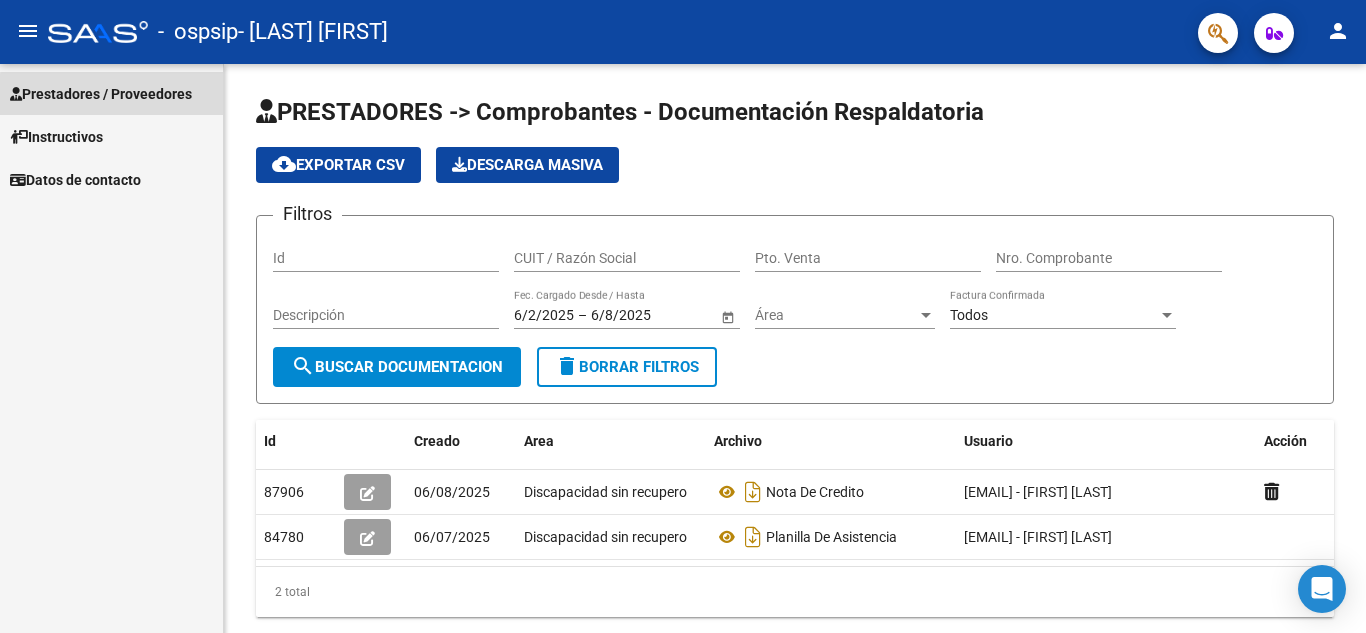 click on "Prestadores / Proveedores" at bounding box center [101, 94] 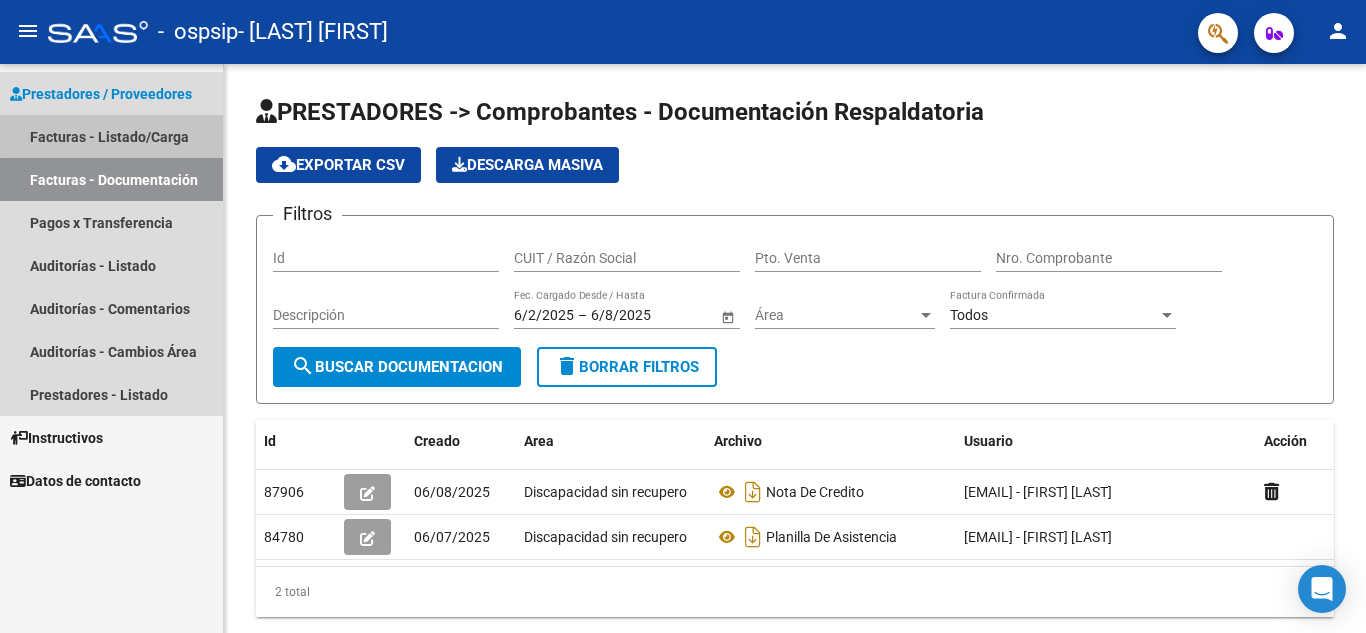 click on "Facturas - Listado/Carga" at bounding box center [111, 136] 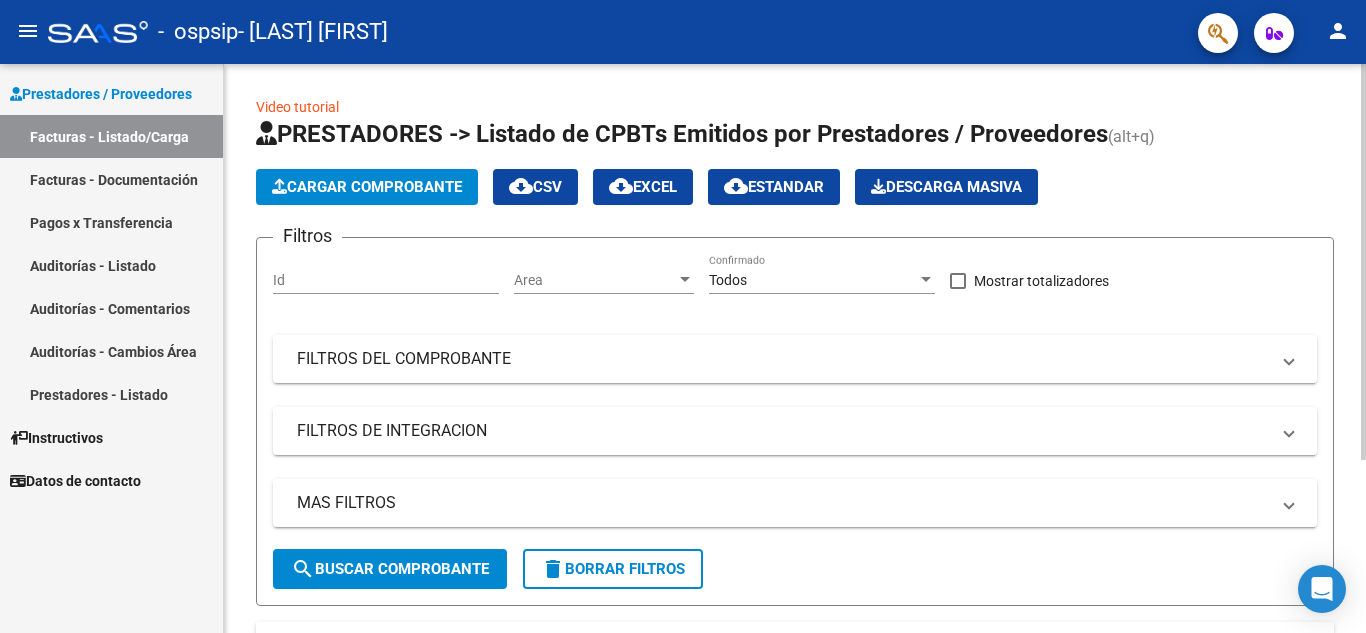 click on "Cargar Comprobante" 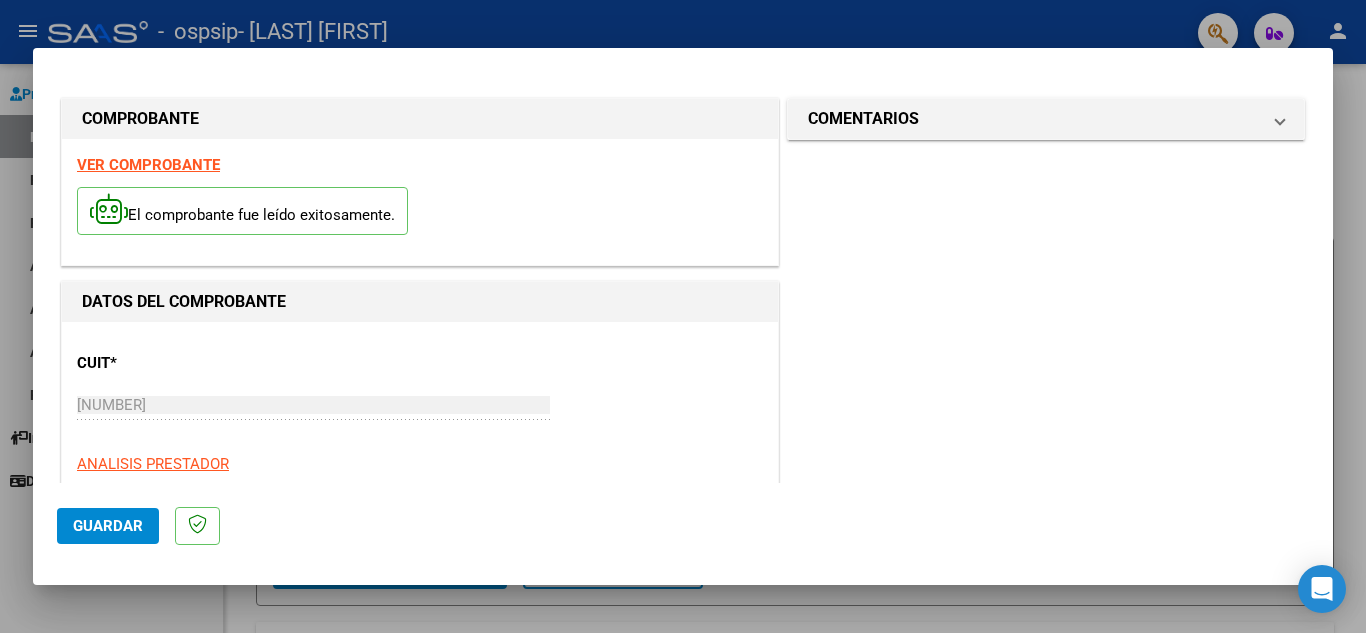 click on "VER COMPROBANTE" at bounding box center (148, 165) 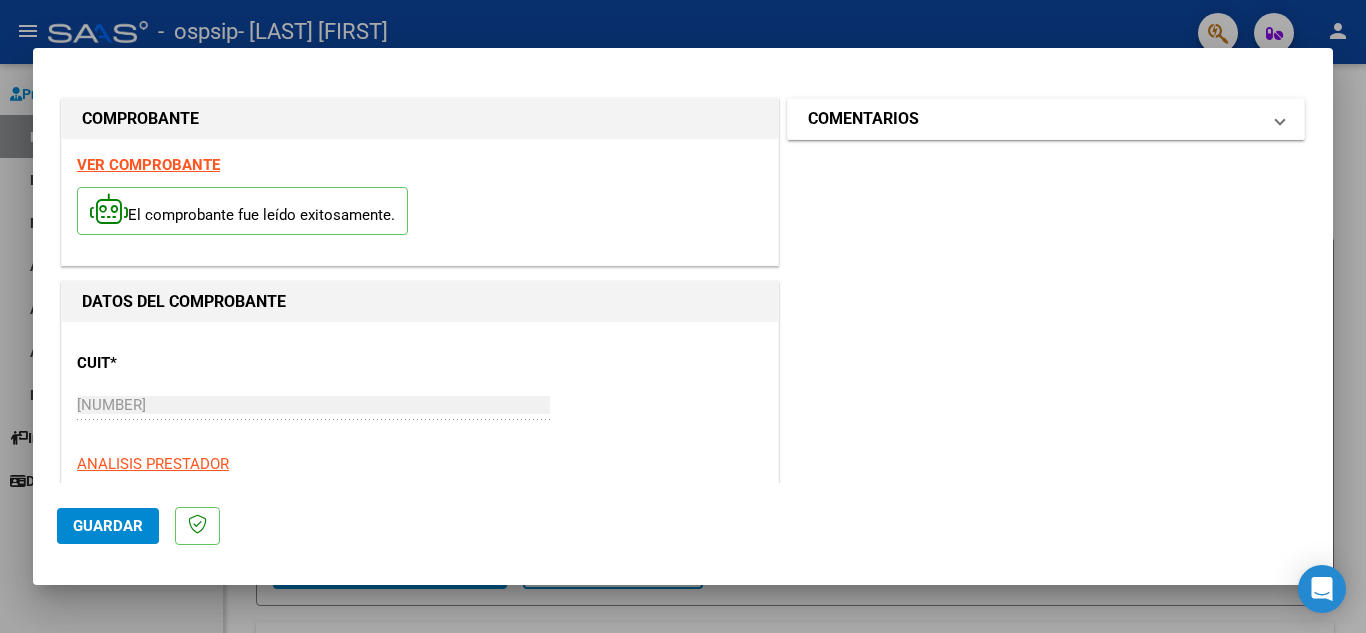 click on "COMENTARIOS" at bounding box center (1046, 119) 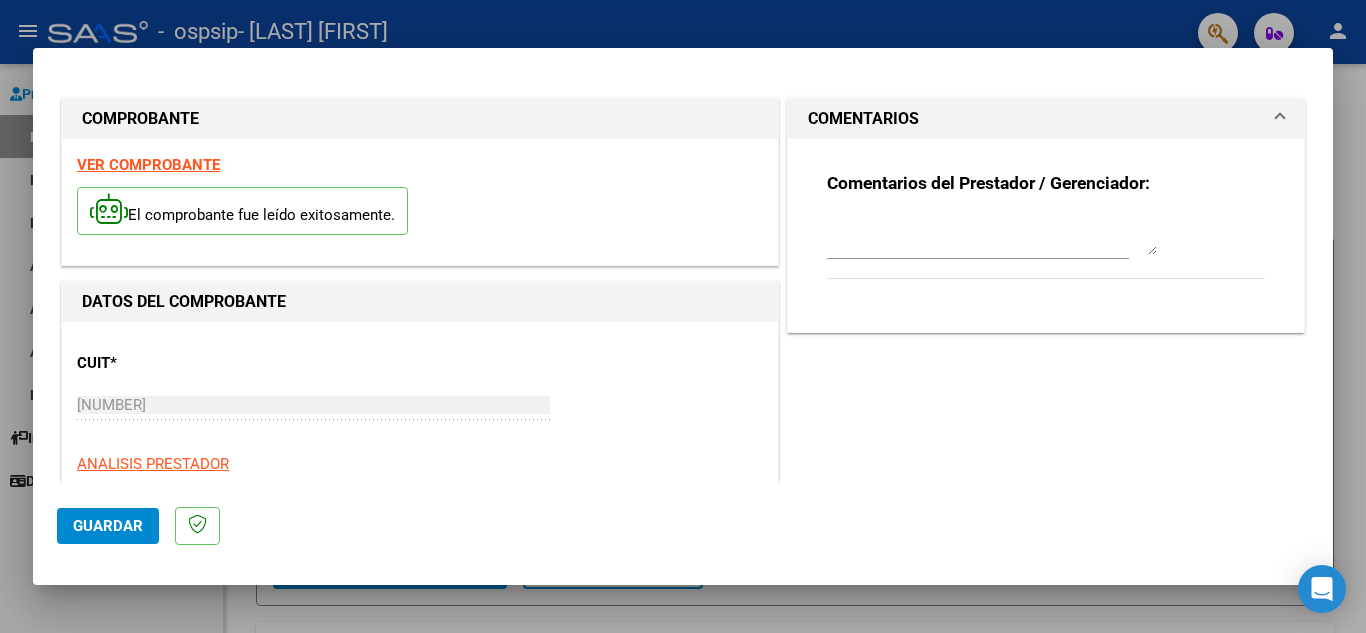 click at bounding box center [683, 316] 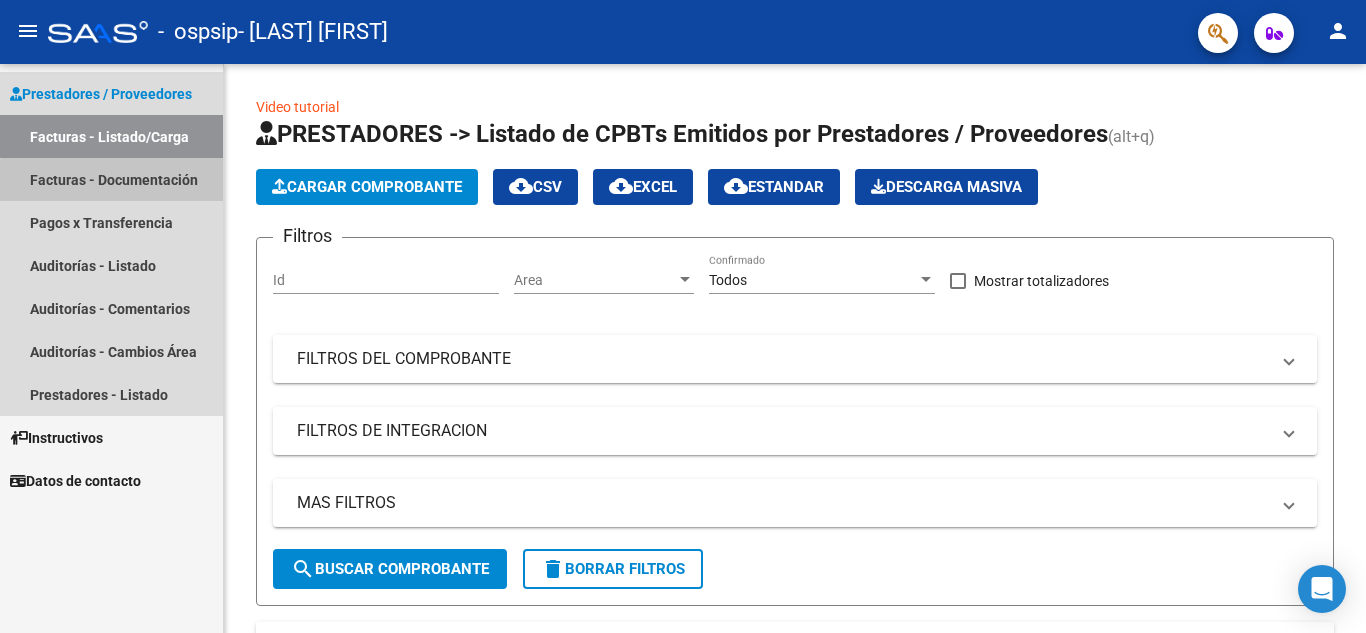 click on "Facturas - Documentación" at bounding box center (111, 179) 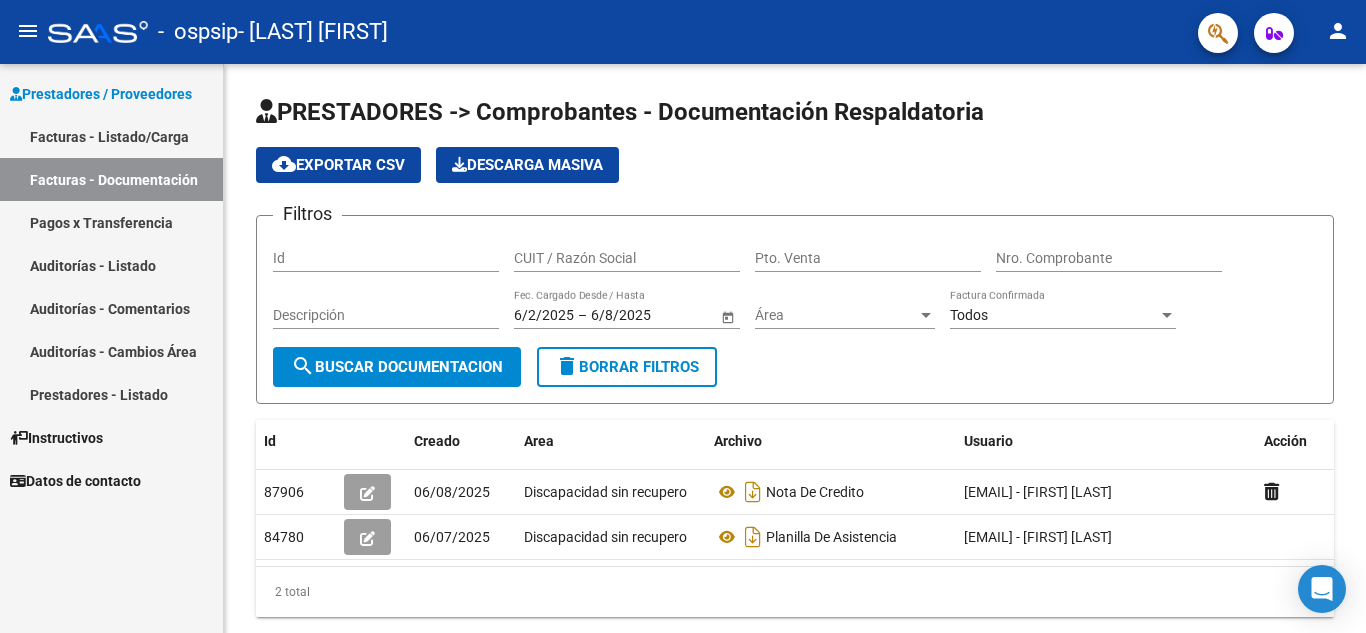 click on "menu -   ospsip   - [LAST] [FIRST] person" 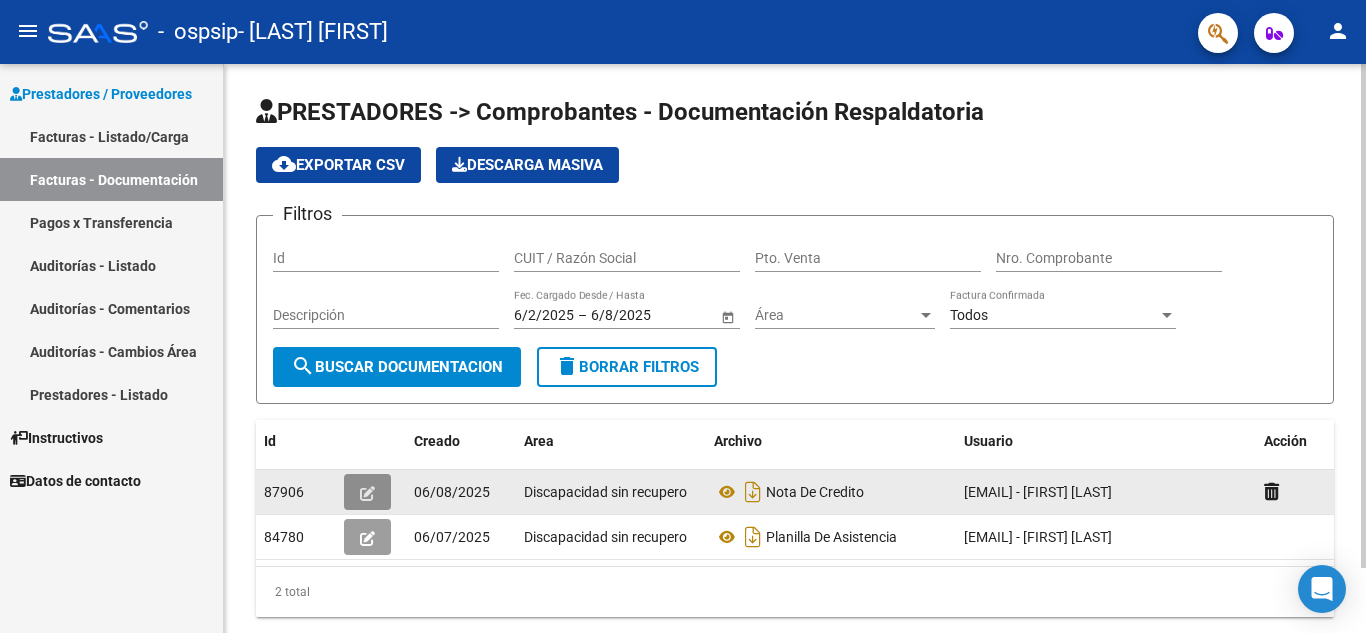 click 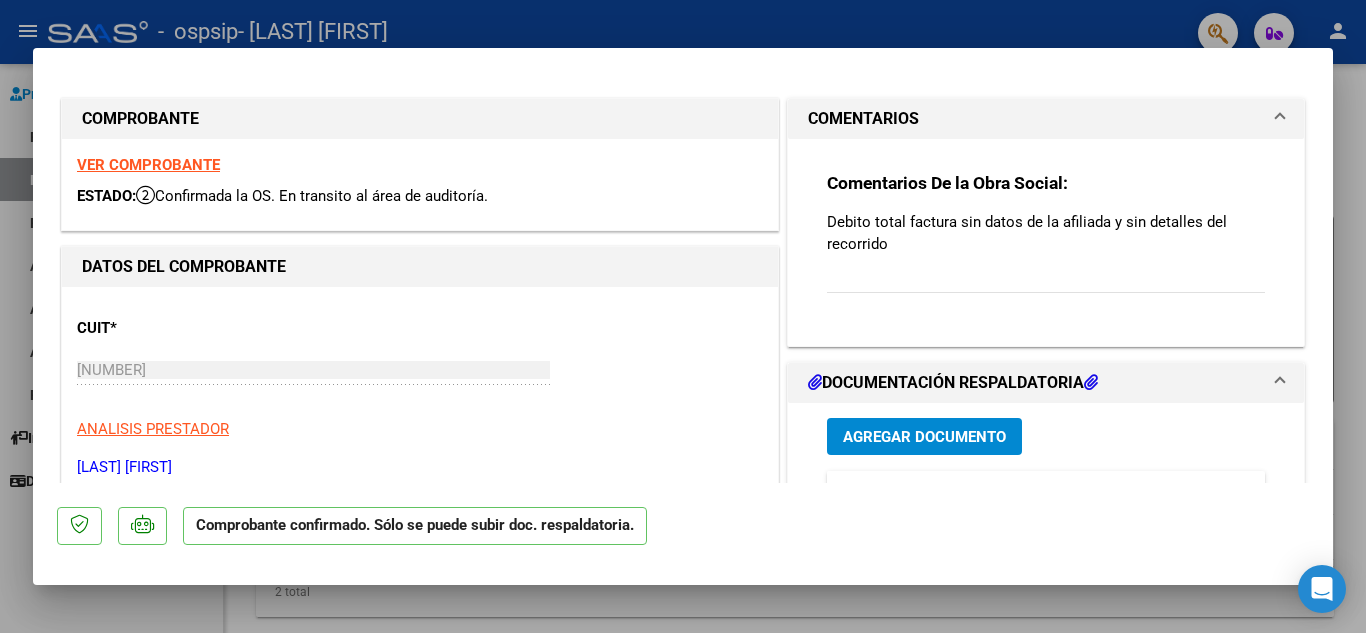 click on "VER COMPROBANTE" at bounding box center (148, 165) 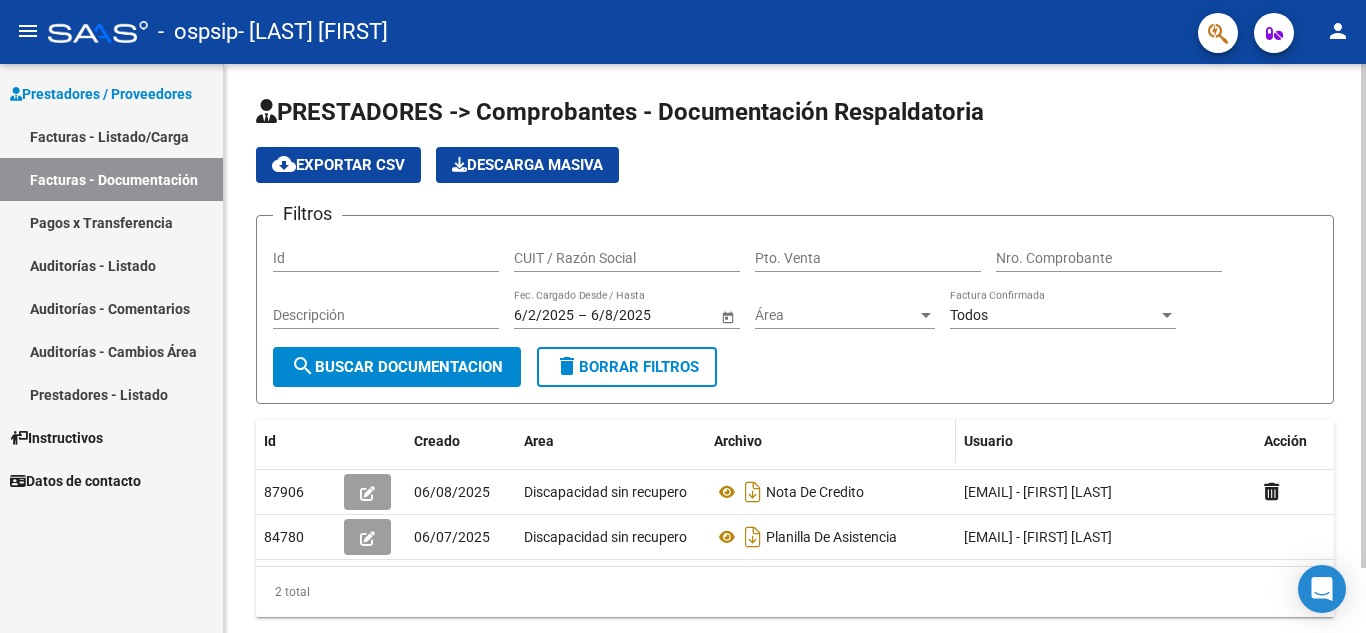 click on "Archivo" 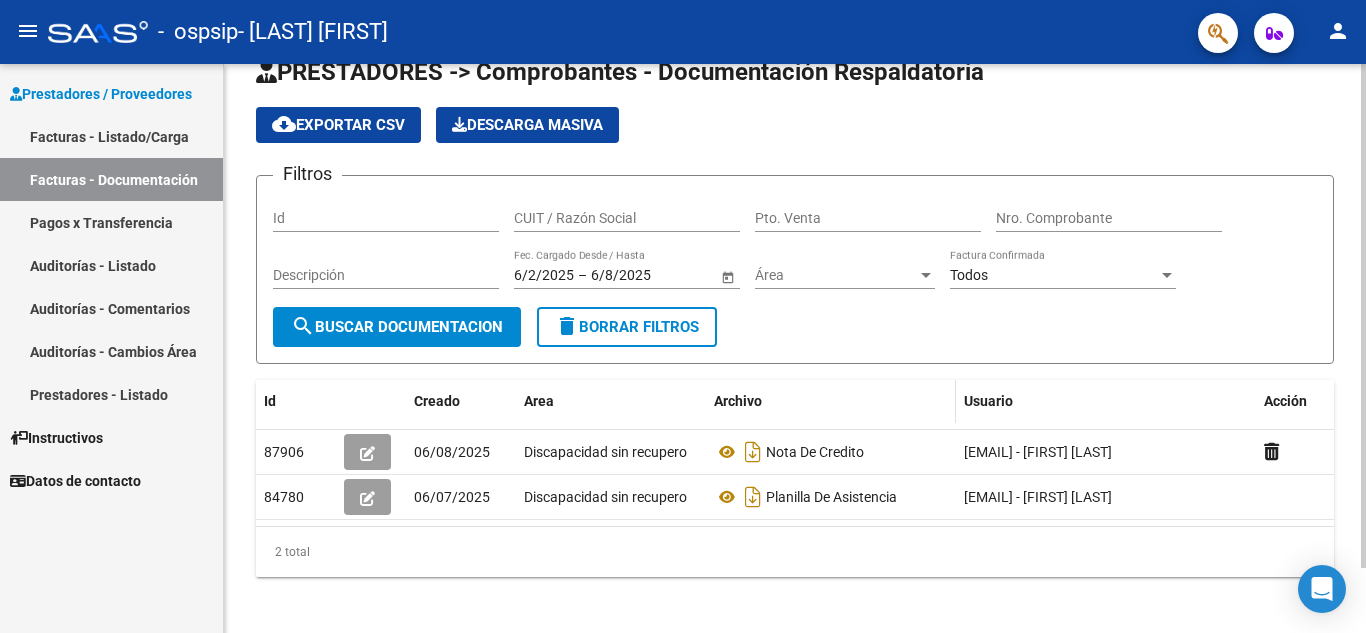 scroll, scrollTop: 74, scrollLeft: 0, axis: vertical 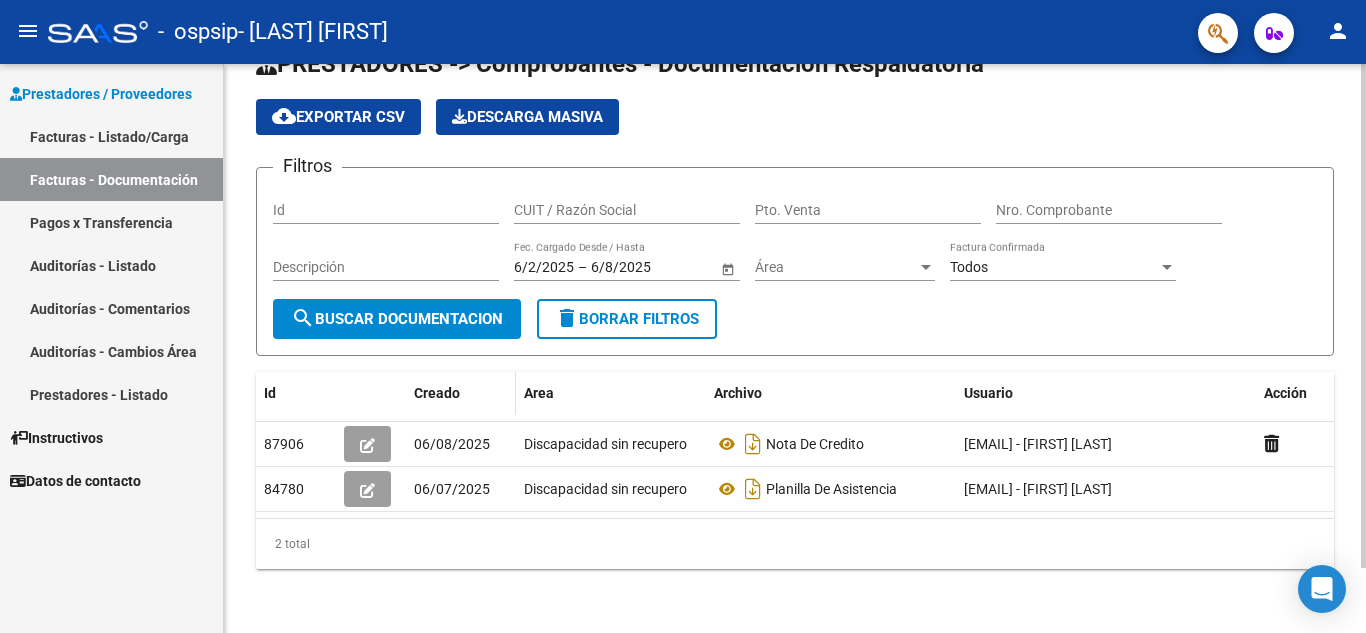 click on "Creado" 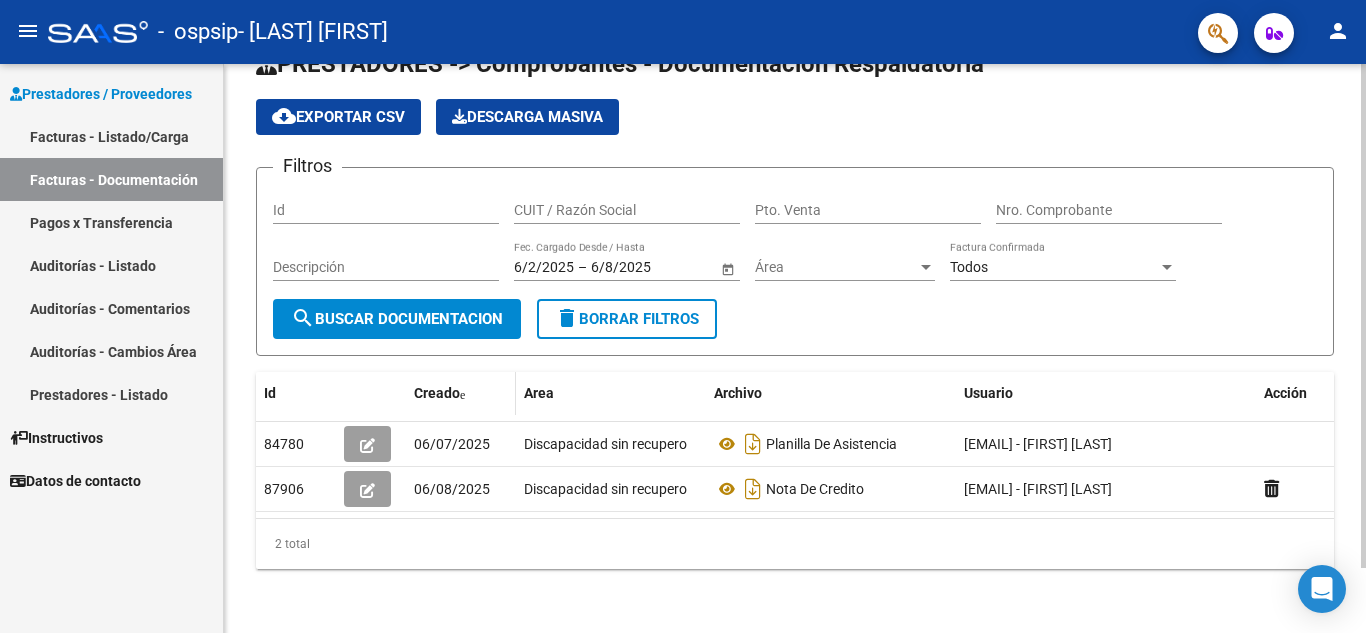 click on "Creado" 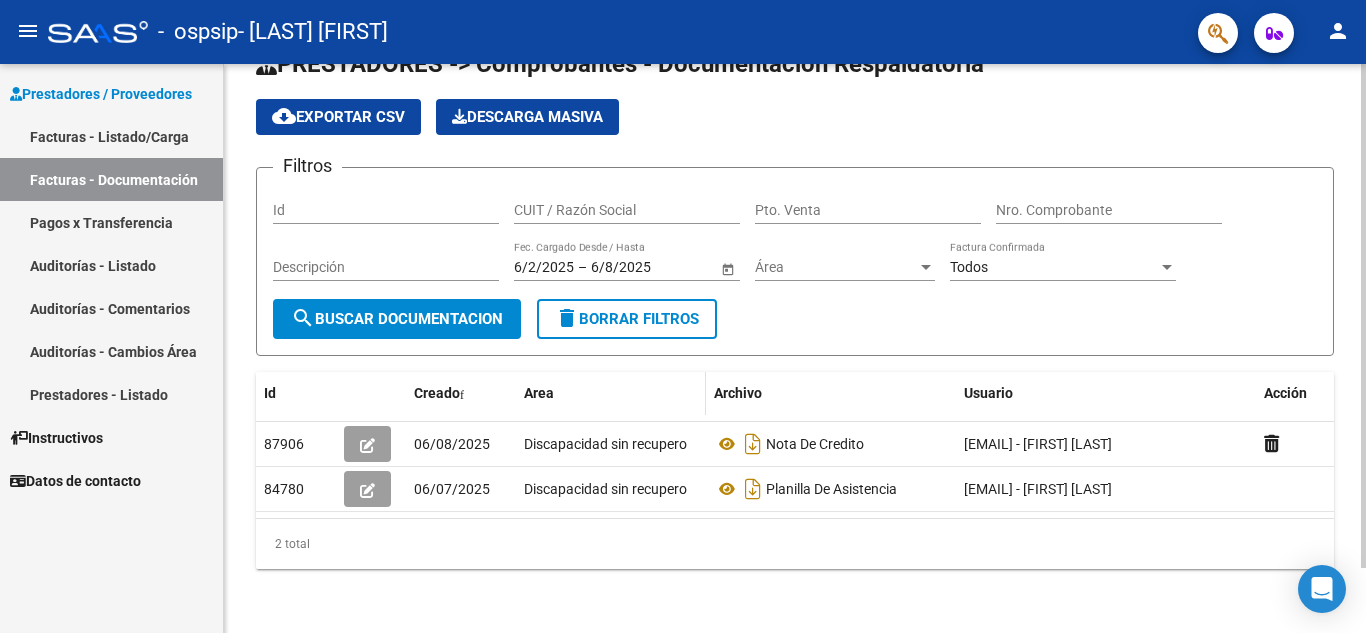 click on "Area" 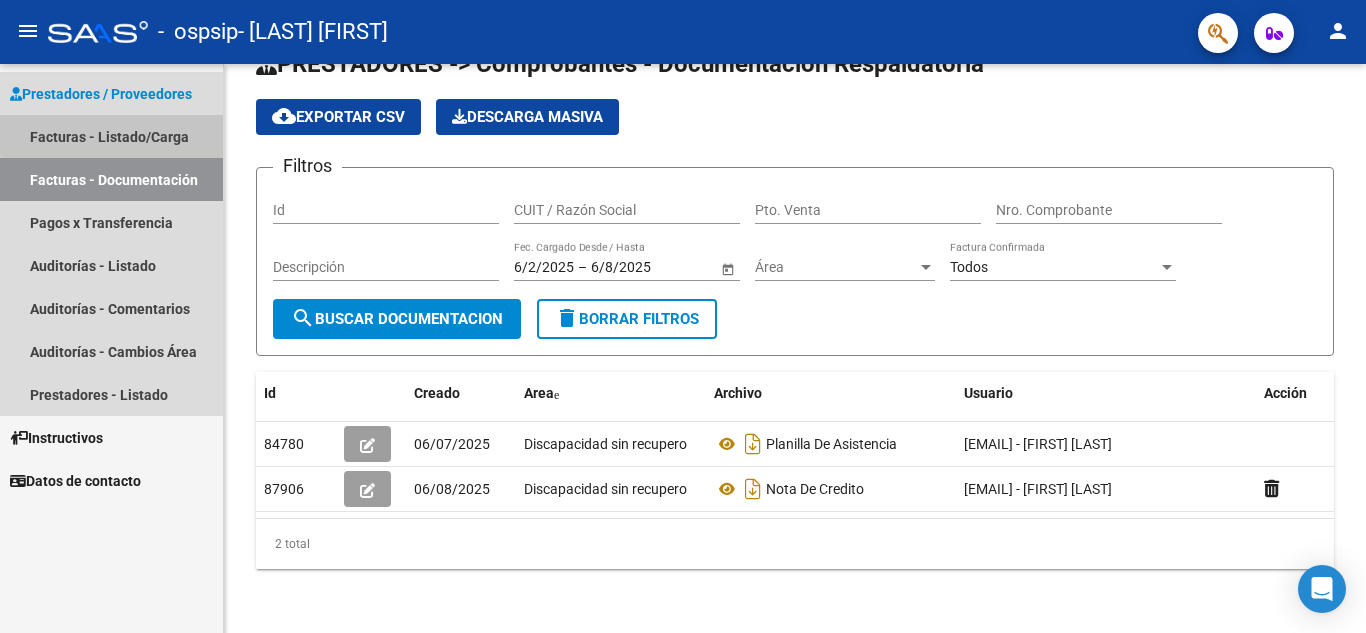 click on "Facturas - Listado/Carga" at bounding box center (111, 136) 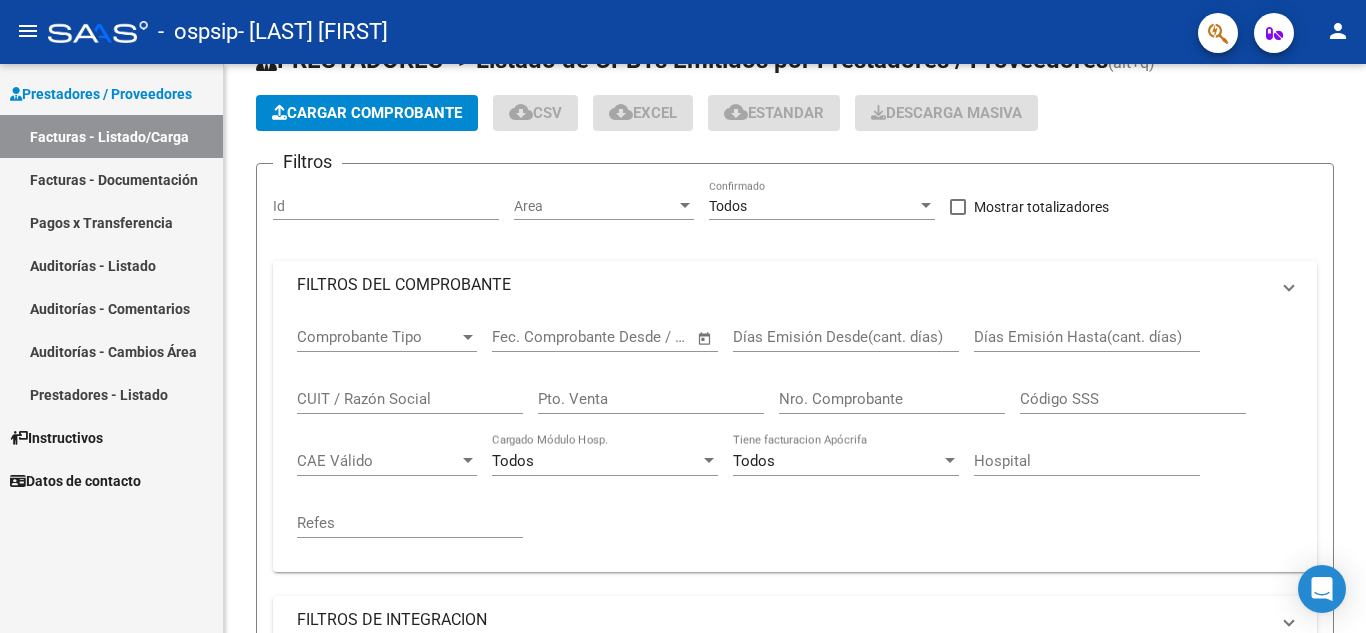 scroll, scrollTop: 0, scrollLeft: 0, axis: both 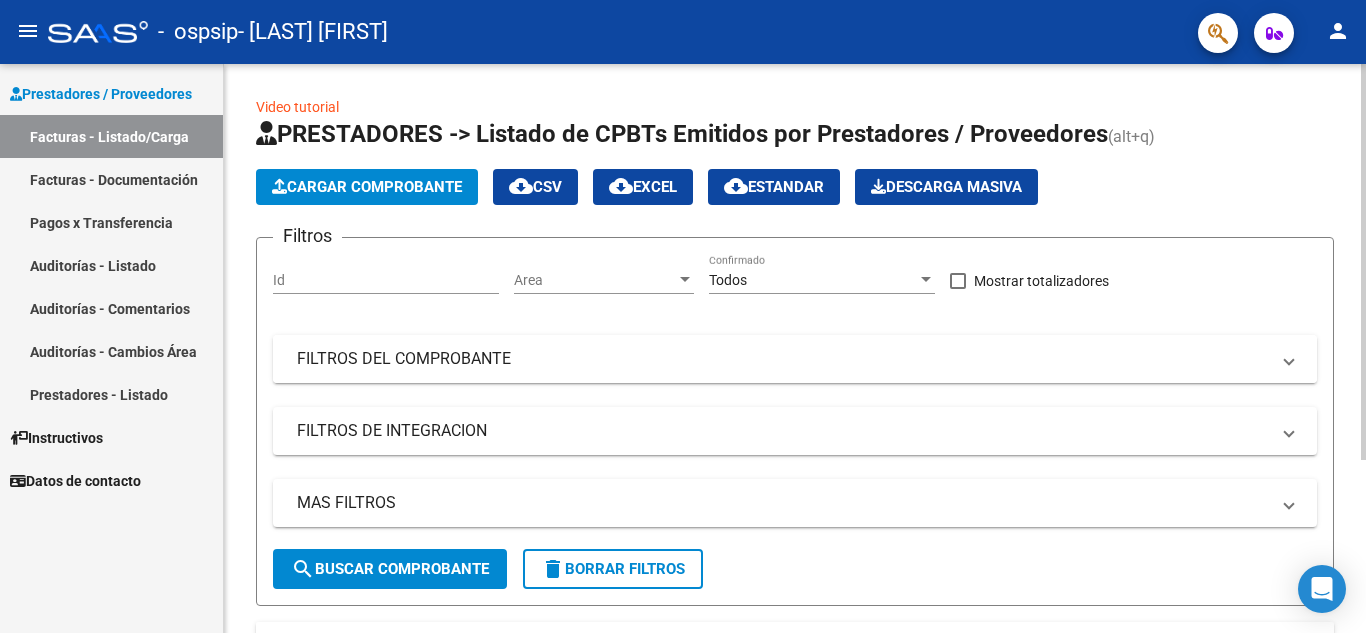 click on "FILTROS DEL COMPROBANTE" at bounding box center [783, 359] 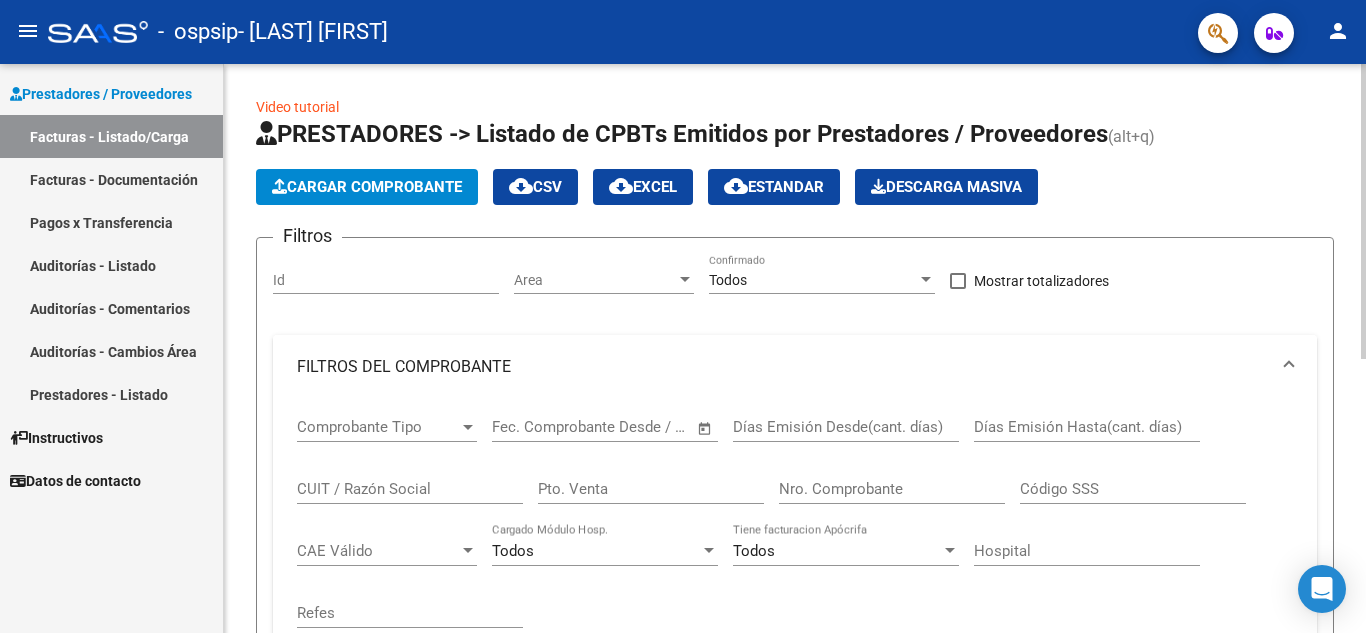 click on "FILTROS DEL COMPROBANTE" at bounding box center (795, 367) 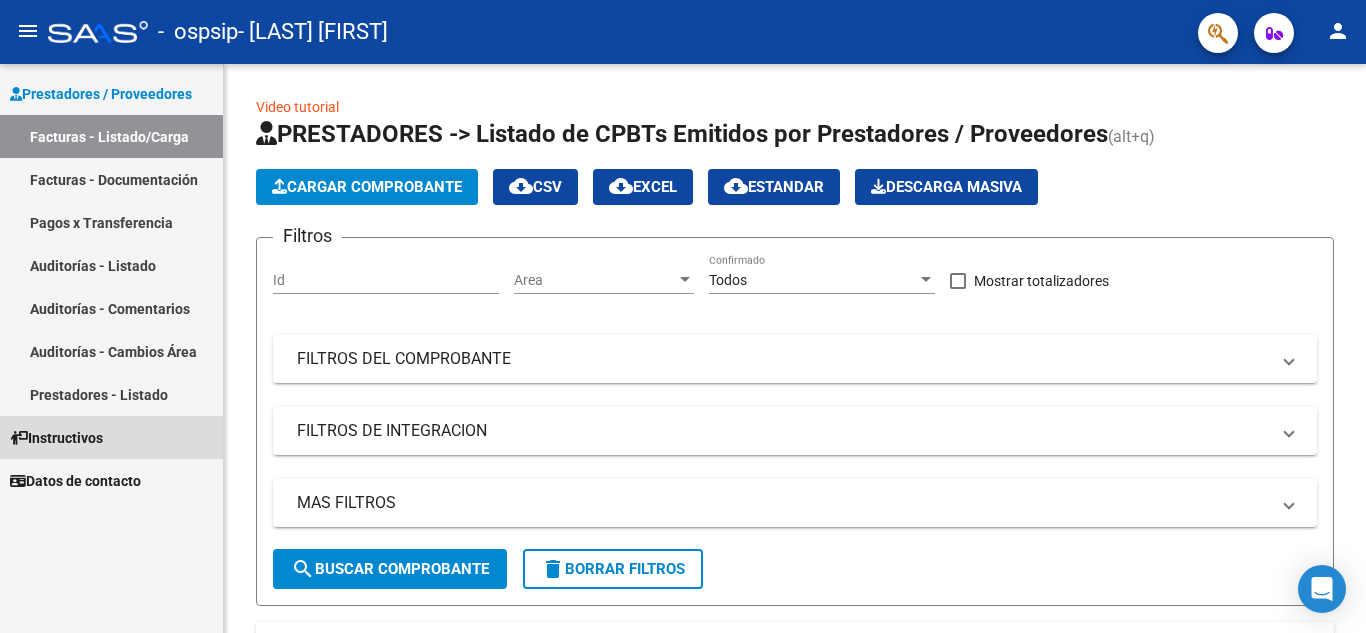 click on "Instructivos" at bounding box center (56, 438) 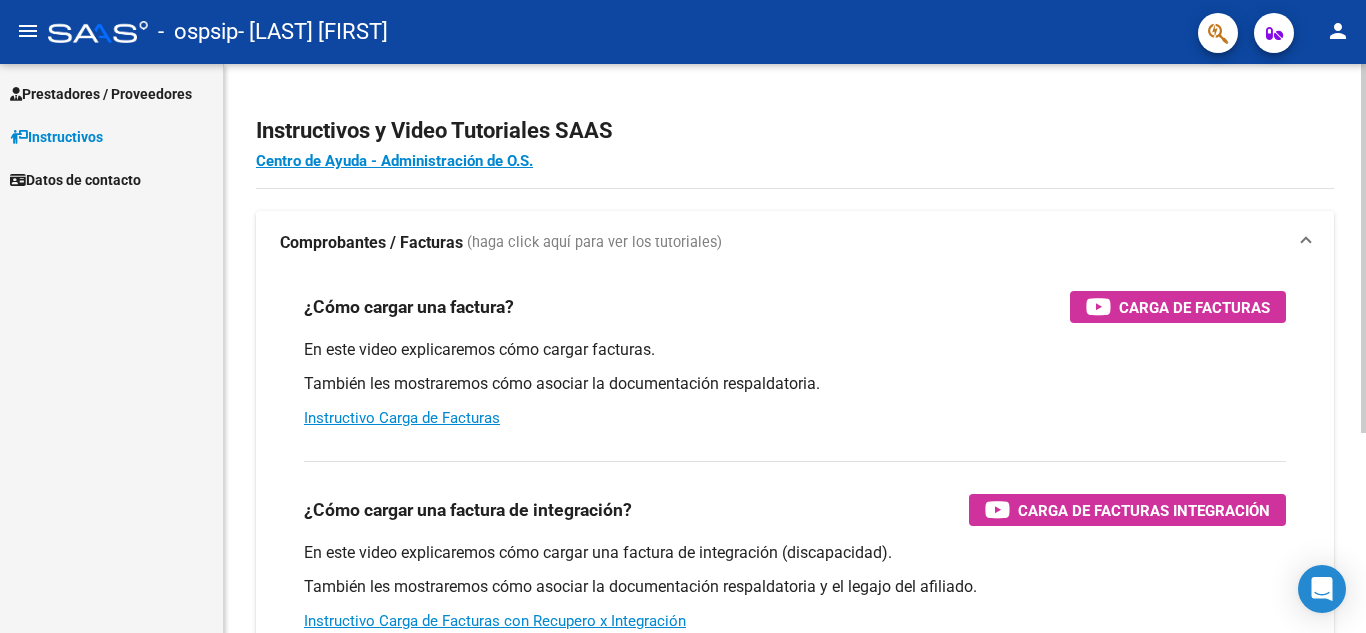 click on "¿Cómo cargar una factura?    Carga de Facturas En este video explicaremos cómo cargar facturas. También les mostraremos cómo asociar la documentación respaldatoria. Instructivo Carga de Facturas" at bounding box center [795, 360] 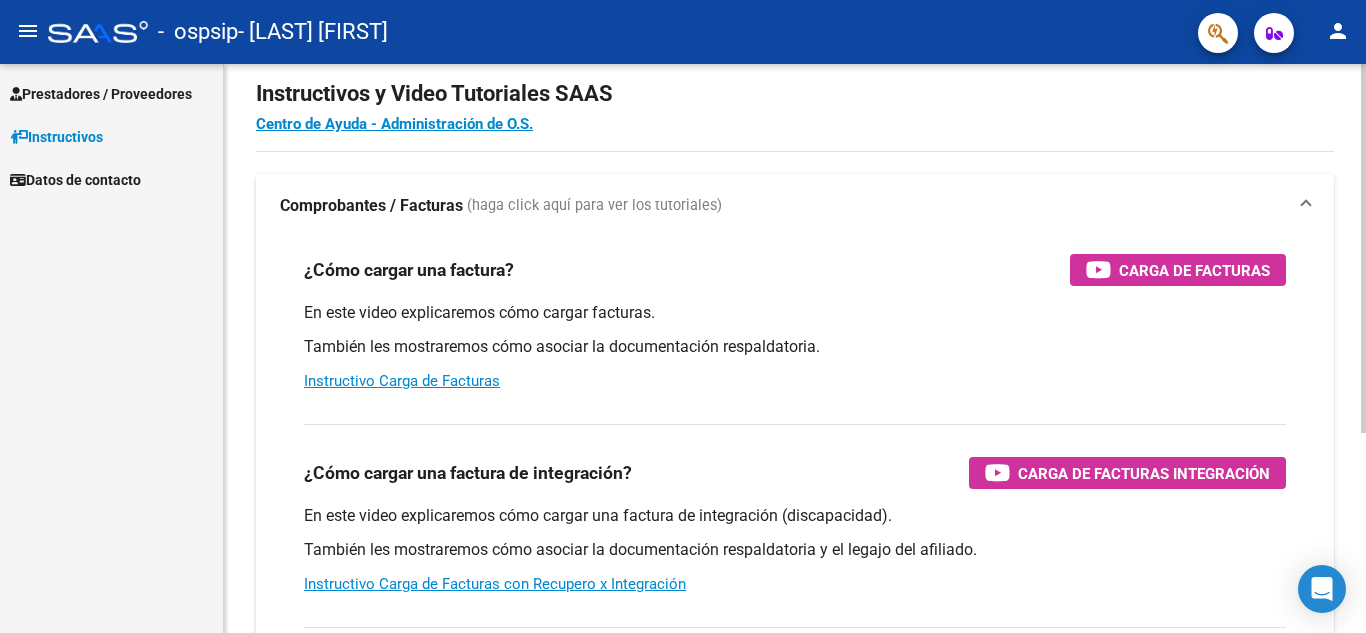 scroll, scrollTop: 0, scrollLeft: 0, axis: both 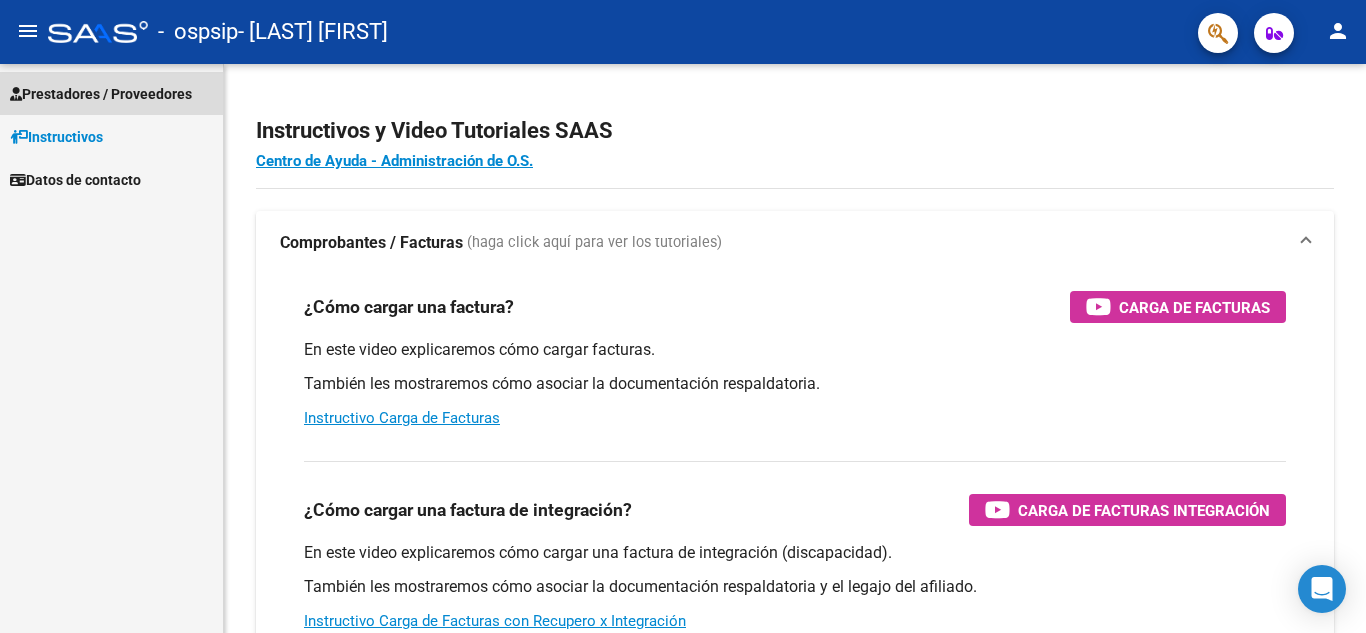 click on "Prestadores / Proveedores" at bounding box center (101, 94) 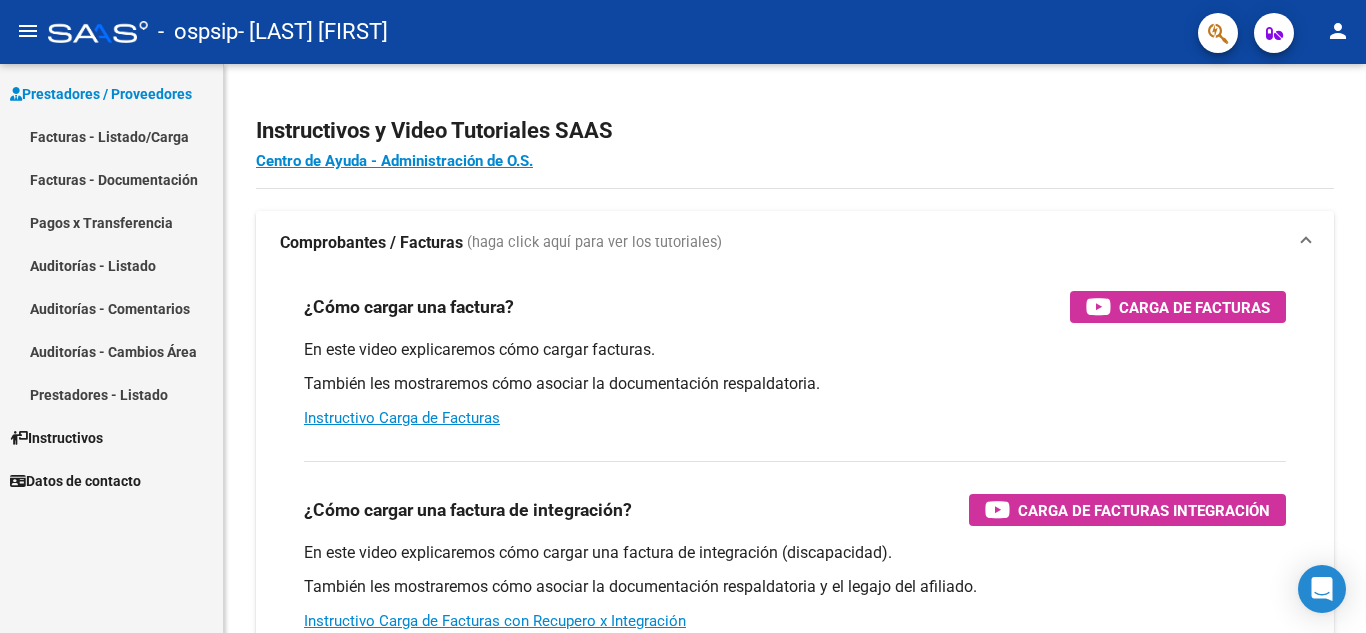 click on "Prestadores / Proveedores" at bounding box center [101, 94] 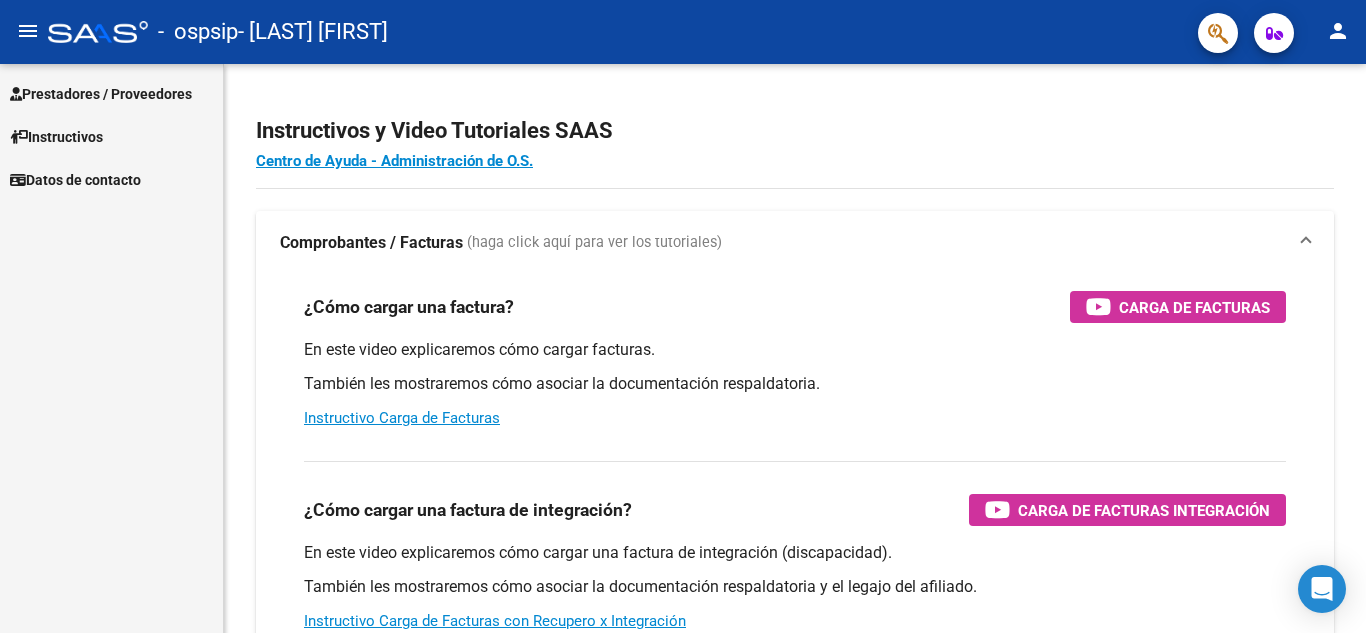 click on "Prestadores / Proveedores" at bounding box center [101, 94] 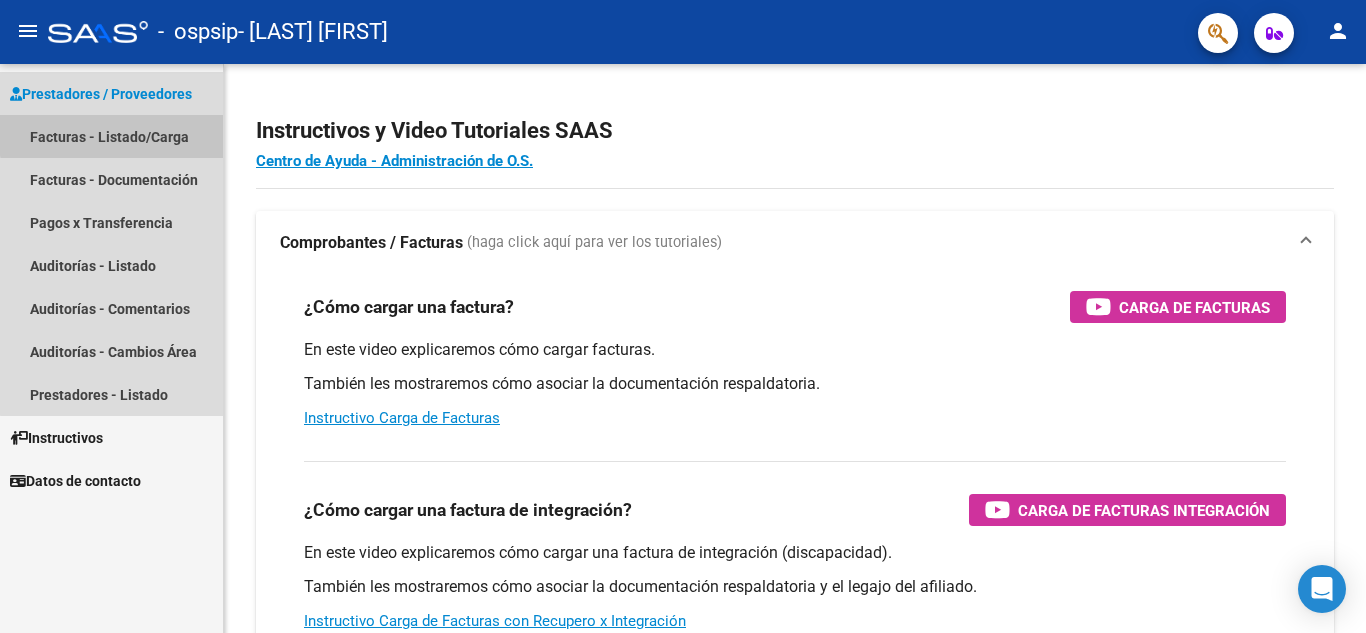 click on "Facturas - Listado/Carga" at bounding box center [111, 136] 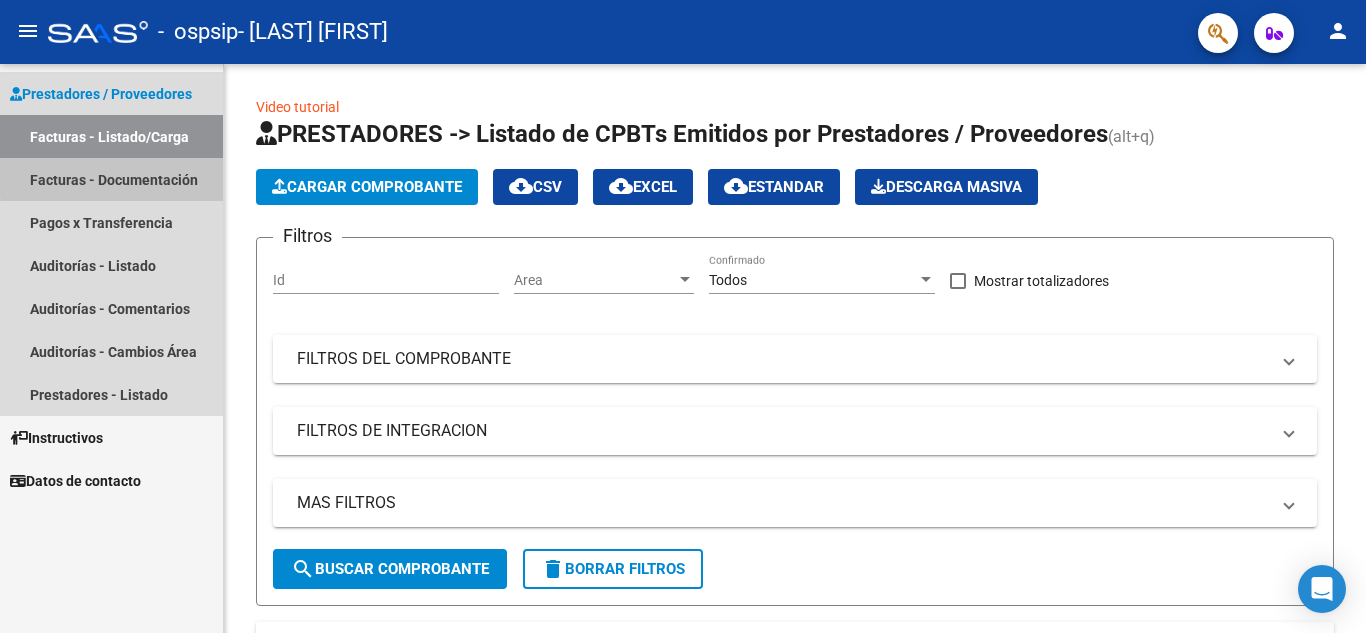 click on "Facturas - Documentación" at bounding box center [111, 179] 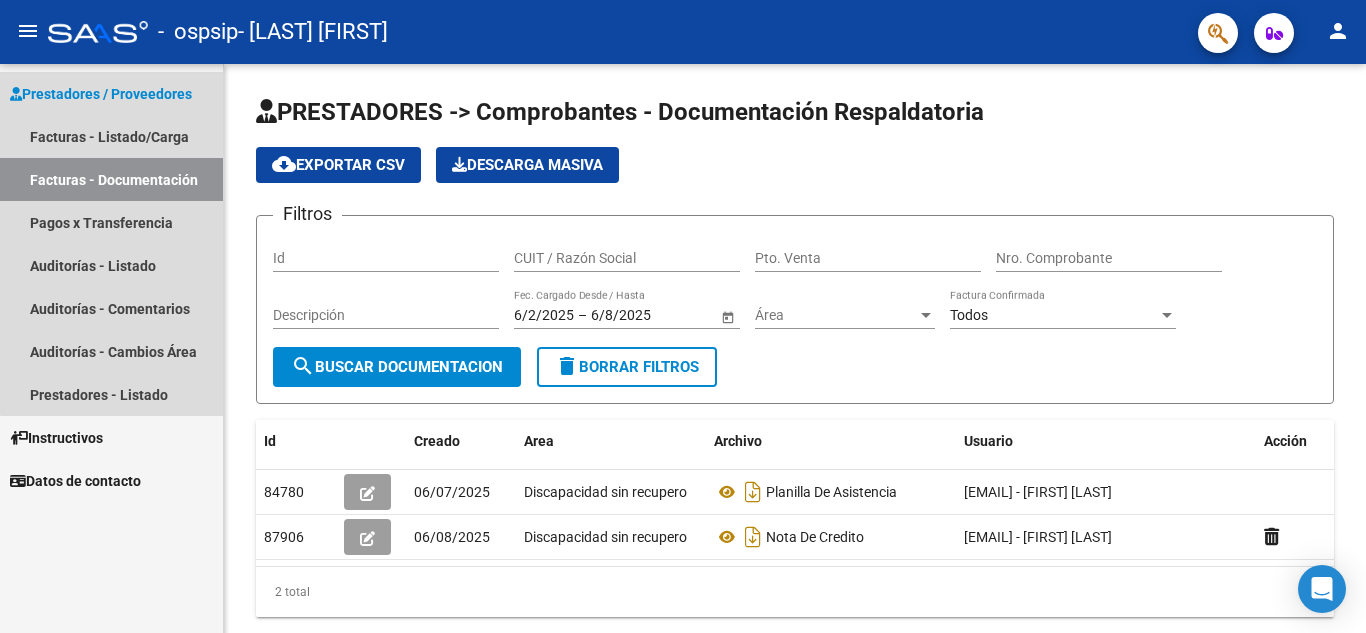 click on "Prestadores / Proveedores" at bounding box center [101, 94] 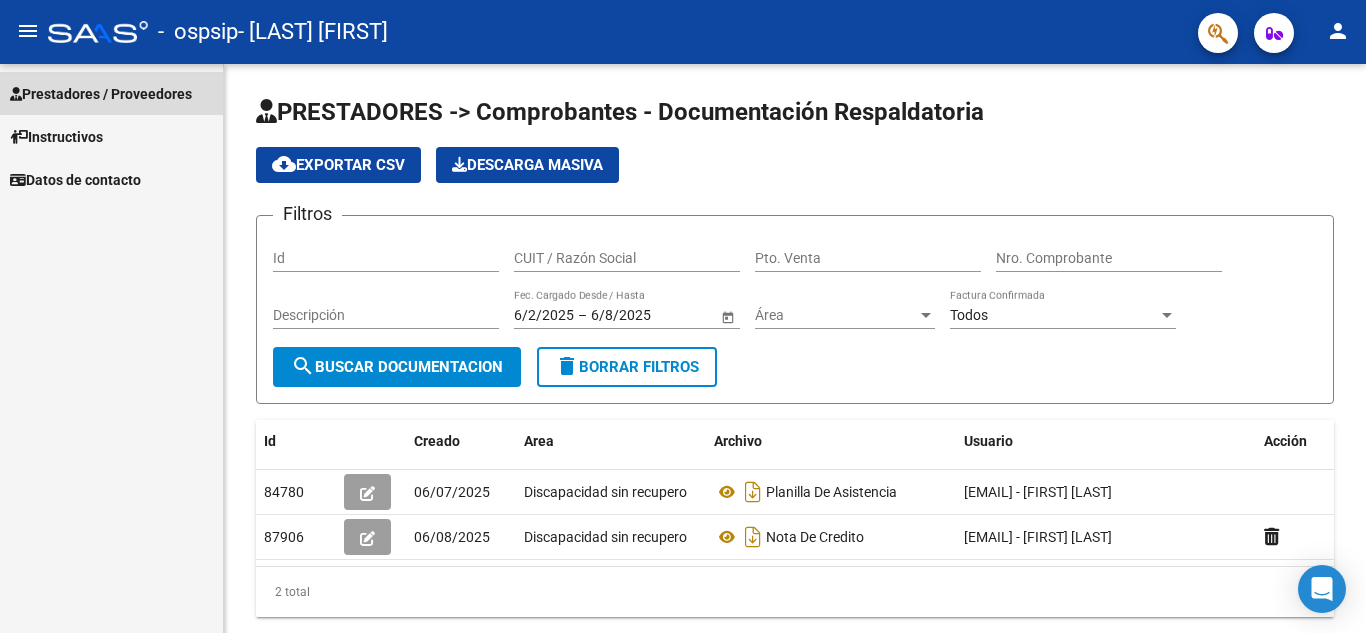 click on "Prestadores / Proveedores" at bounding box center [101, 94] 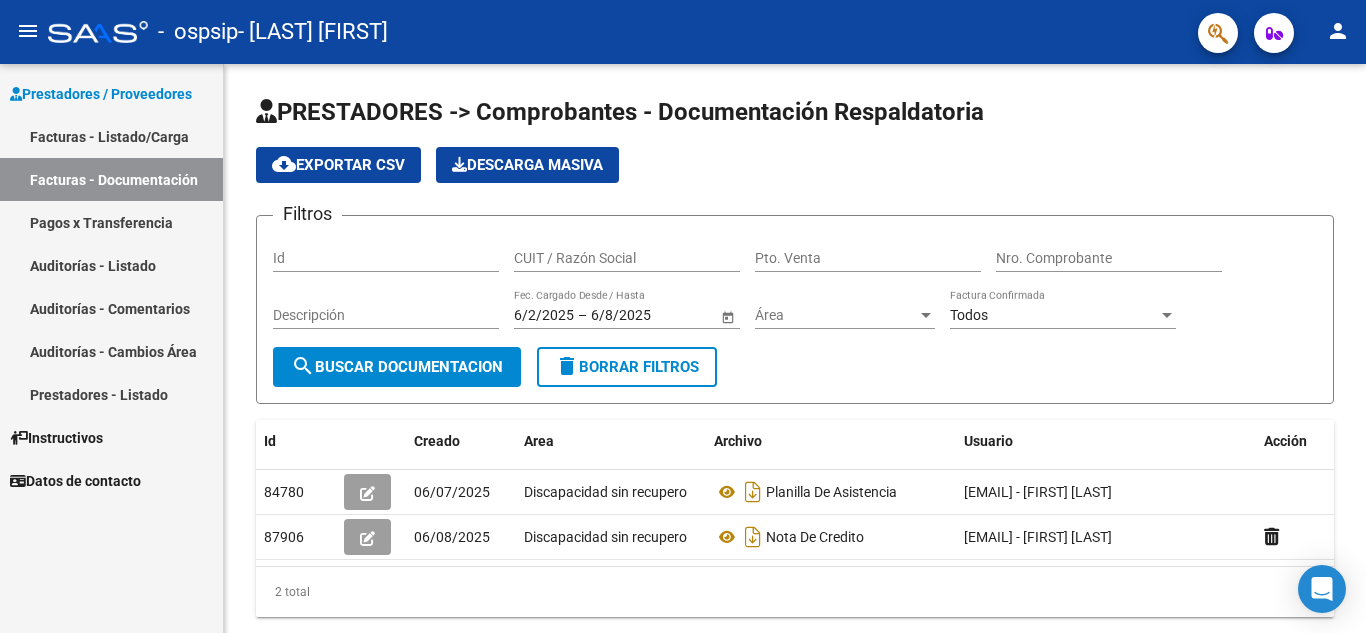 click on "Facturas - Listado/Carga" at bounding box center [111, 136] 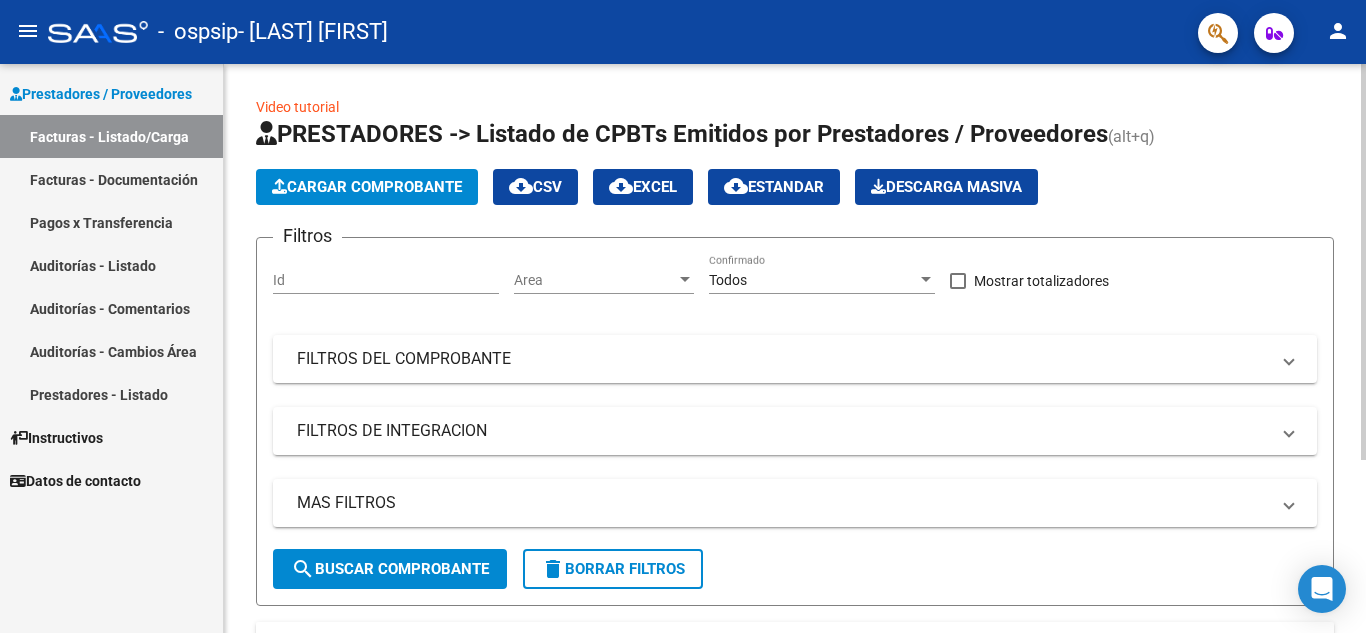 click on "Video tutorial   PRESTADORES -> Listado de CPBTs Emitidos por Prestadores / Proveedores (alt+q)   Cargar Comprobante
cloud_download  CSV  cloud_download  EXCEL  cloud_download  Estandar   Descarga Masiva
Filtros Id Area Area Todos Confirmado   Mostrar totalizadores   FILTROS DEL COMPROBANTE  Comprobante Tipo Comprobante Tipo Start date – End date Fec. Comprobante Desde / Hasta Días Emisión Desde(cant. días) Días Emisión Hasta(cant. días) CUIT / Razón Social Pto. Venta Nro. Comprobante Código SSS CAE Válido CAE Válido Todos Cargado Módulo Hosp. Todos Tiene facturacion Apócrifa Hospital Refes  FILTROS DE INTEGRACION  Período De Prestación Campos del Archivo de Rendición Devuelto x SSS (dr_envio) Todos Rendido x SSS (dr_envio) Tipo de Registro Tipo de Registro Período Presentación Período Presentación Campos del Legajo Asociado (preaprobación) Afiliado Legajo (cuil/nombre) Todos Solo facturas preaprobadas  MAS FILTROS  Todos Con Doc. Respaldatoria Todos Con Trazabilidad Todos – –" 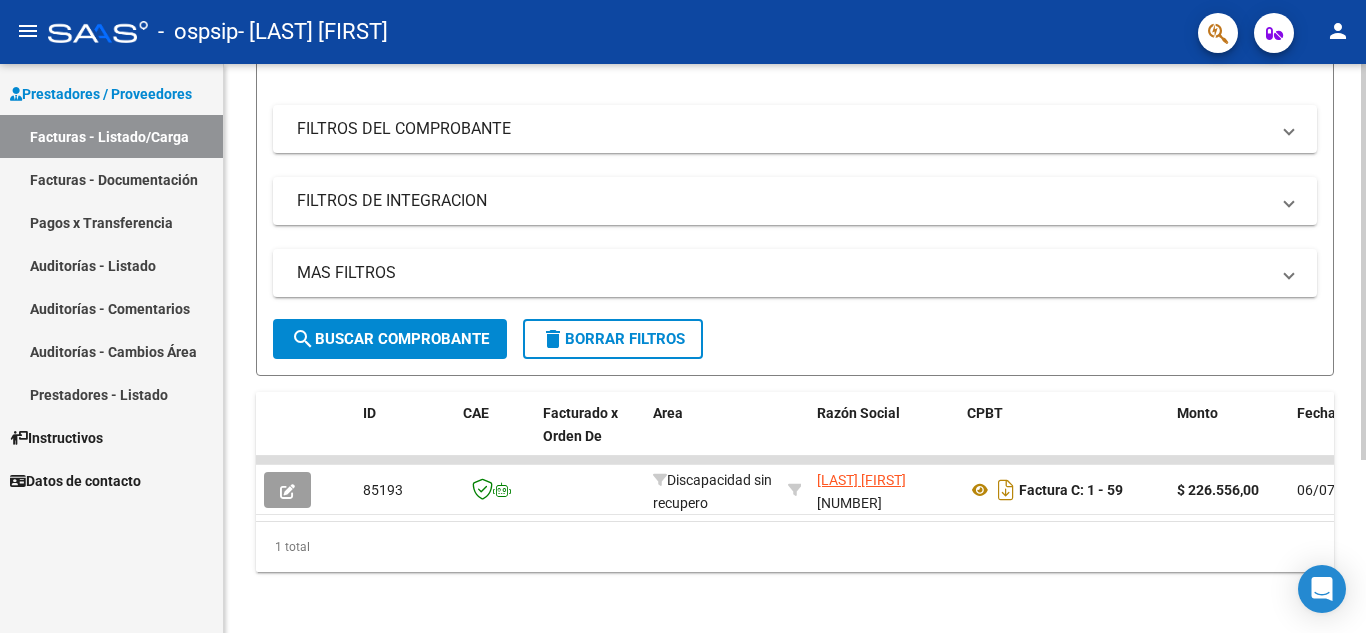 scroll, scrollTop: 249, scrollLeft: 0, axis: vertical 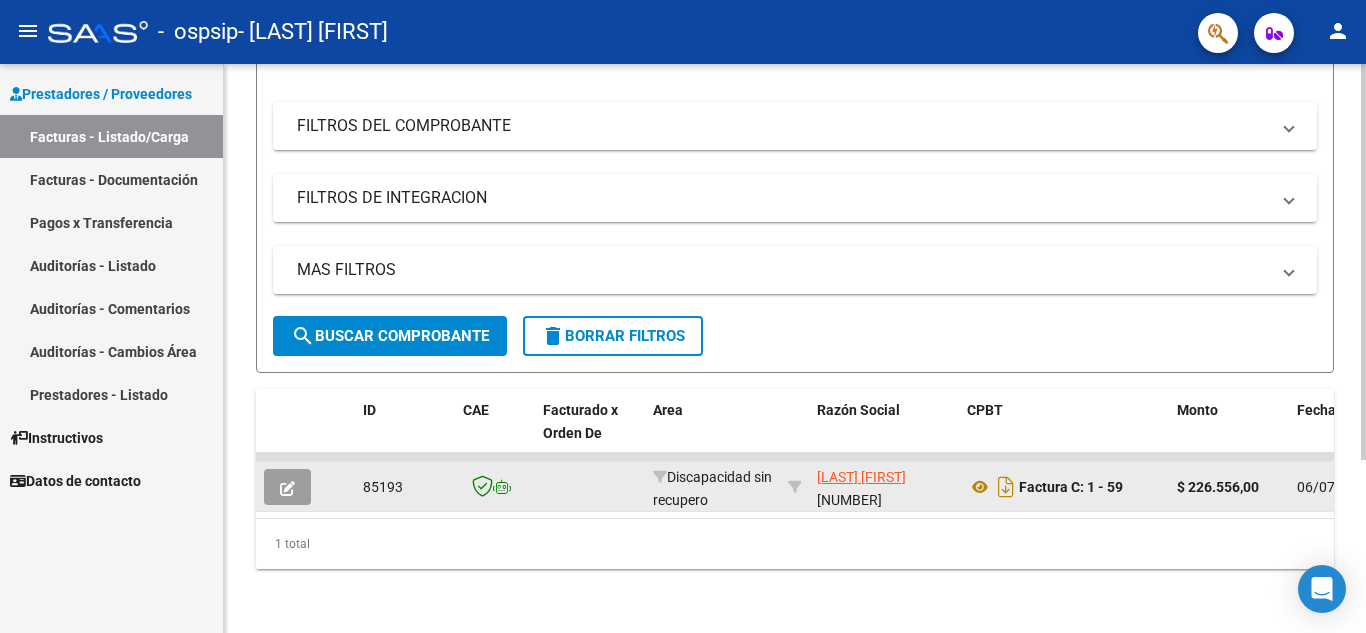 click 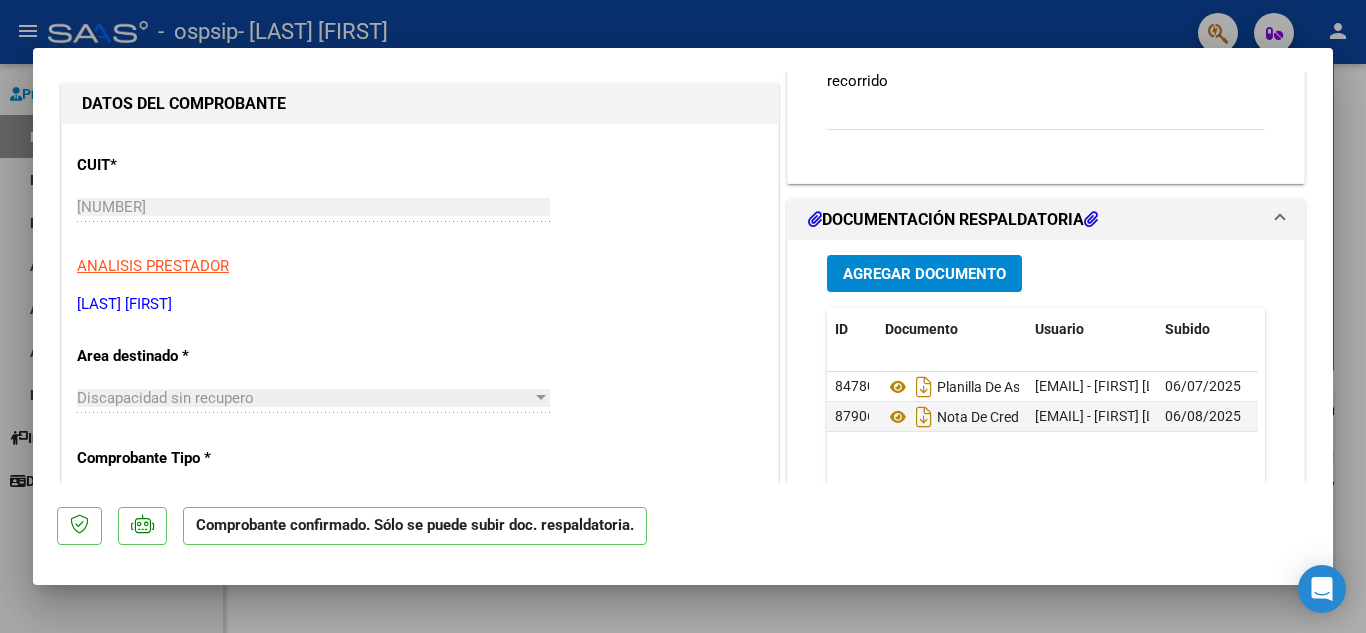 scroll, scrollTop: 200, scrollLeft: 0, axis: vertical 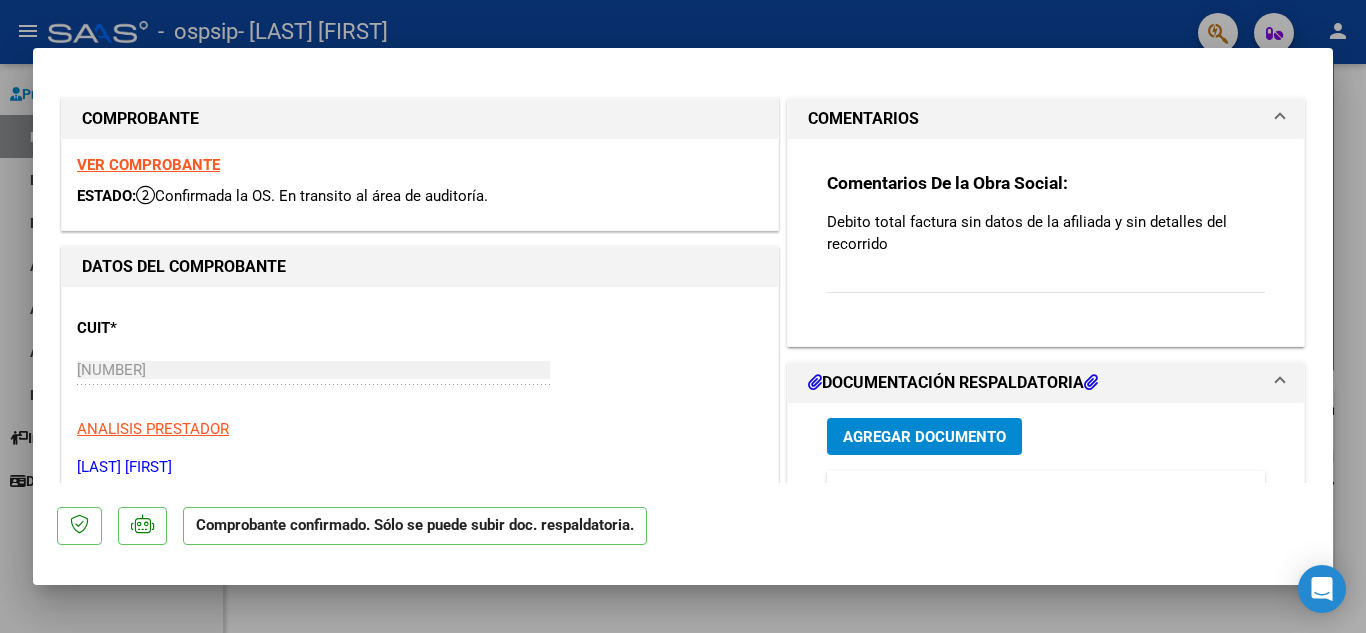 click on "VER COMPROBANTE" at bounding box center (148, 165) 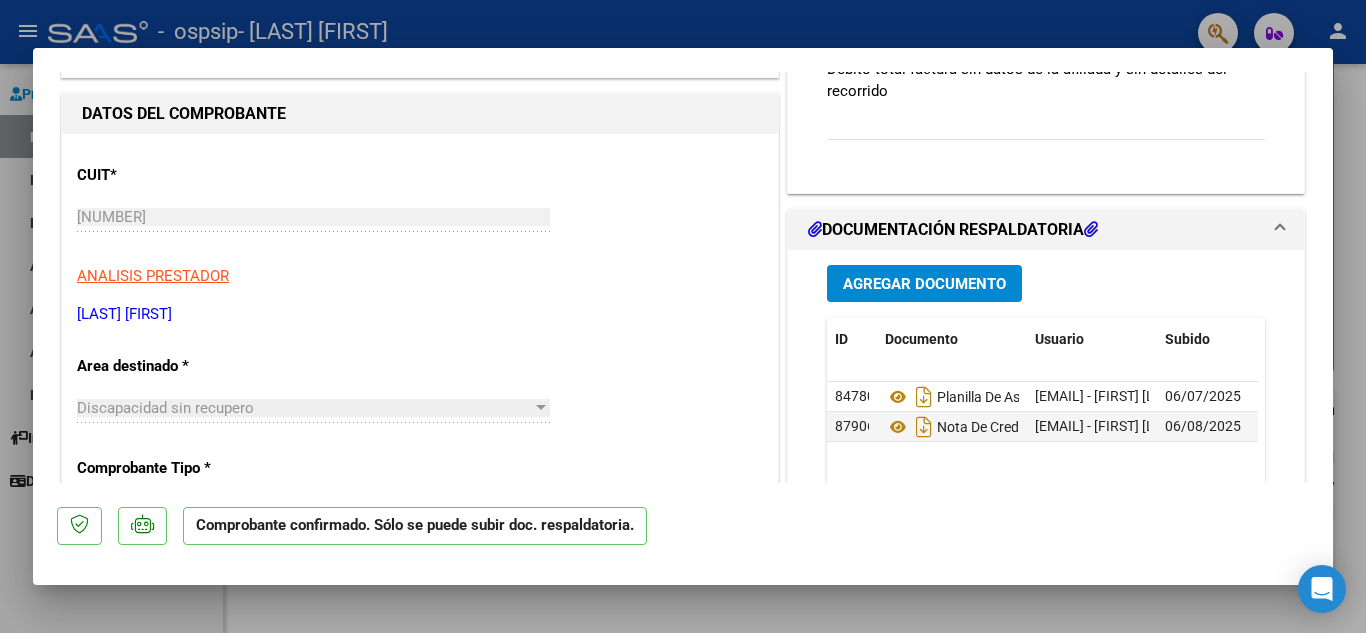 scroll, scrollTop: 160, scrollLeft: 0, axis: vertical 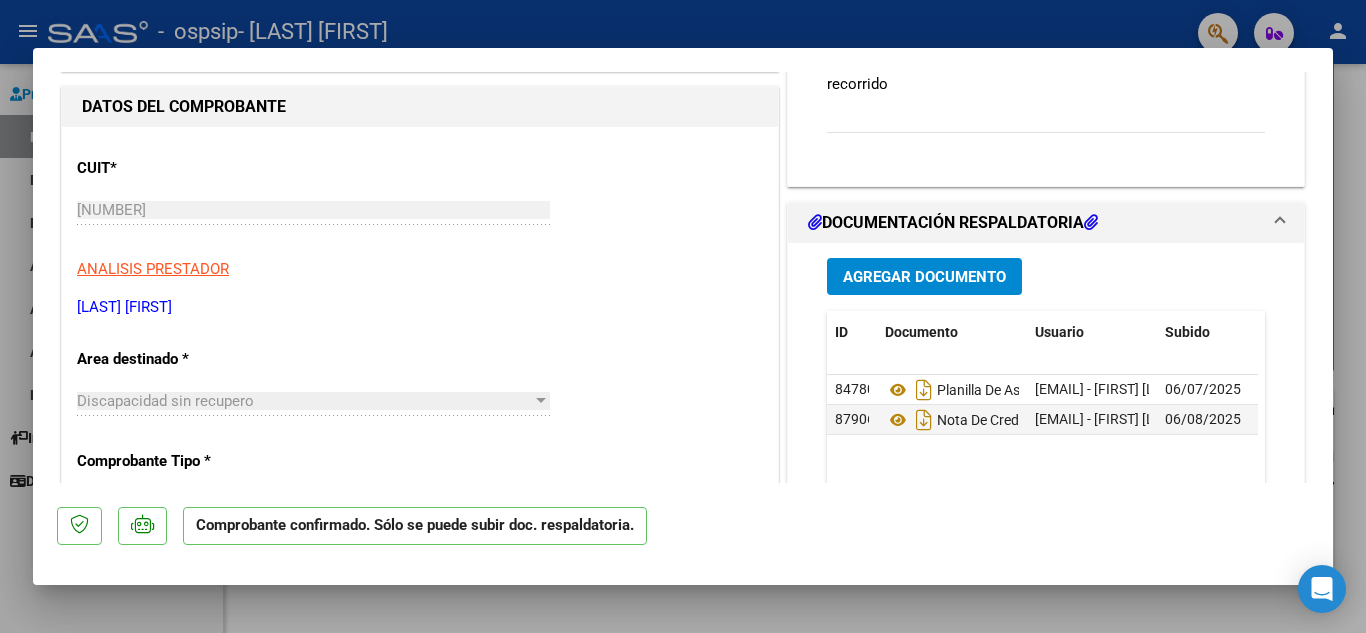 click on "COMPROBANTE VER COMPROBANTE       ESTADO:   Confirmada la OS. En transito al área de auditoría.  DATOS DEL COMPROBANTE CUIT  *   [NUMBER] Ingresar CUIT  ANALISIS PRESTADOR  [LAST] [FIRST]  ARCA Padrón  Area destinado * Discapacidad sin recupero Seleccionar Area  Comprobante Tipo * Factura C Seleccionar Tipo Punto de Venta  *   1 Ingresar el Nro.  Número  *   59 Ingresar el Nro.  Monto  *   $ 226.556,00 Ingresar el monto  Fecha del Cpbt.  *   2025-07-06 Ingresar la fecha  CAE / CAEA (no ingrese CAI)    75277448101888 Ingresar el CAE o CAEA (no ingrese CAI)  Fecha de Vencimiento    Ingresar la fecha  Ref. Externa    Ingresar la ref.  N° Liquidación    Ingresar el N° Liquidación  COMENTARIOS Comentarios De la Obra Social: Debito total factura sin datos de la afiliada y sin detalles del recorrido  DOCUMENTACIÓN RESPALDATORIA  Agregar Documento ID Documento Usuario Subido Acción 84780  Planilla De Asistencia   [EMAIL] - [FIRST] [LAST]   06/07/2025  87906  Nota De Credito" at bounding box center [683, 317] 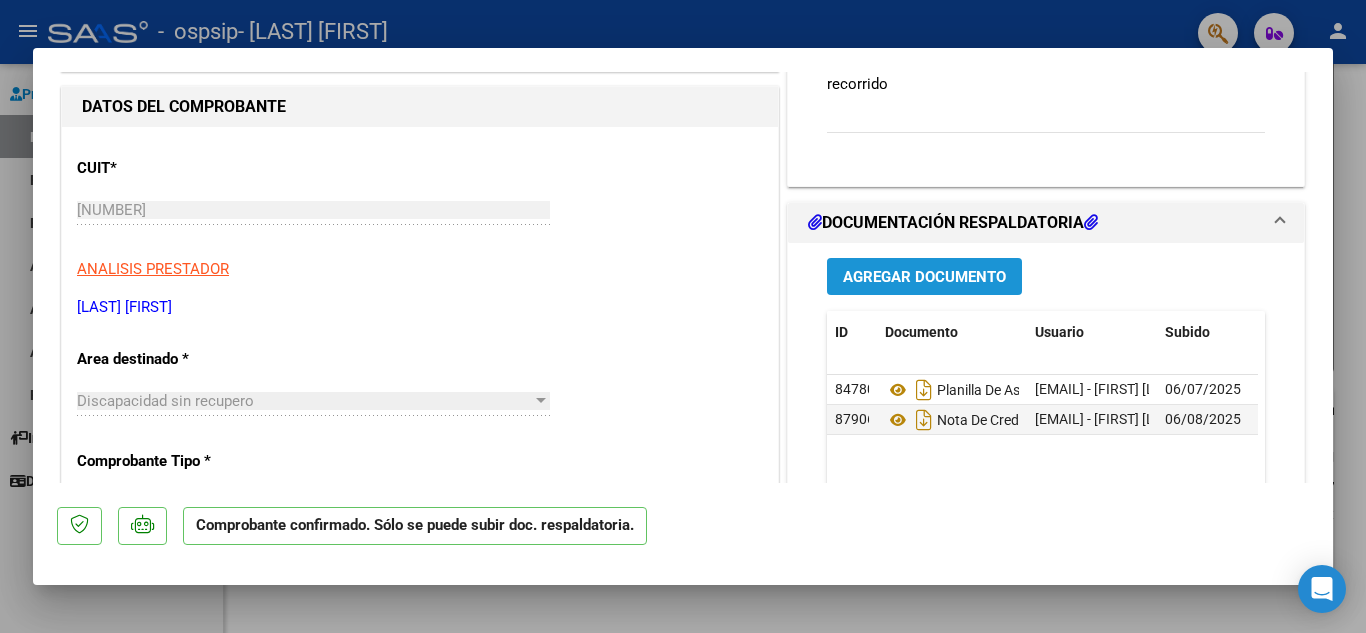 click on "Agregar Documento" at bounding box center (924, 277) 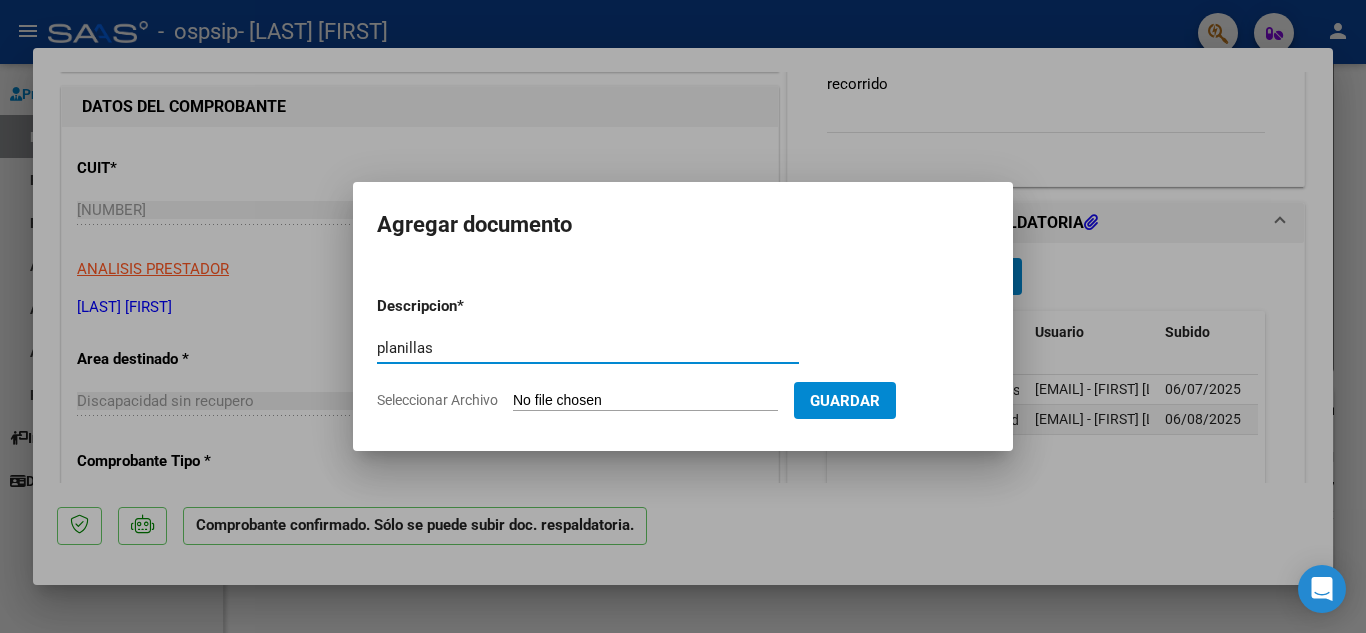 type on "planillas" 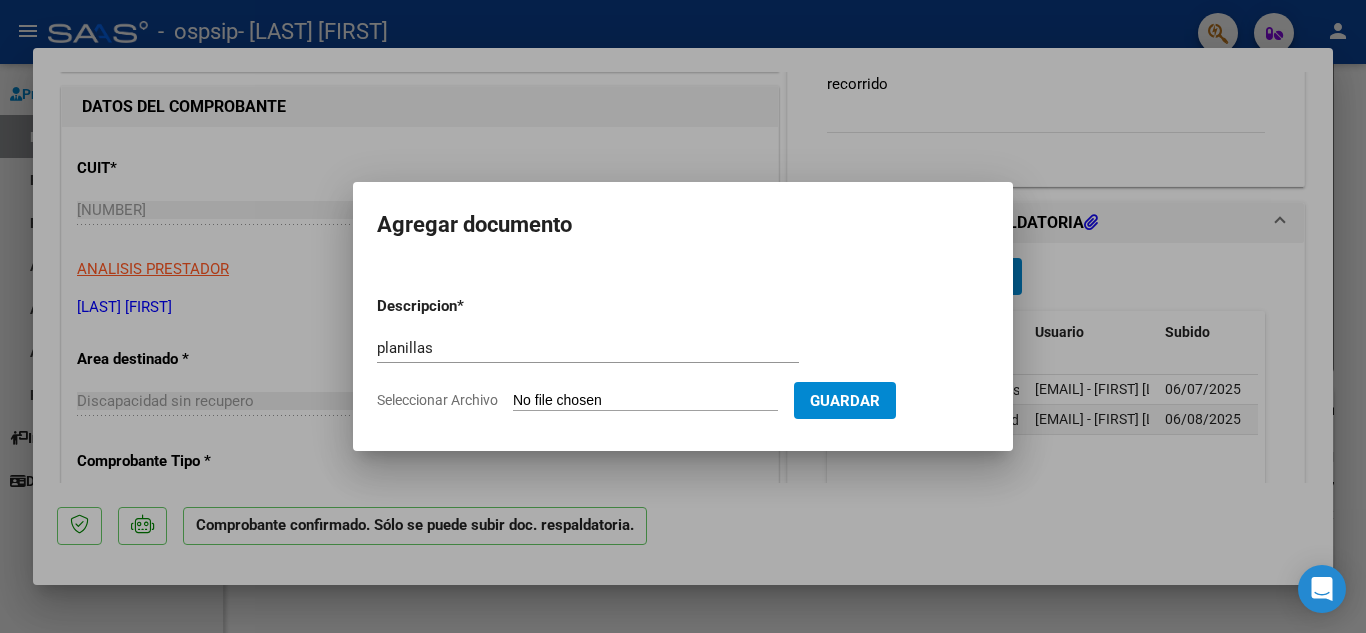 click on "Seleccionar Archivo" at bounding box center (645, 401) 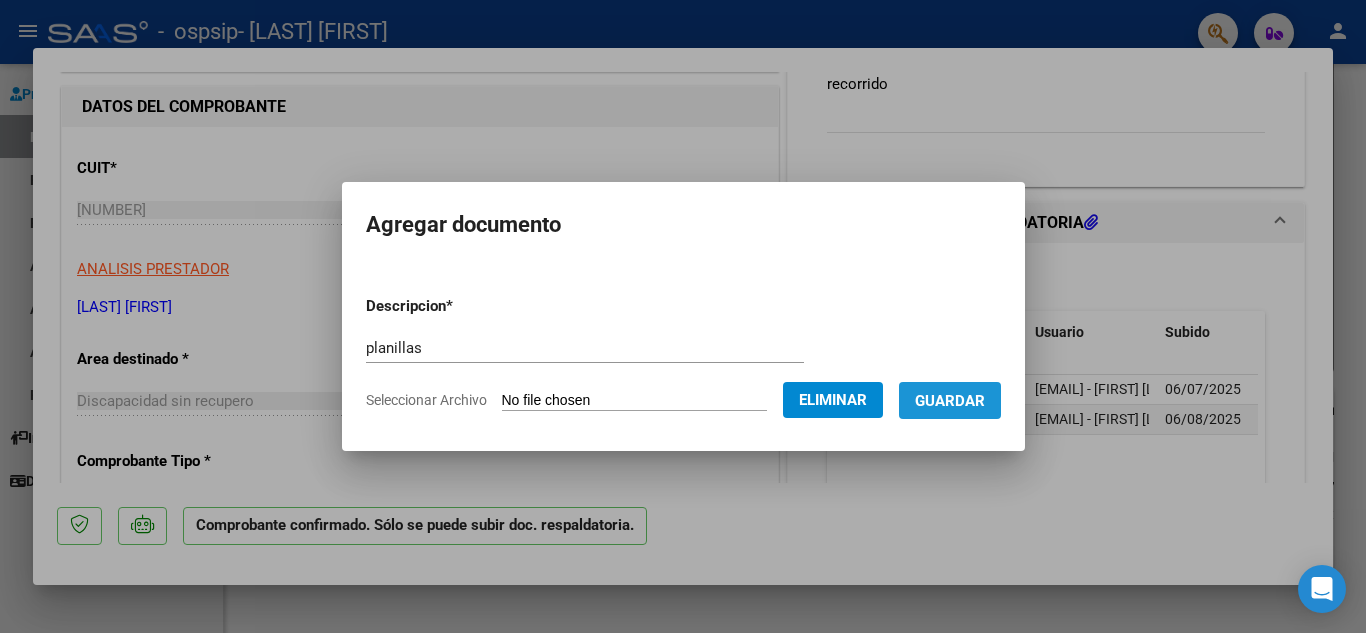 click on "Guardar" at bounding box center [950, 401] 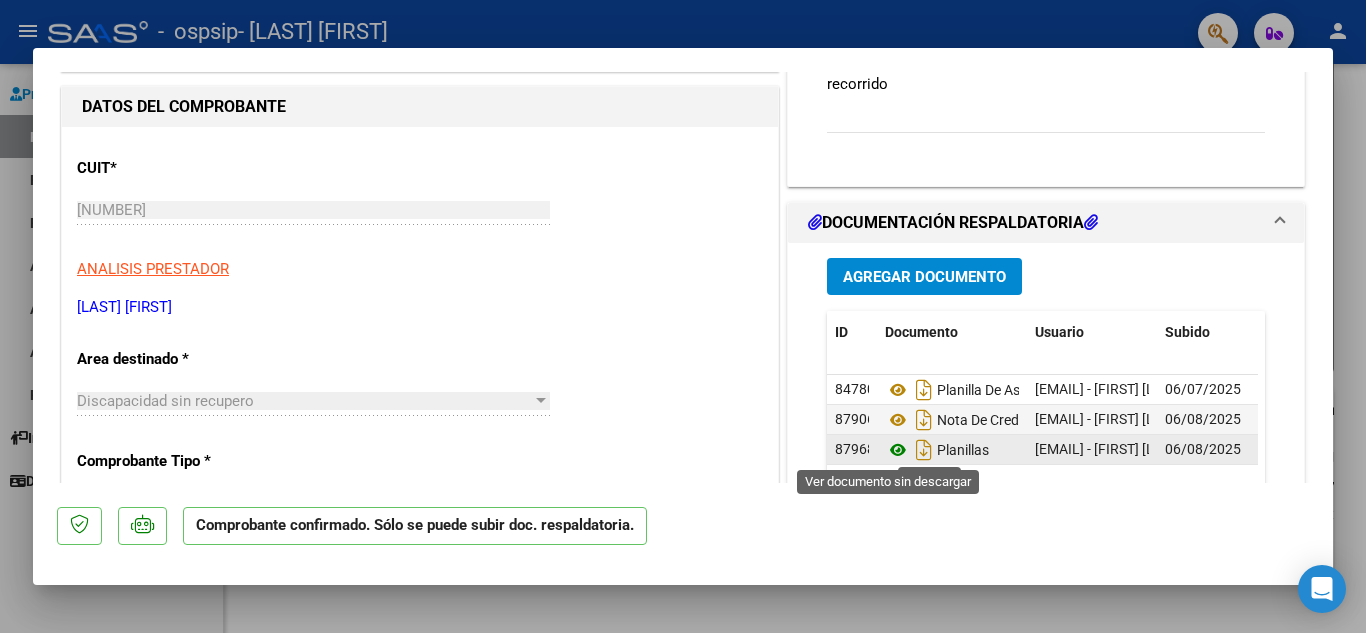 click 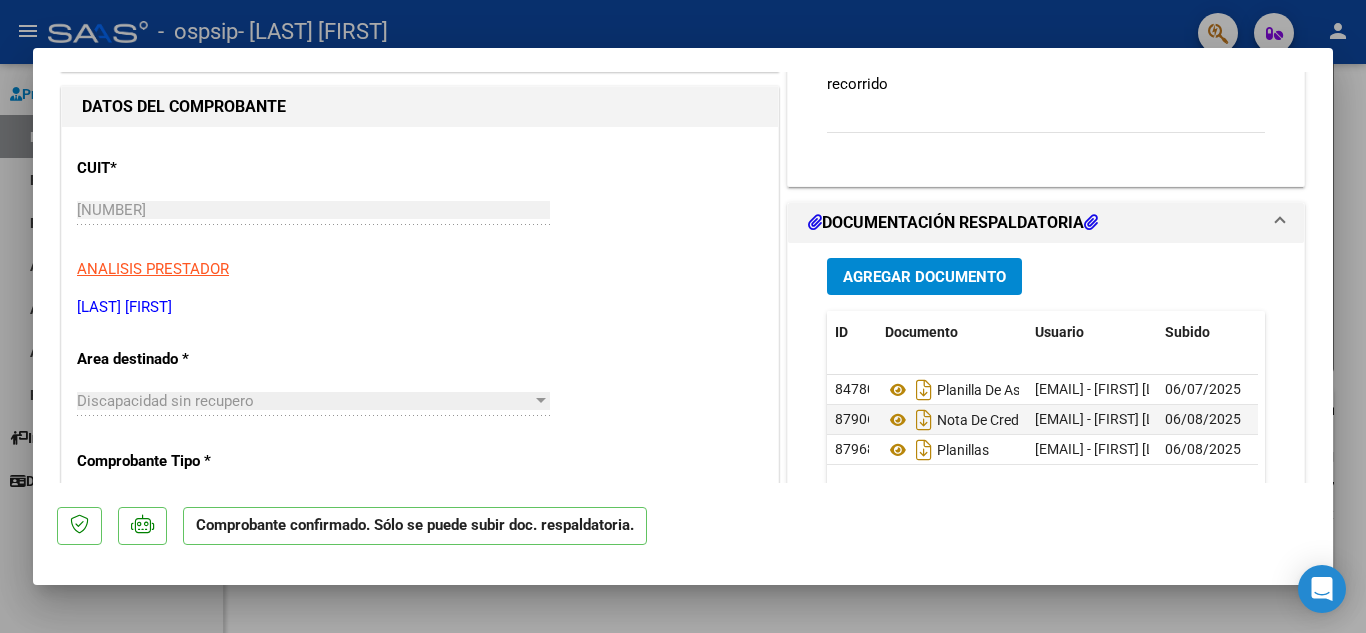 click at bounding box center [683, 316] 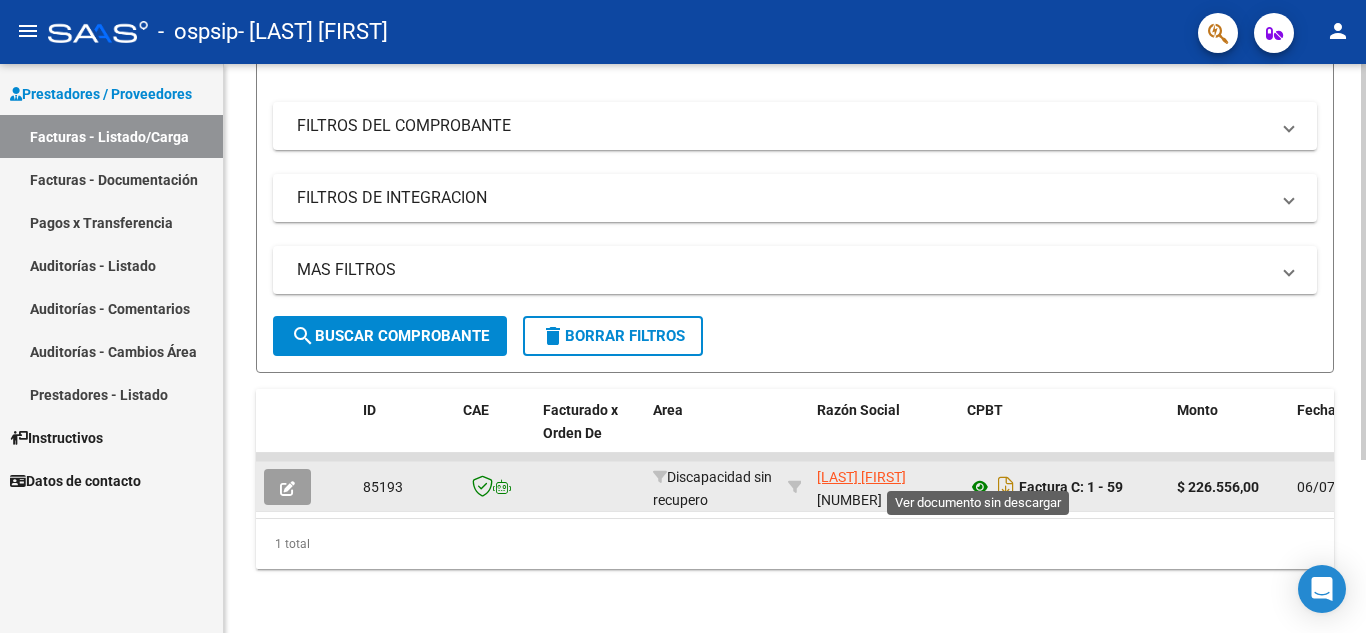 click 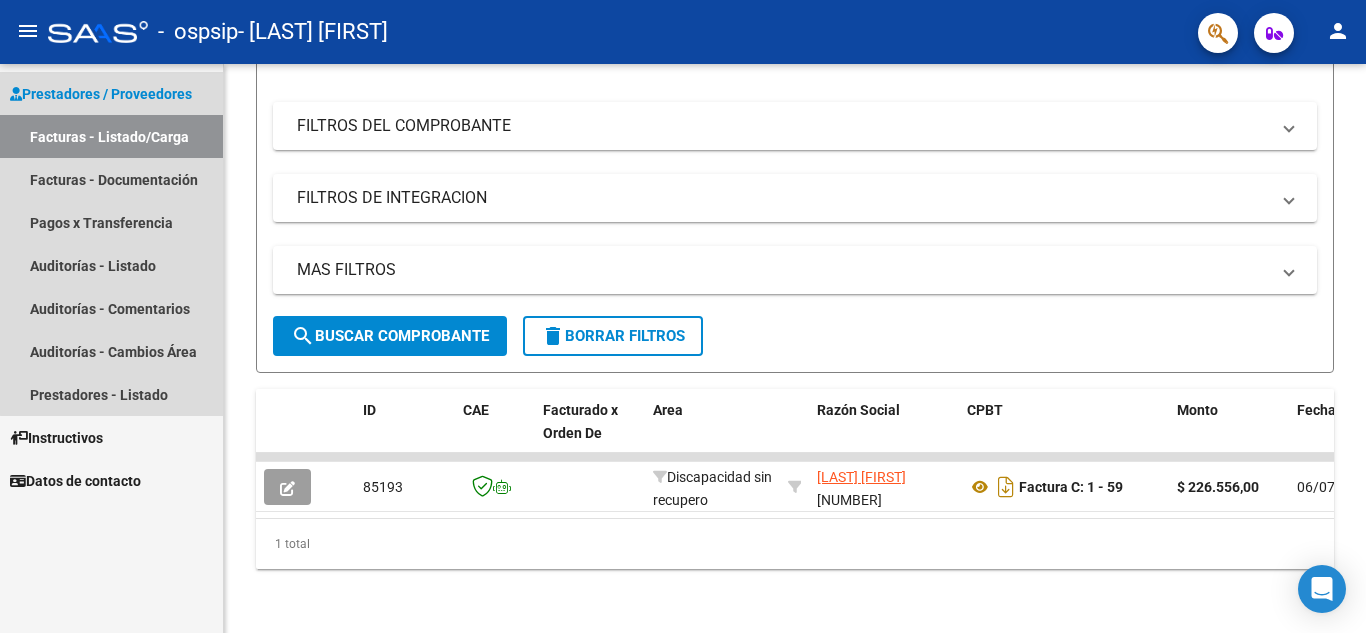 click on "Prestadores / Proveedores" at bounding box center [101, 94] 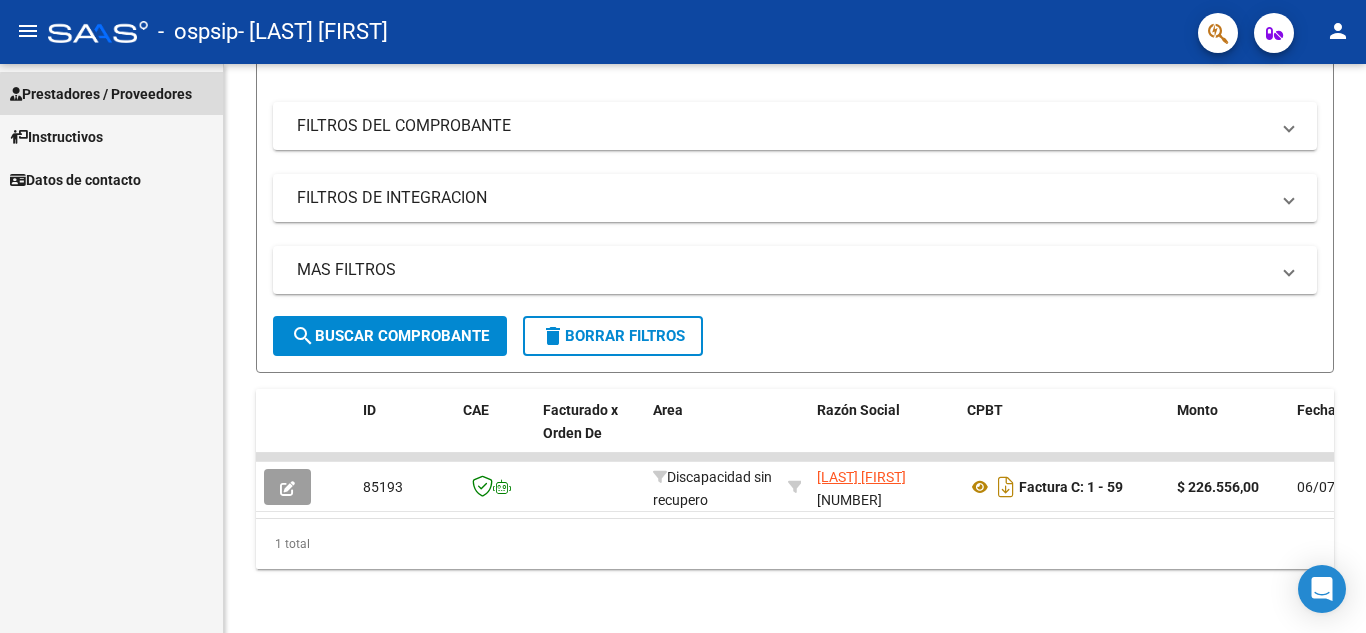 click on "Prestadores / Proveedores" at bounding box center [101, 94] 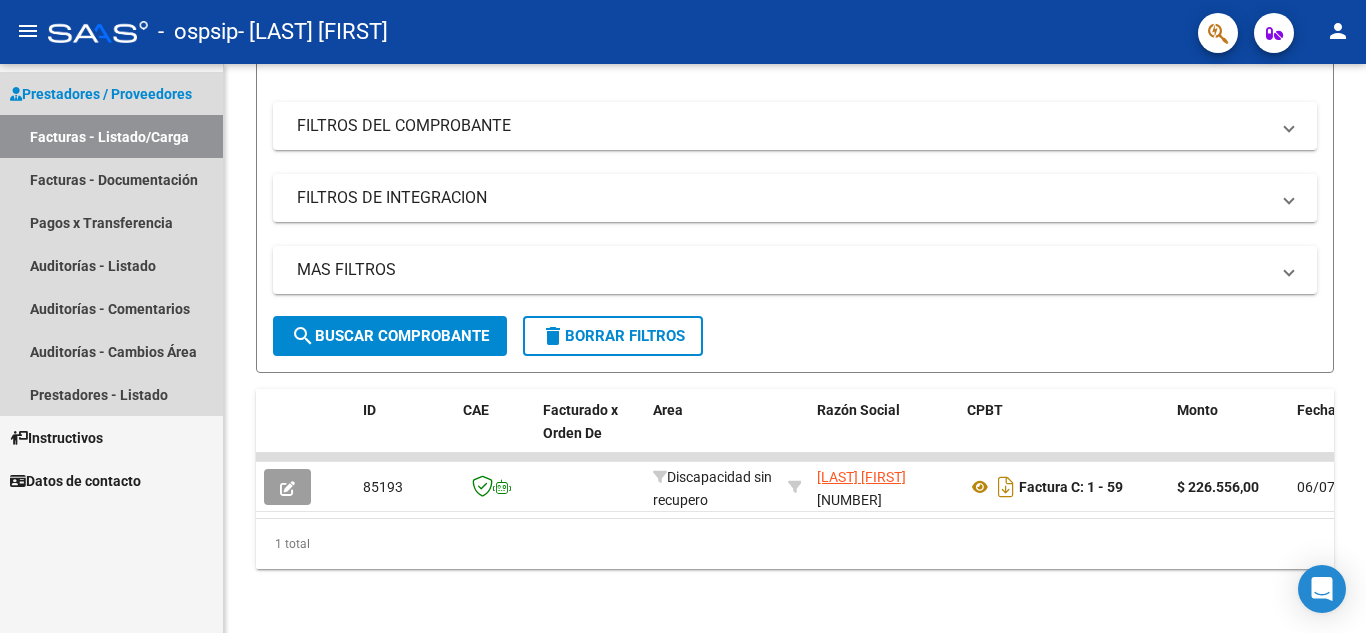 click on "Facturas - Listado/Carga" at bounding box center (111, 136) 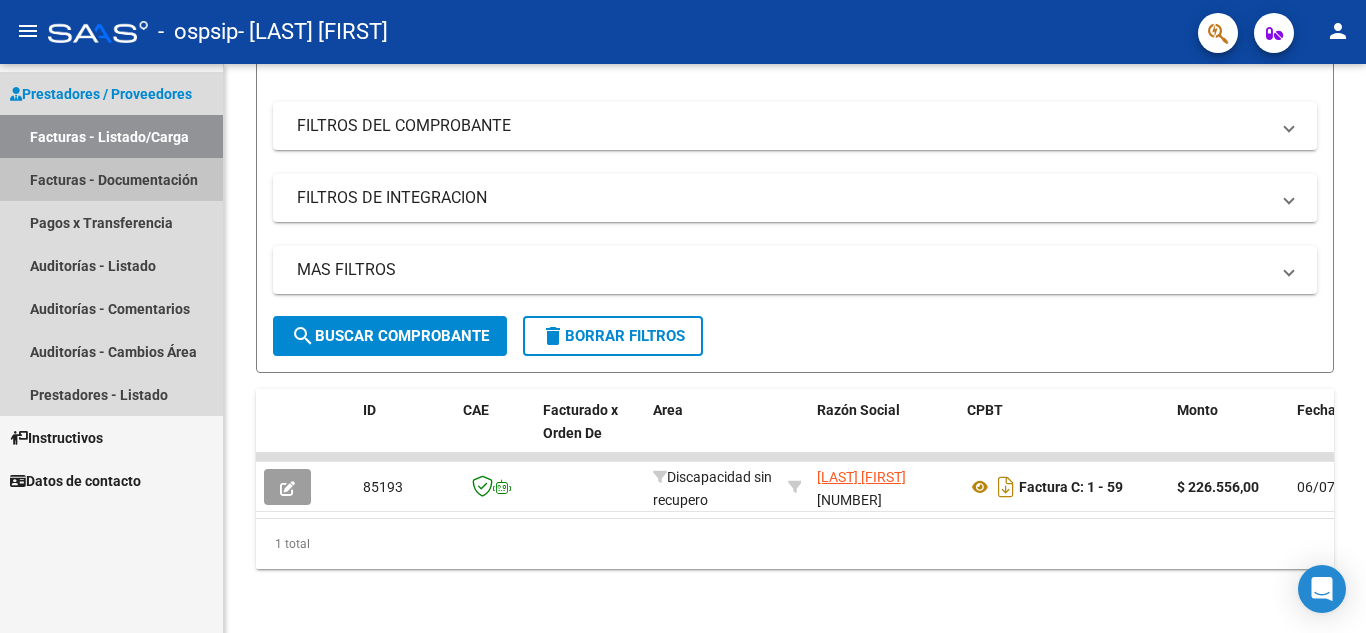 click on "Facturas - Documentación" at bounding box center [111, 179] 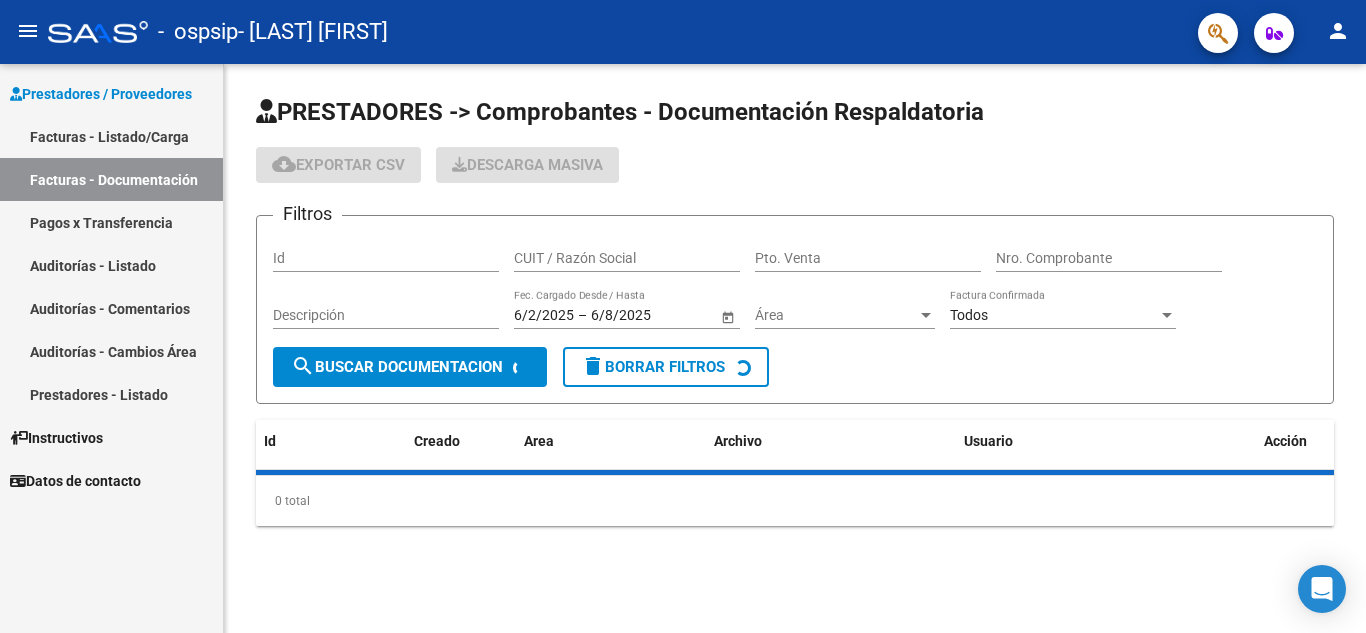 scroll, scrollTop: 0, scrollLeft: 0, axis: both 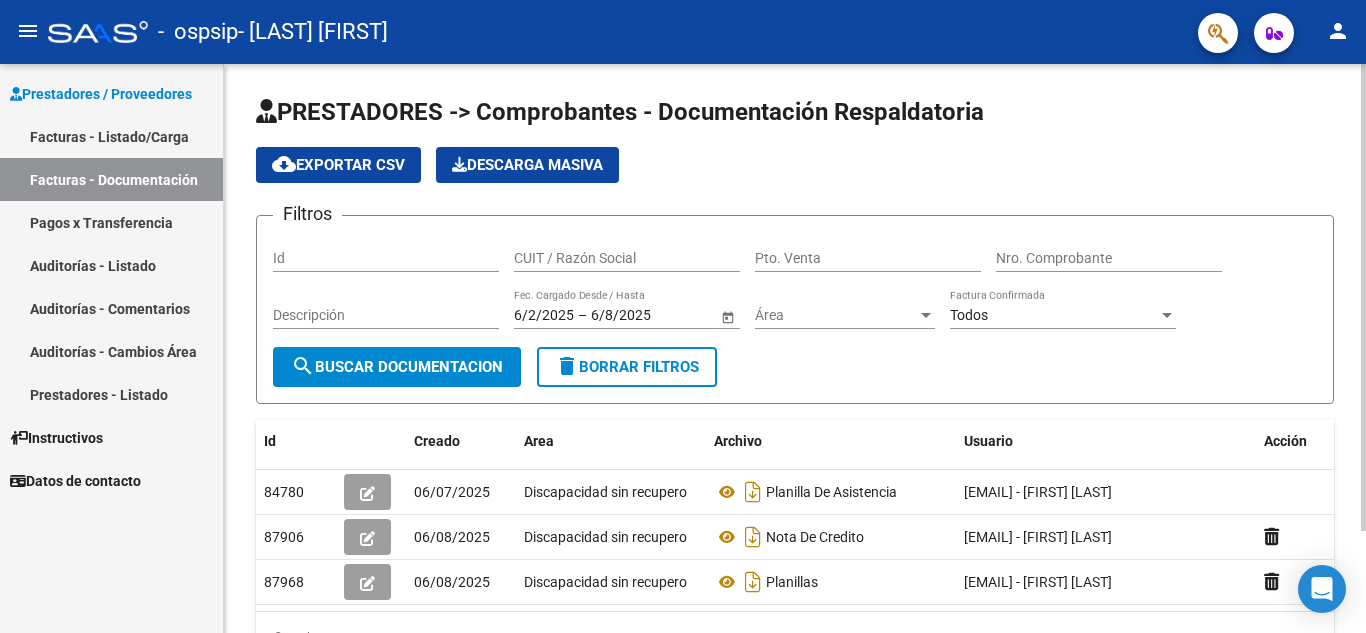 click on "Filtros Id CUIT / Razón Social Pto. Venta Nro. Comprobante Descripción 6/2/2025 6/2/2025 – 6/8/2025 6/8/2025 Fec. Cargado Desde / Hasta Área Área Todos Factura Confirmada search  Buscar Documentacion  delete  Borrar Filtros" 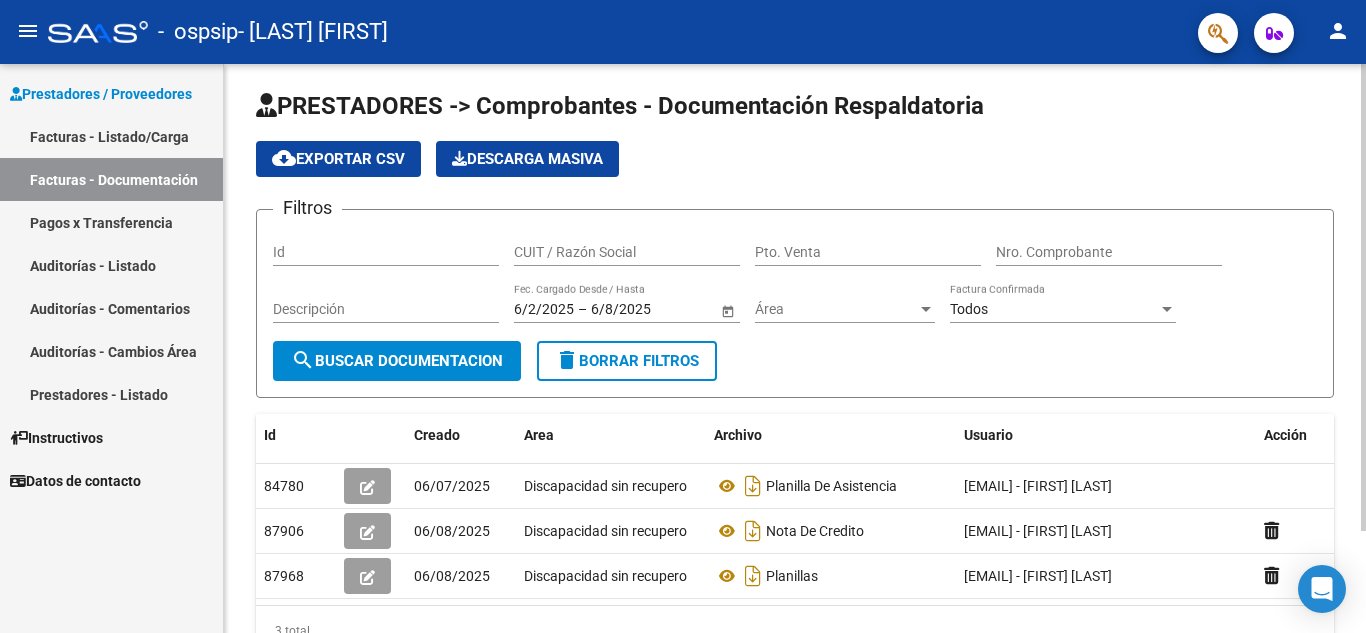 scroll, scrollTop: 4, scrollLeft: 0, axis: vertical 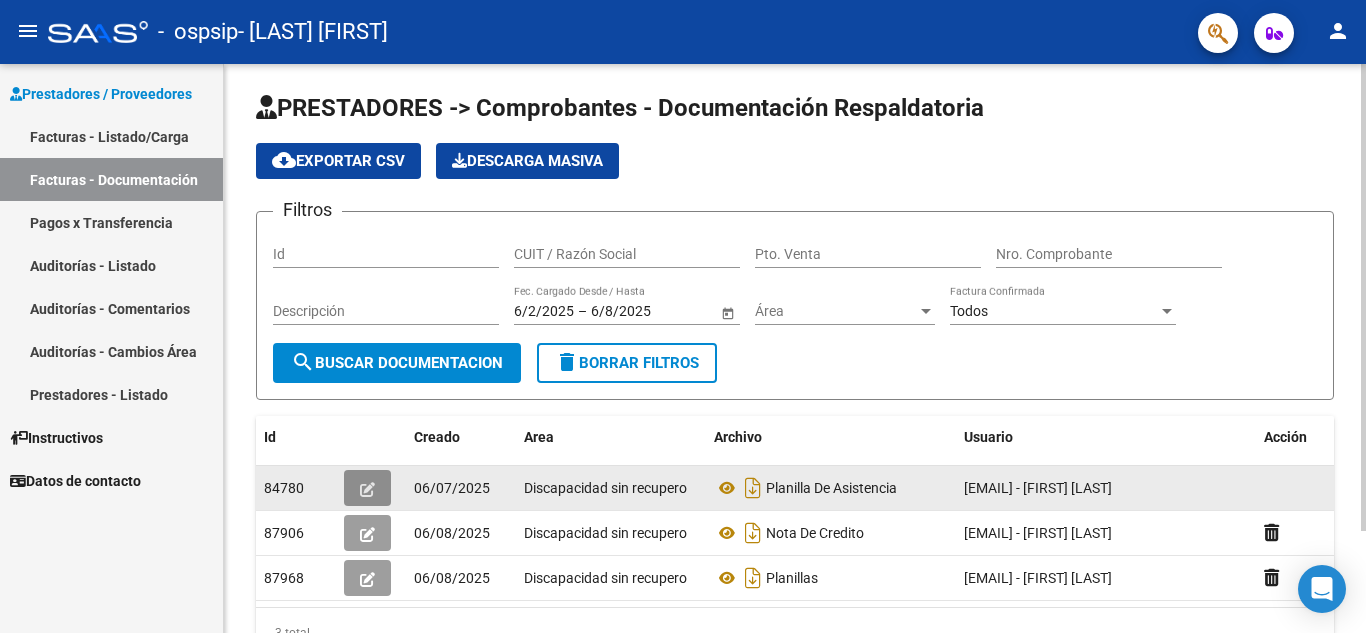 click 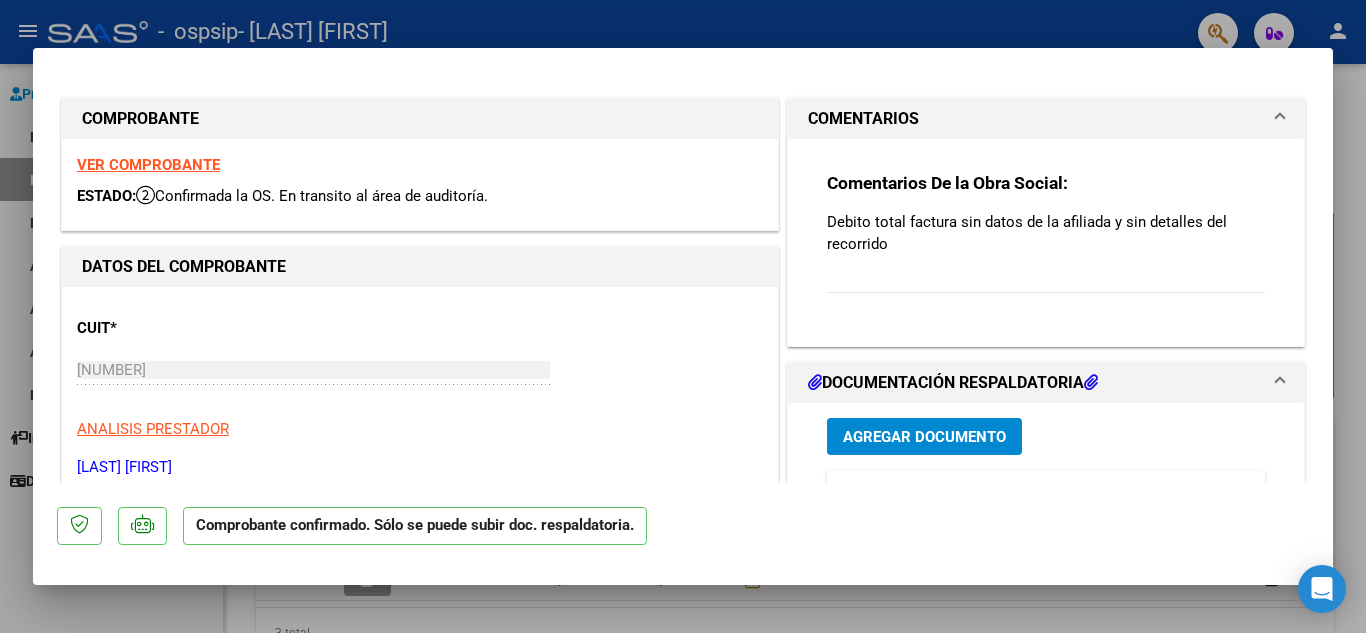 click at bounding box center [683, 316] 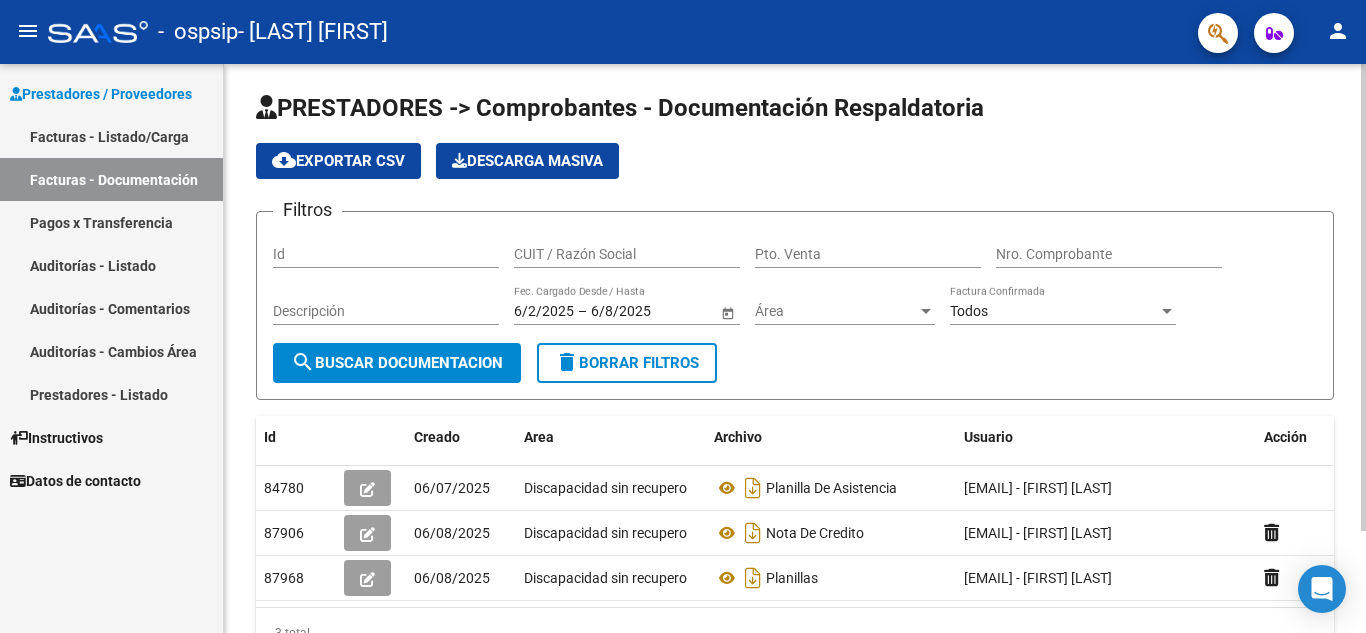 click on "PRESTADORES -> Comprobantes - Documentación Respaldatoria cloud_download  Exportar CSV   Descarga Masiva
Filtros Id CUIT / Razón Social Pto. Venta Nro. Comprobante Descripción 6/2/2025 6/2/2025 – 6/8/2025 6/8/2025 Fec. Cargado Desde / Hasta Área Área Todos Factura Confirmada search  Buscar Documentacion  delete  Borrar Filtros  Id Creado Area Archivo Usuario Acción 84780
06/07/2025 Discapacidad sin recupero Planilla De Asistencia  [EMAIL] - [FIRST] [LAST]  87906
06/08/2025 Discapacidad sin recupero Nota De Credito  [EMAIL] - [FIRST] [LAST]  87968
06/08/2025 Discapacidad sin recupero Planillas   [EMAIL] - [FIRST] [LAST]   3 total   1" 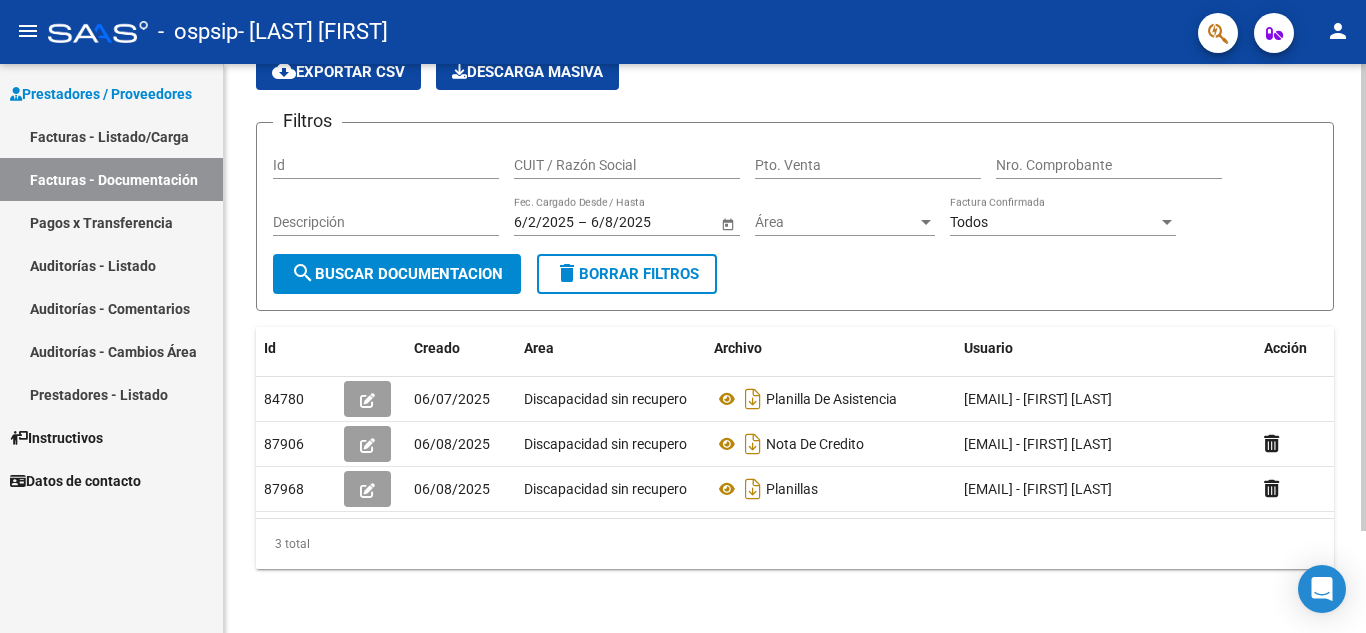 scroll, scrollTop: 124, scrollLeft: 0, axis: vertical 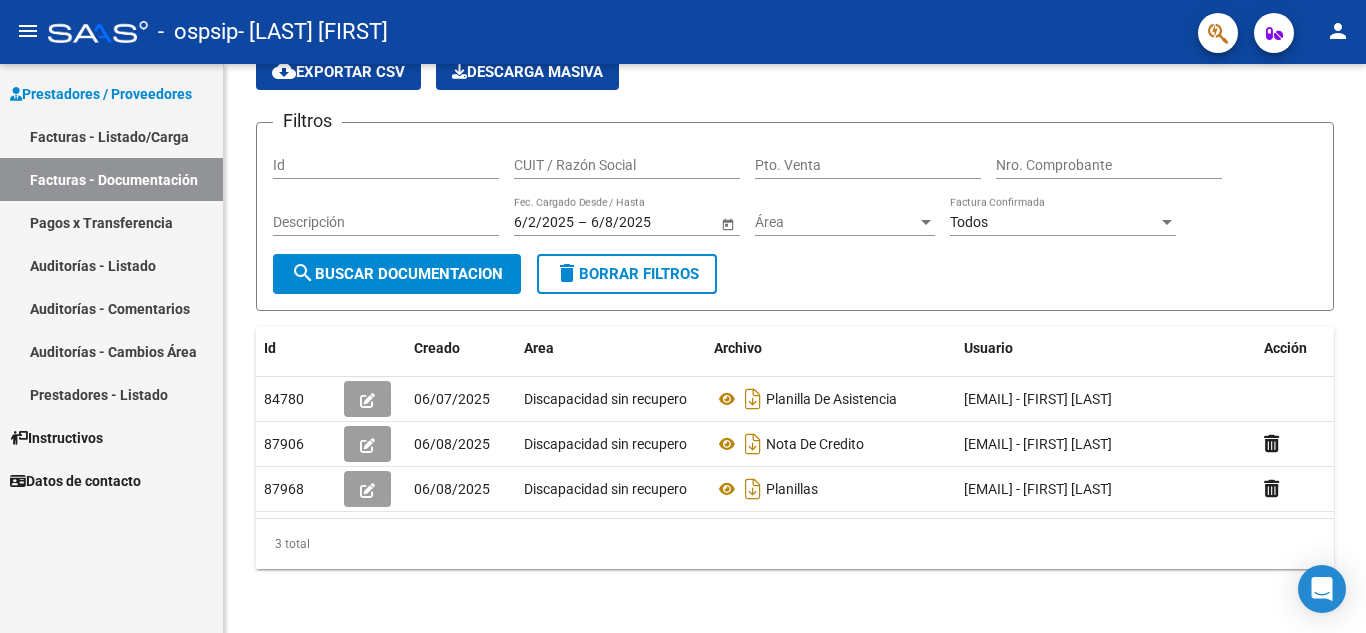 click on "Facturas - Listado/Carga" at bounding box center (111, 136) 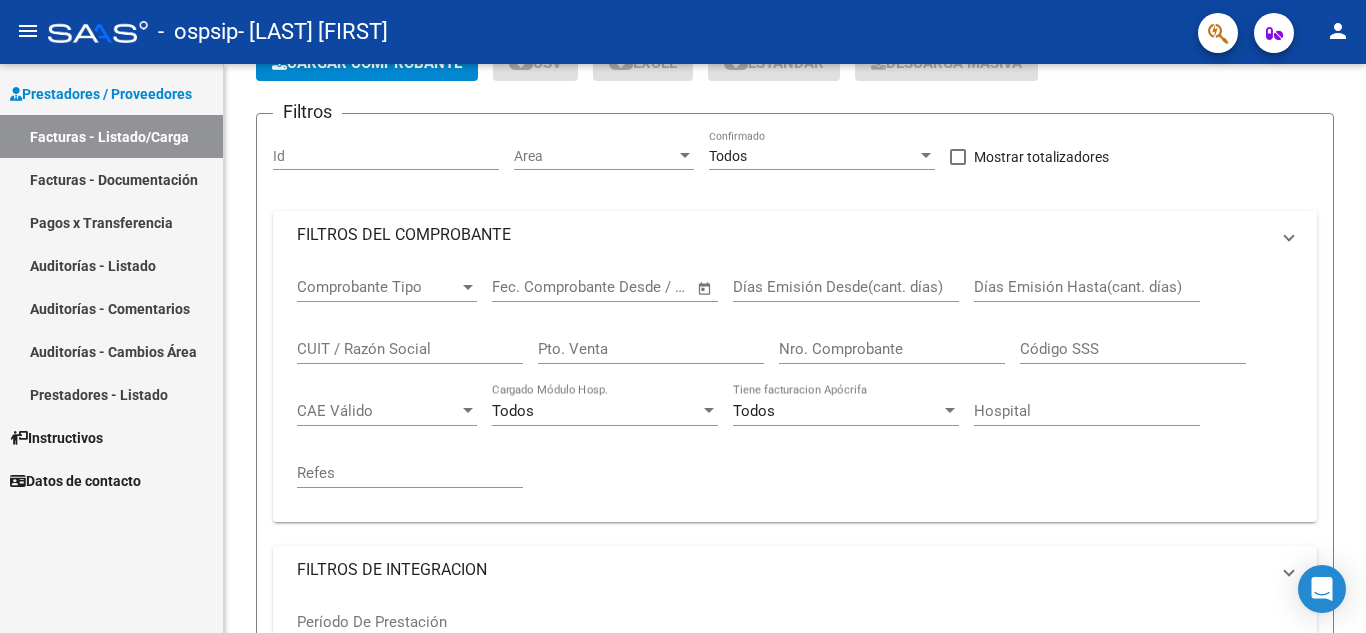 scroll, scrollTop: 0, scrollLeft: 0, axis: both 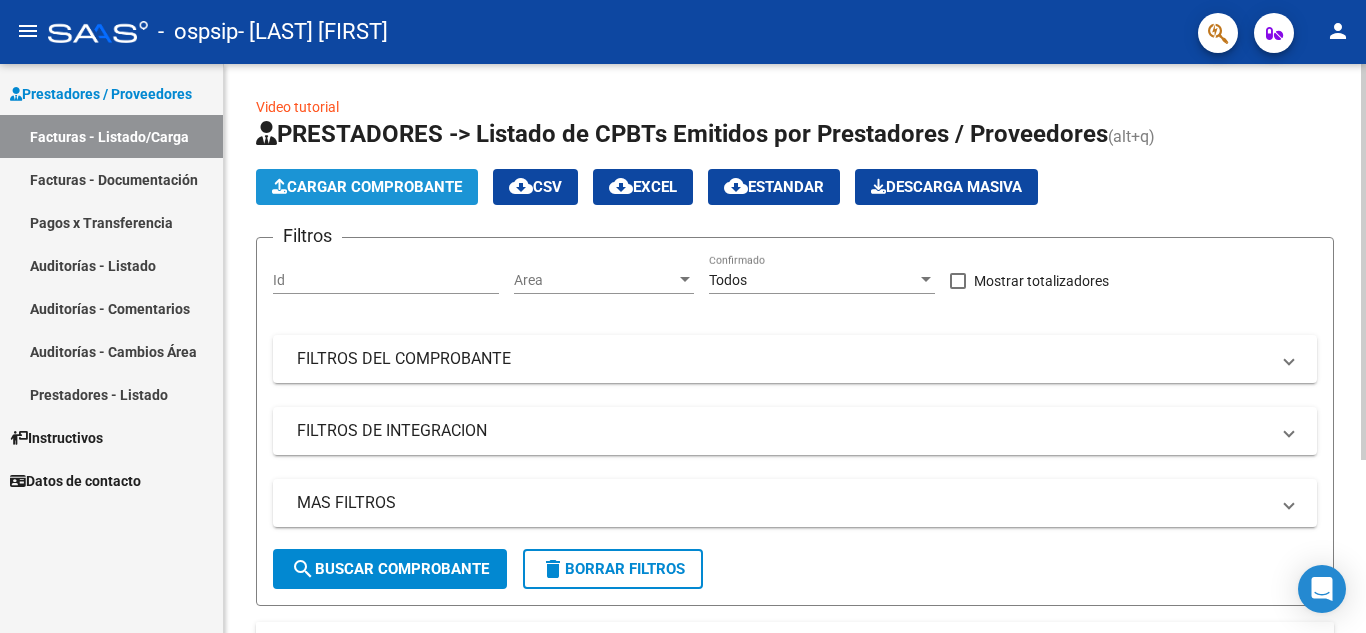 click on "Cargar Comprobante" 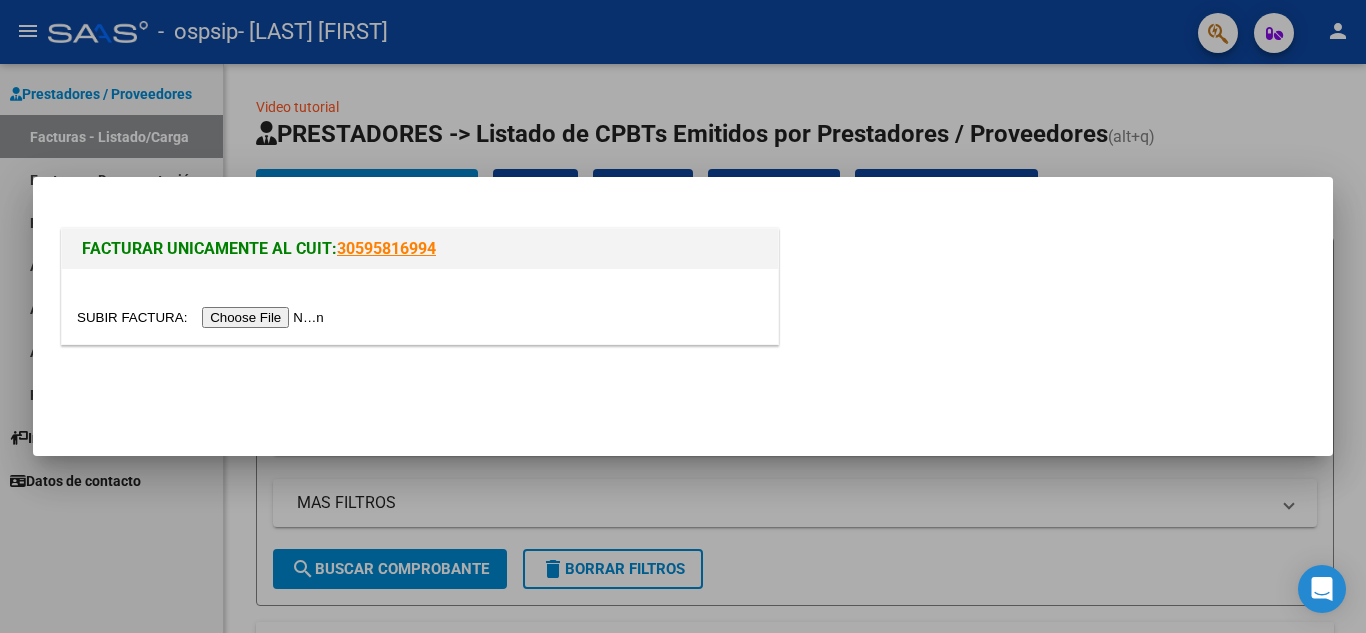 click at bounding box center (683, 316) 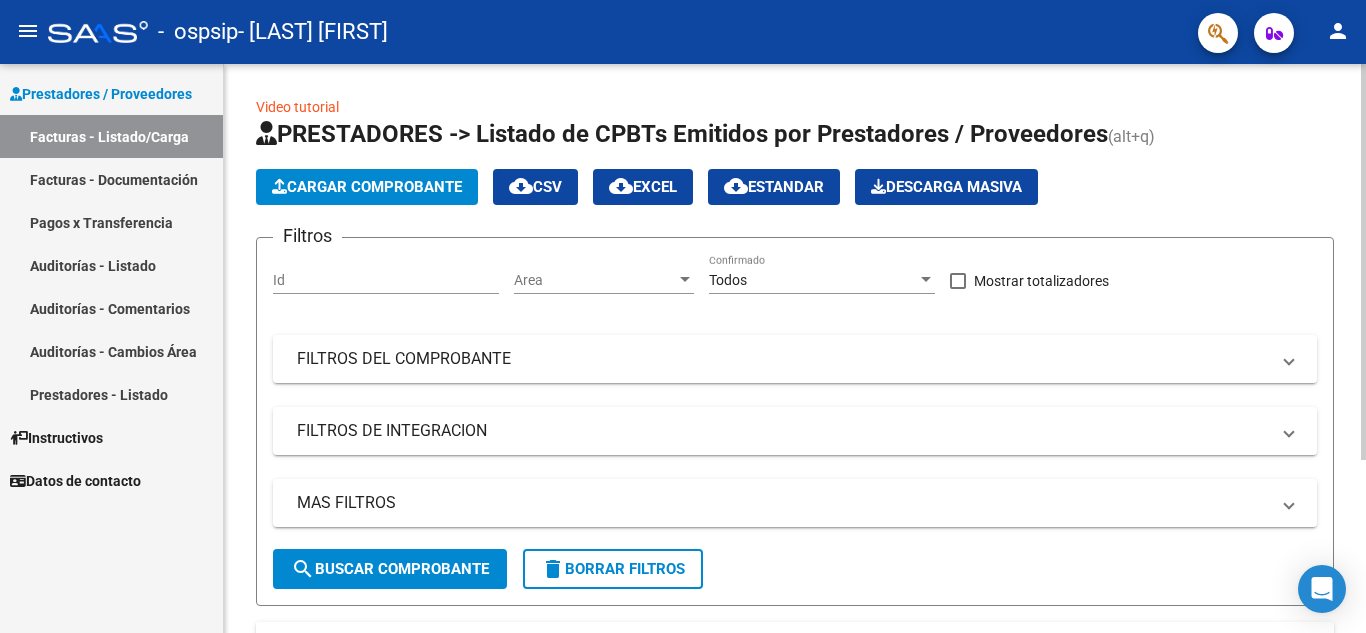 click on "Video tutorial   PRESTADORES -> Listado de CPBTs Emitidos por Prestadores / Proveedores (alt+q)   Cargar Comprobante
cloud_download  CSV  cloud_download  EXCEL  cloud_download  Estandar   Descarga Masiva
Filtros Id Area Area Todos Confirmado   Mostrar totalizadores   FILTROS DEL COMPROBANTE  Comprobante Tipo Comprobante Tipo Start date – End date Fec. Comprobante Desde / Hasta Días Emisión Desde(cant. días) Días Emisión Hasta(cant. días) CUIT / Razón Social Pto. Venta Nro. Comprobante Código SSS CAE Válido CAE Válido Todos Cargado Módulo Hosp. Todos Tiene facturacion Apócrifa Hospital Refes  FILTROS DE INTEGRACION  Período De Prestación Campos del Archivo de Rendición Devuelto x SSS (dr_envio) Todos Rendido x SSS (dr_envio) Tipo de Registro Tipo de Registro Período Presentación Período Presentación Campos del Legajo Asociado (preaprobación) Afiliado Legajo (cuil/nombre) Todos Solo facturas preaprobadas  MAS FILTROS  Todos Con Doc. Respaldatoria Todos Con Trazabilidad Todos – –" 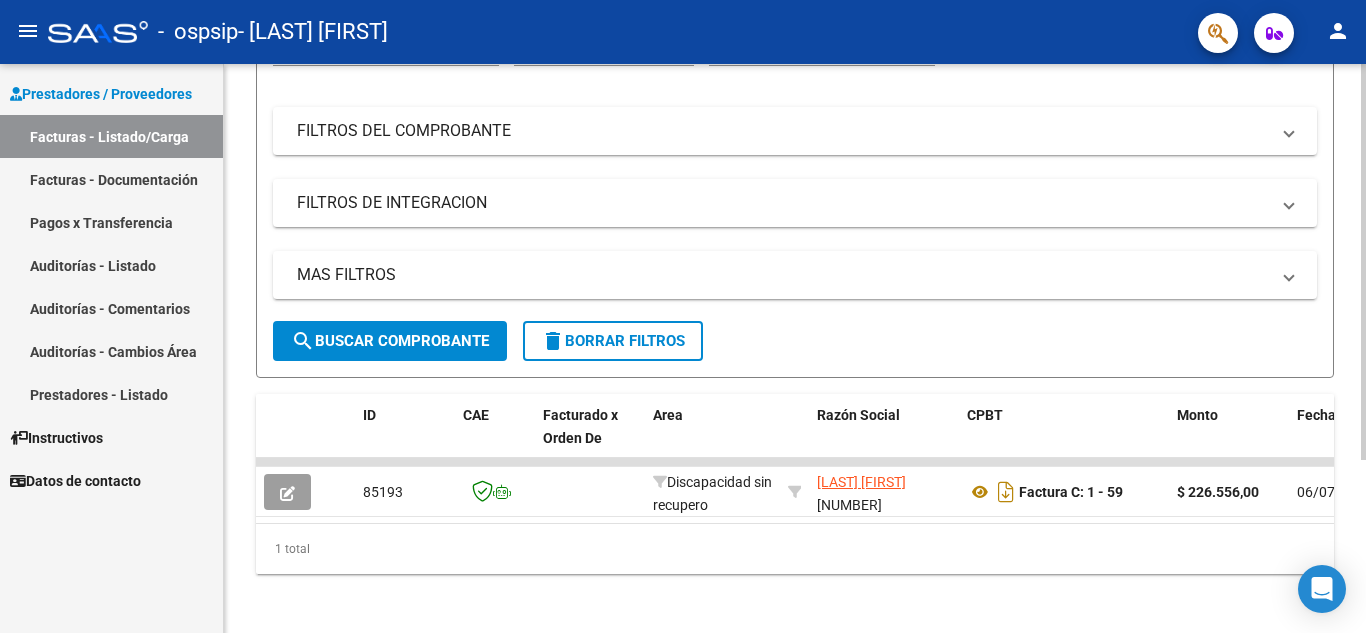 scroll, scrollTop: 249, scrollLeft: 0, axis: vertical 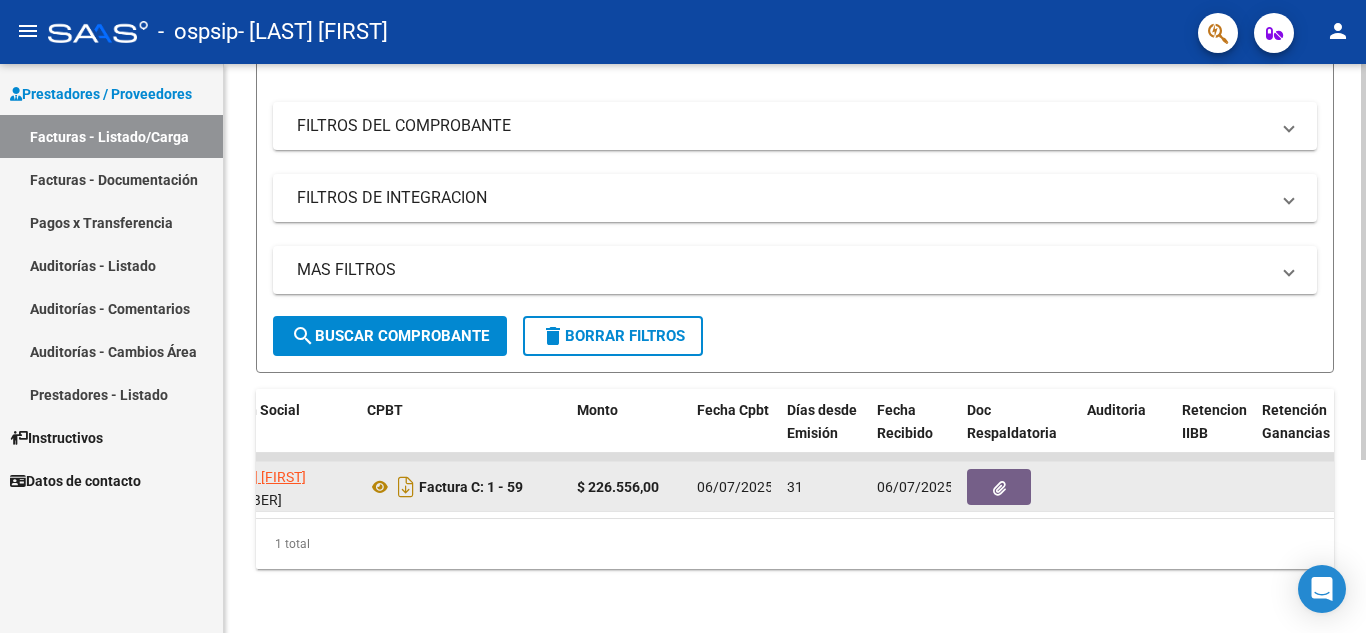 click 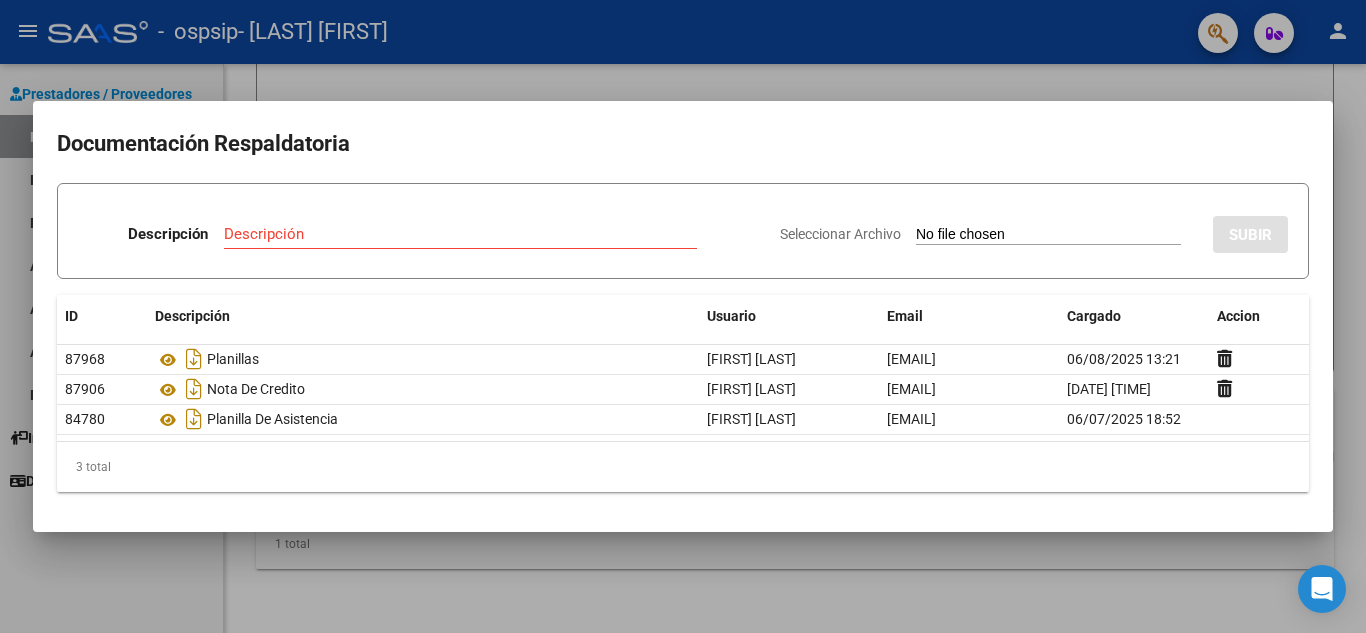click at bounding box center [683, 316] 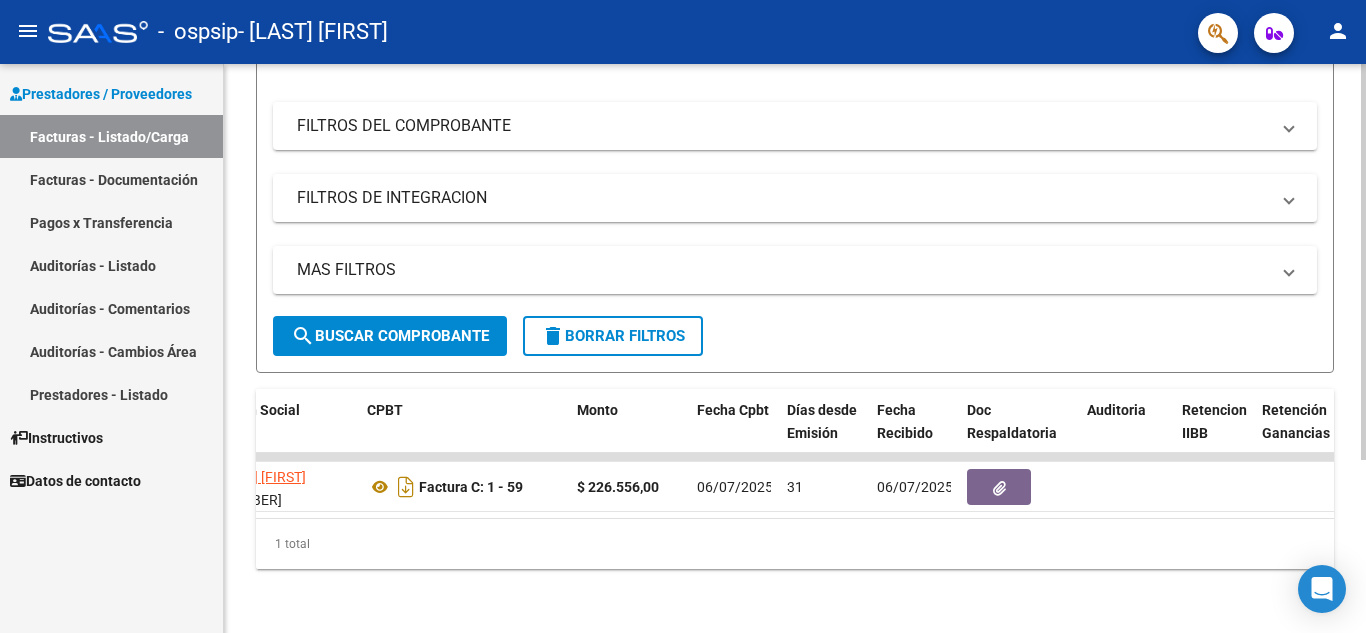 type 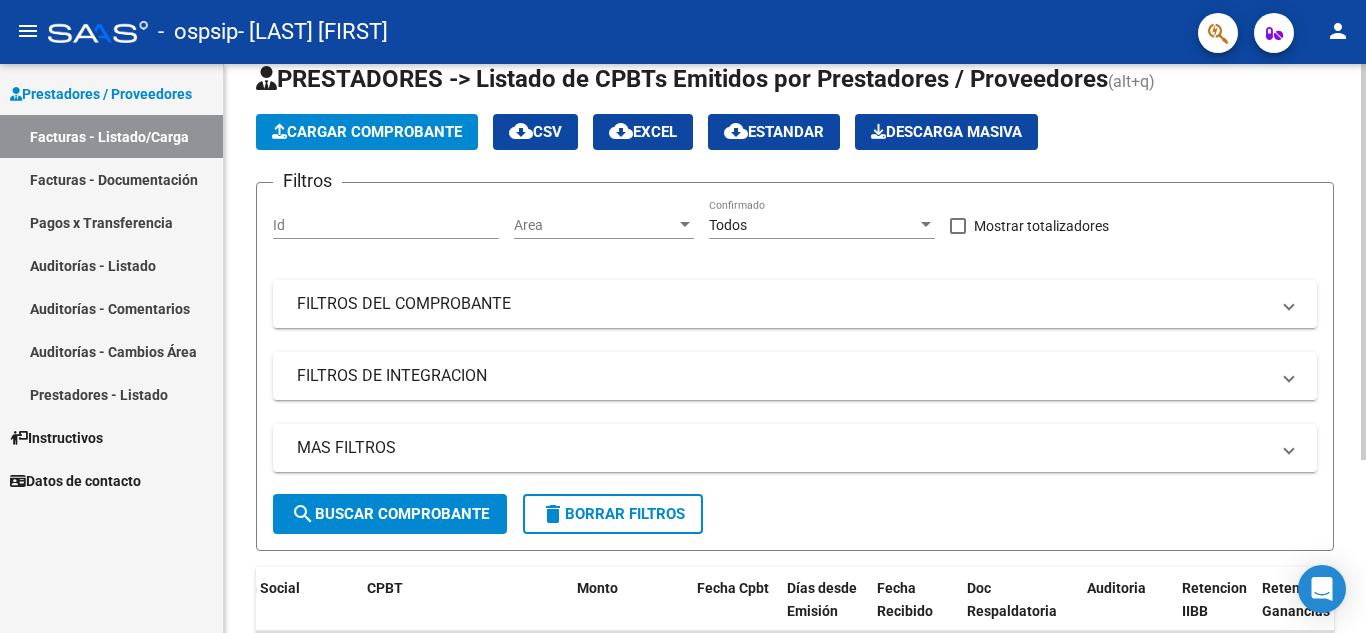 scroll, scrollTop: 0, scrollLeft: 0, axis: both 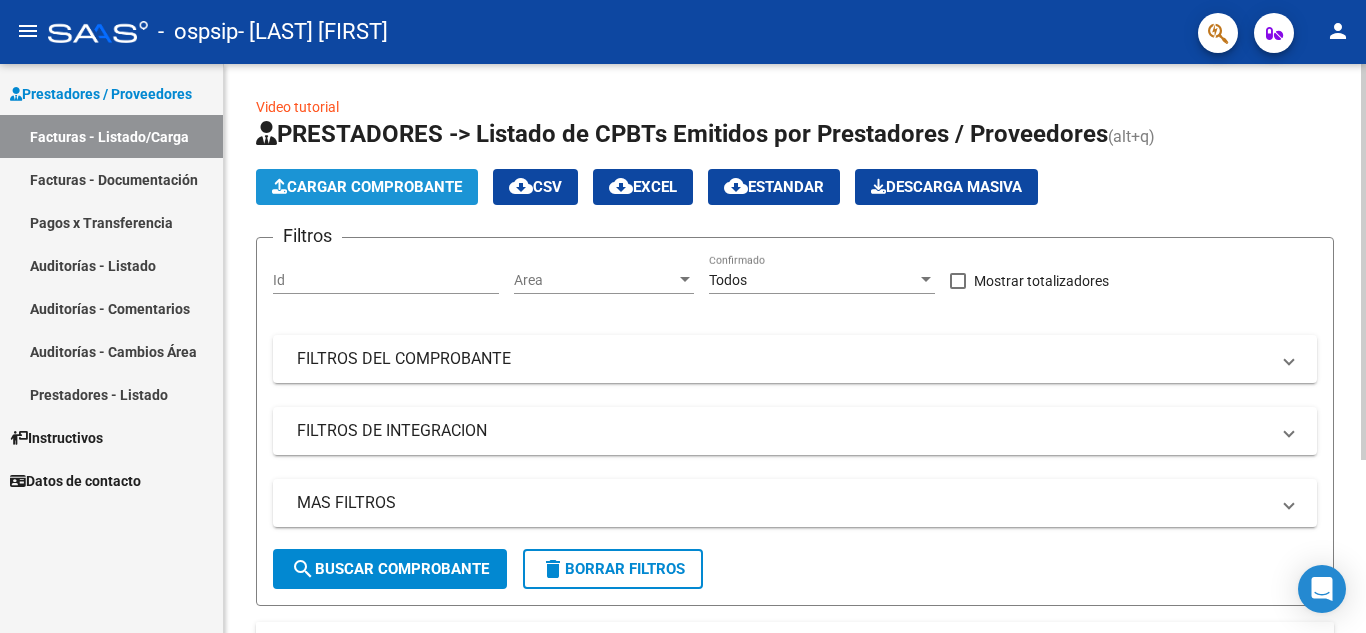 click on "Cargar Comprobante" 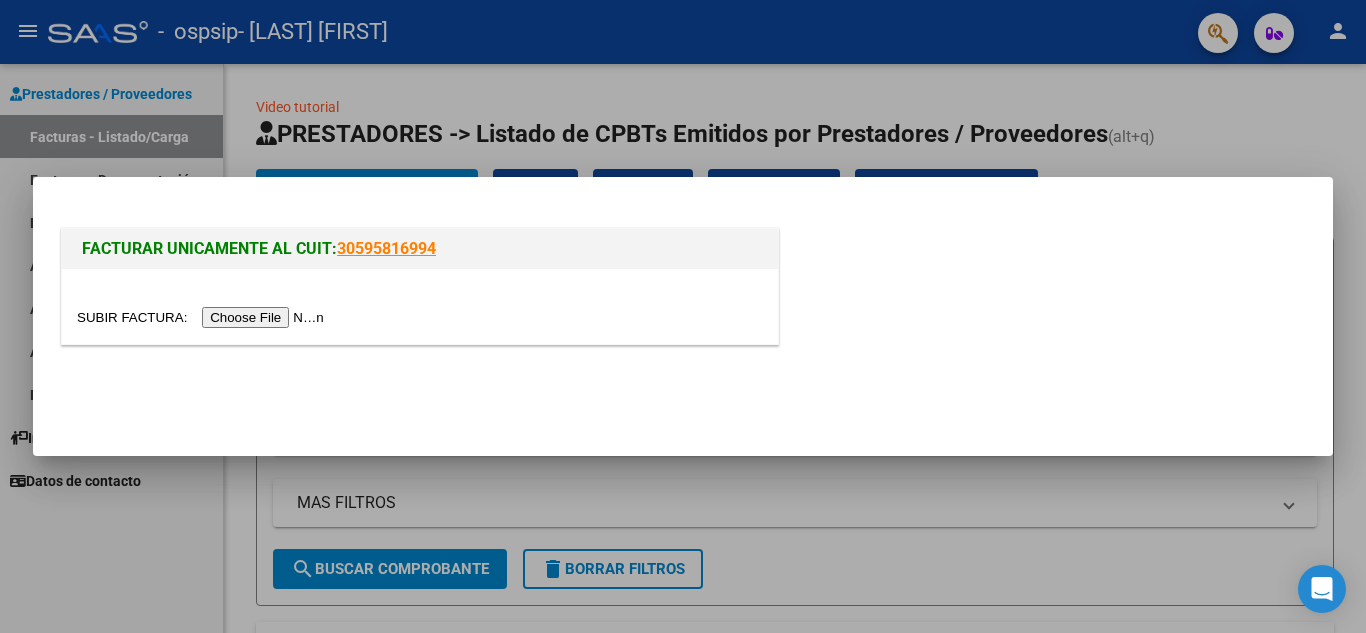 click at bounding box center (683, 316) 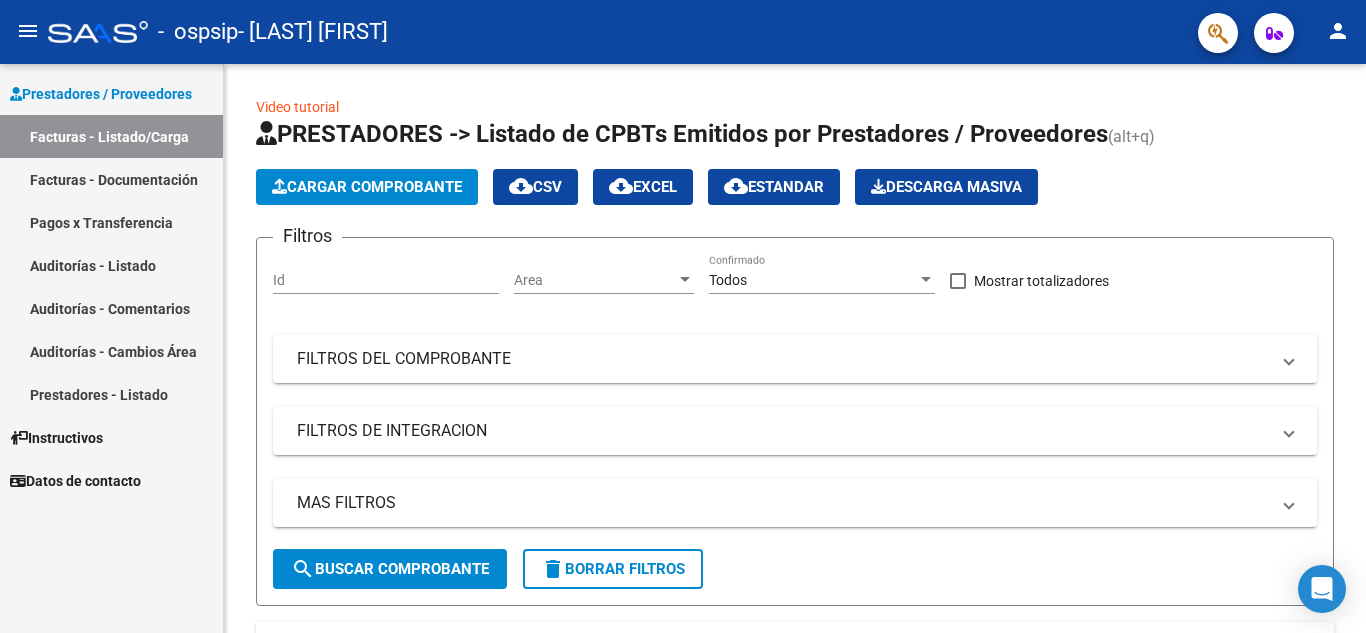 click on "Facturas - Documentación" at bounding box center [111, 179] 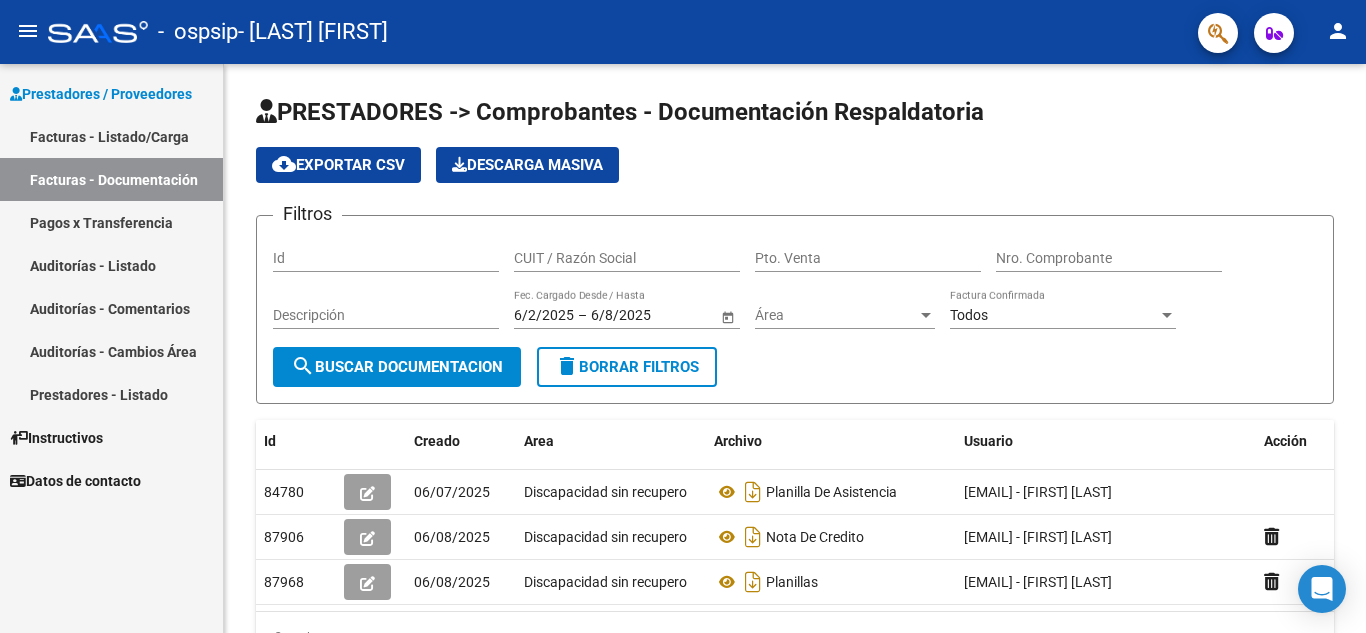 click on "Pagos x Transferencia" at bounding box center (111, 222) 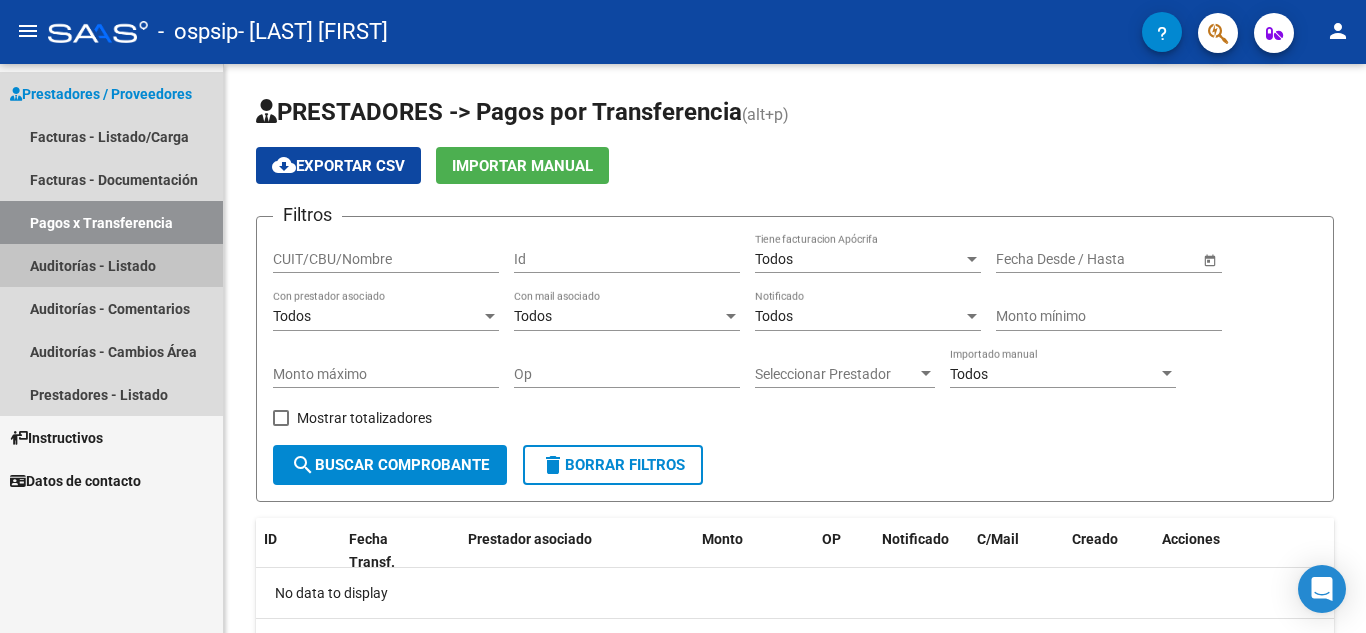 click on "Auditorías - Listado" at bounding box center (111, 265) 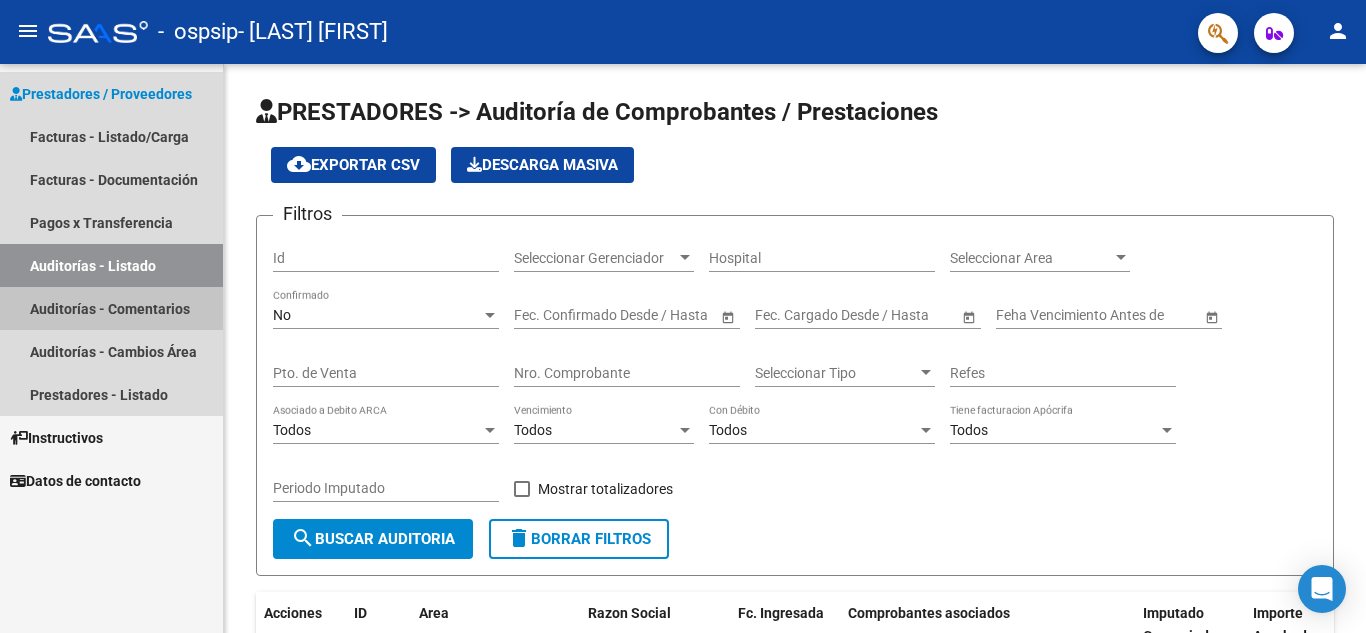 click on "Auditorías - Comentarios" at bounding box center (111, 308) 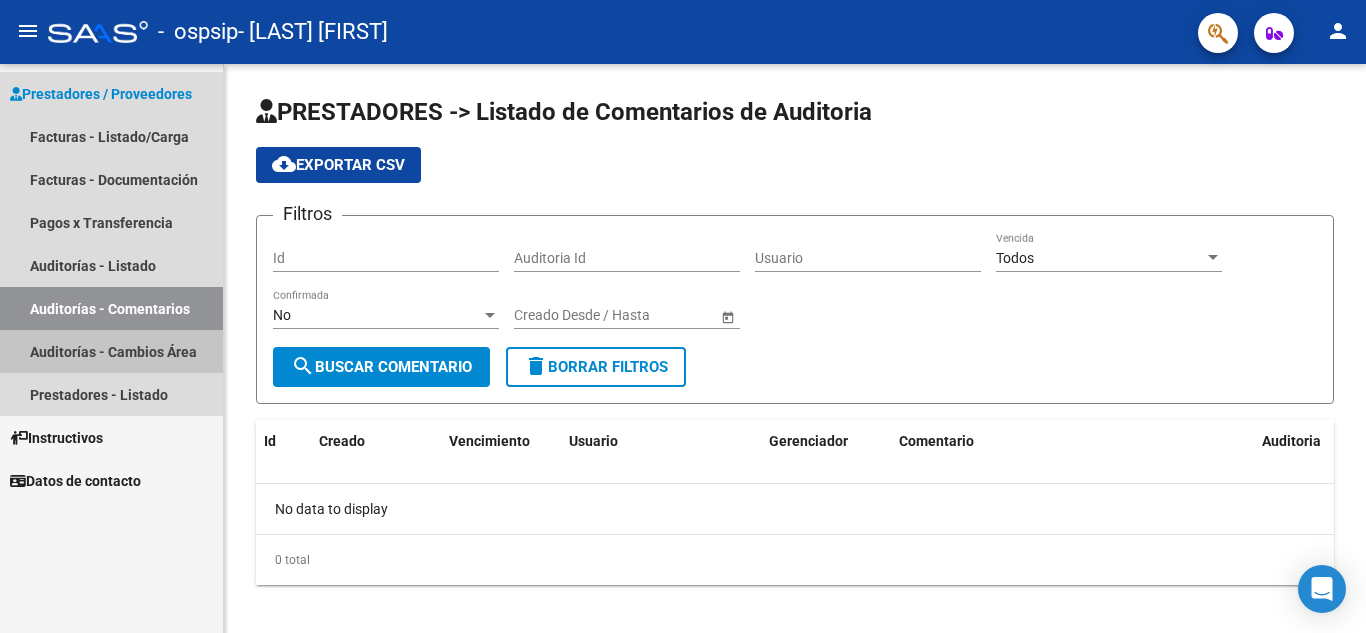 click on "Auditorías - Cambios Área" at bounding box center (111, 351) 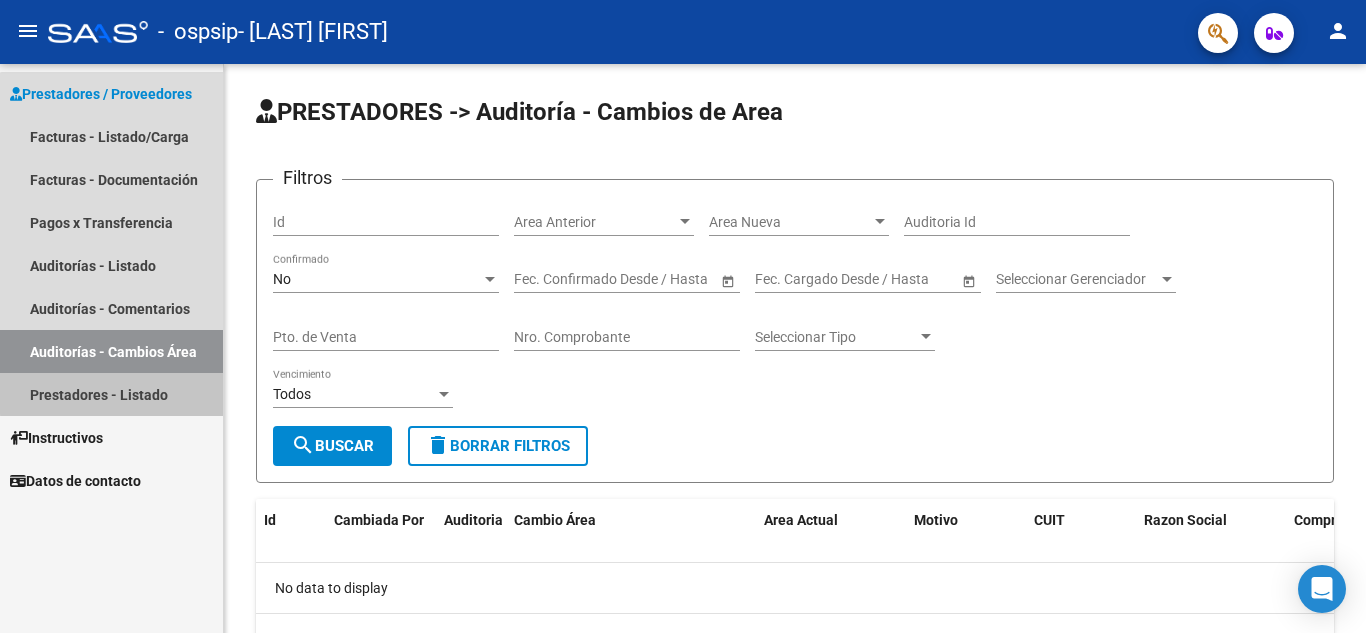 click on "Prestadores - Listado" at bounding box center (111, 394) 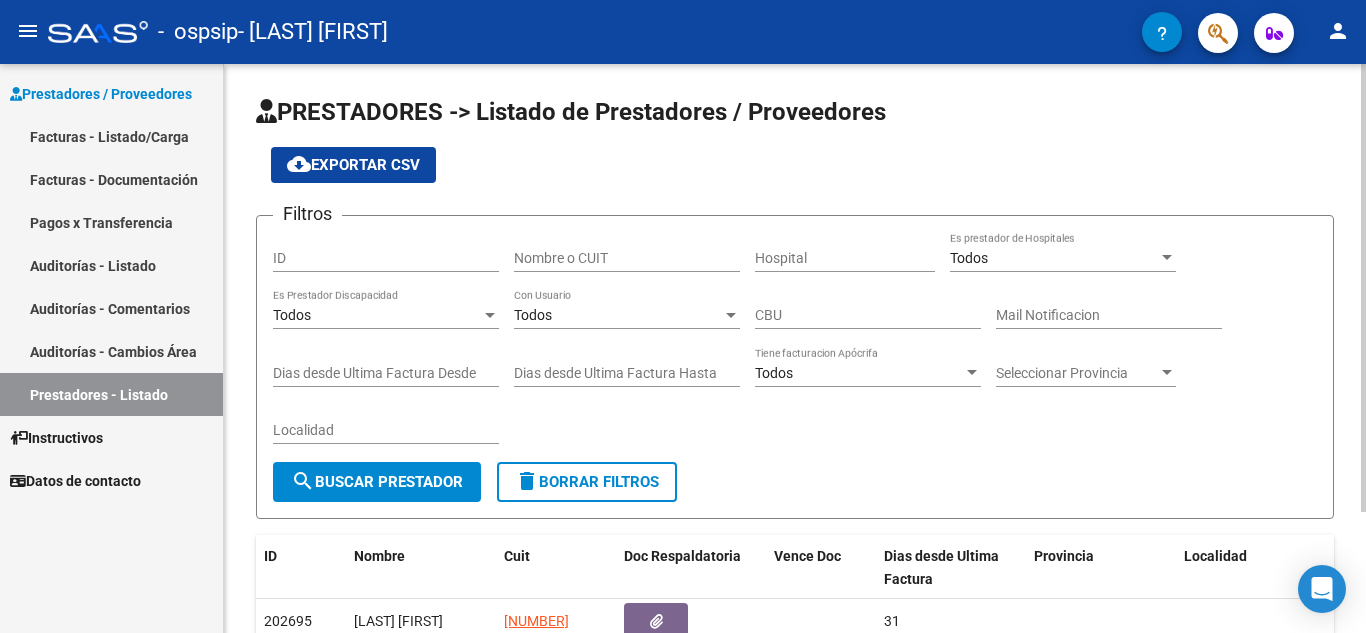 click on "PRESTADORES -> Listado de Prestadores / Proveedores cloud_download  Exportar CSV  Filtros ID Nombre o CUIT Hospital Todos Es prestador de Hospitales Todos Es Prestador Discapacidad Todos Con Usuario CBU Mail Notificacion Dias desde Ultima Factura Desde Dias desde Ultima Factura Hasta Todos Tiene facturacion Apócrifa Seleccionar Provincia Seleccionar Provincia Localidad search  Buscar Prestador  delete  Borrar Filtros  ID Nombre Cuit Doc Respaldatoria Vence Doc Dias desde Ultima Factura Provincia Localidad Creado 202695  [LAST] [FIRST]  [NUMBER] 31 19/06/2025  1 total   1" 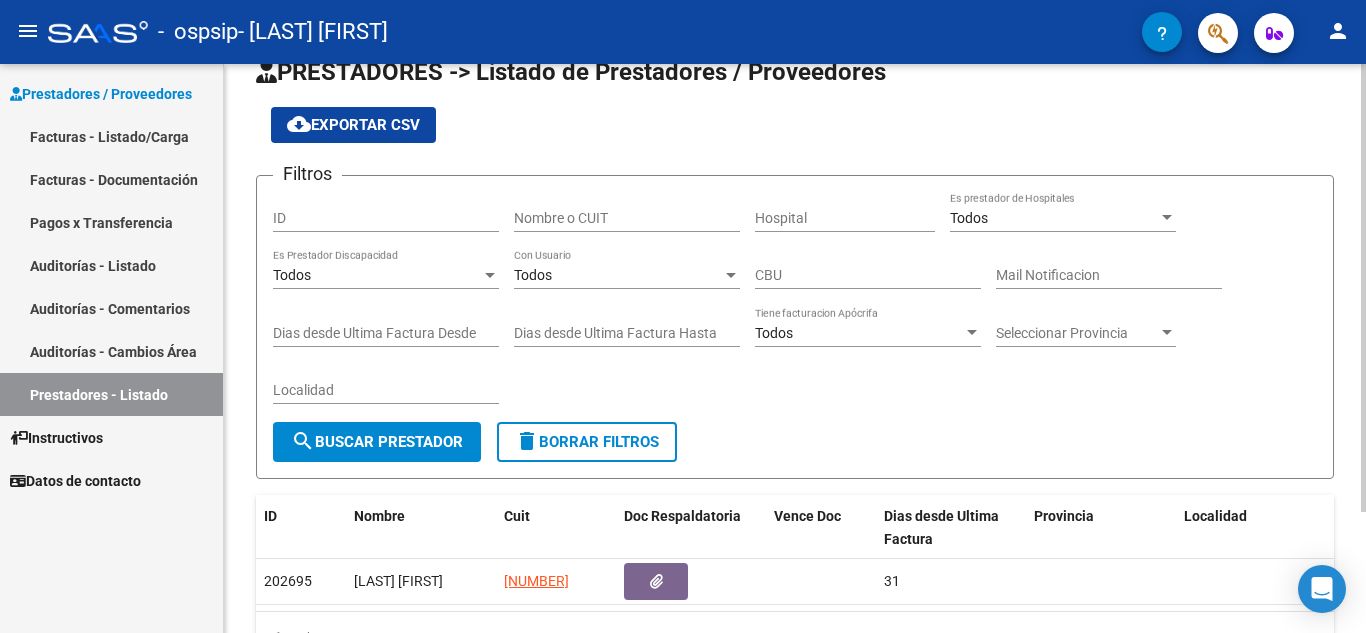 scroll, scrollTop: 153, scrollLeft: 0, axis: vertical 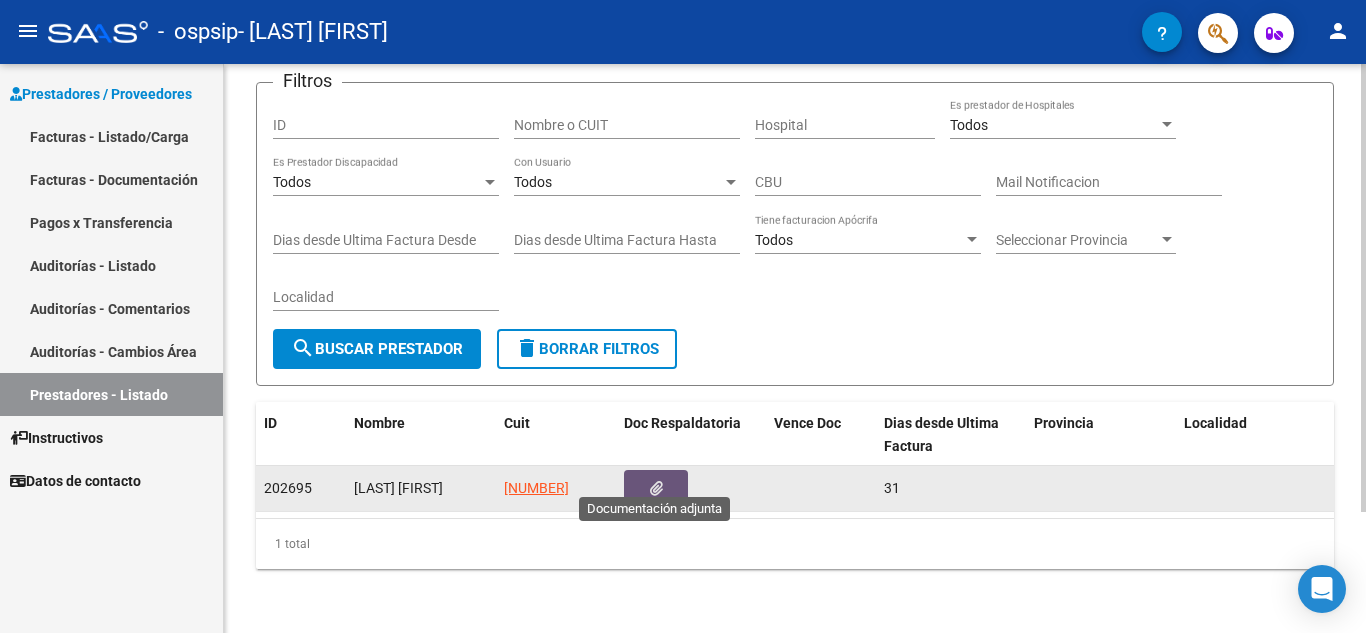 click 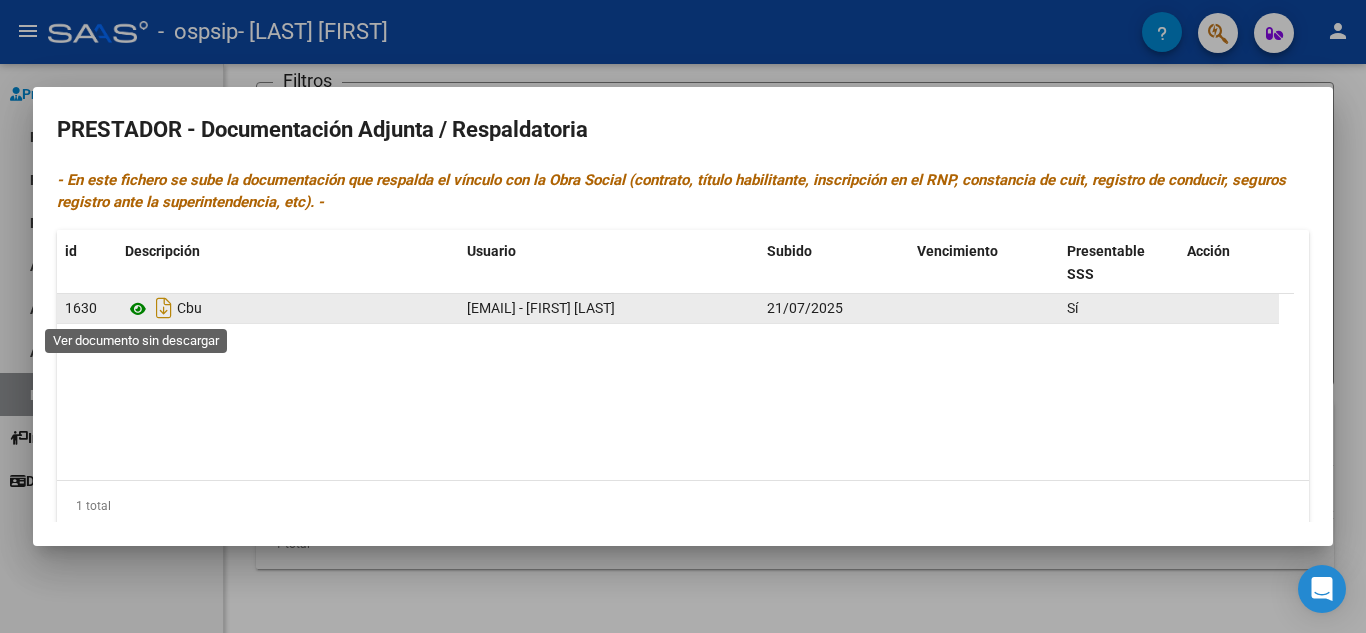 click 